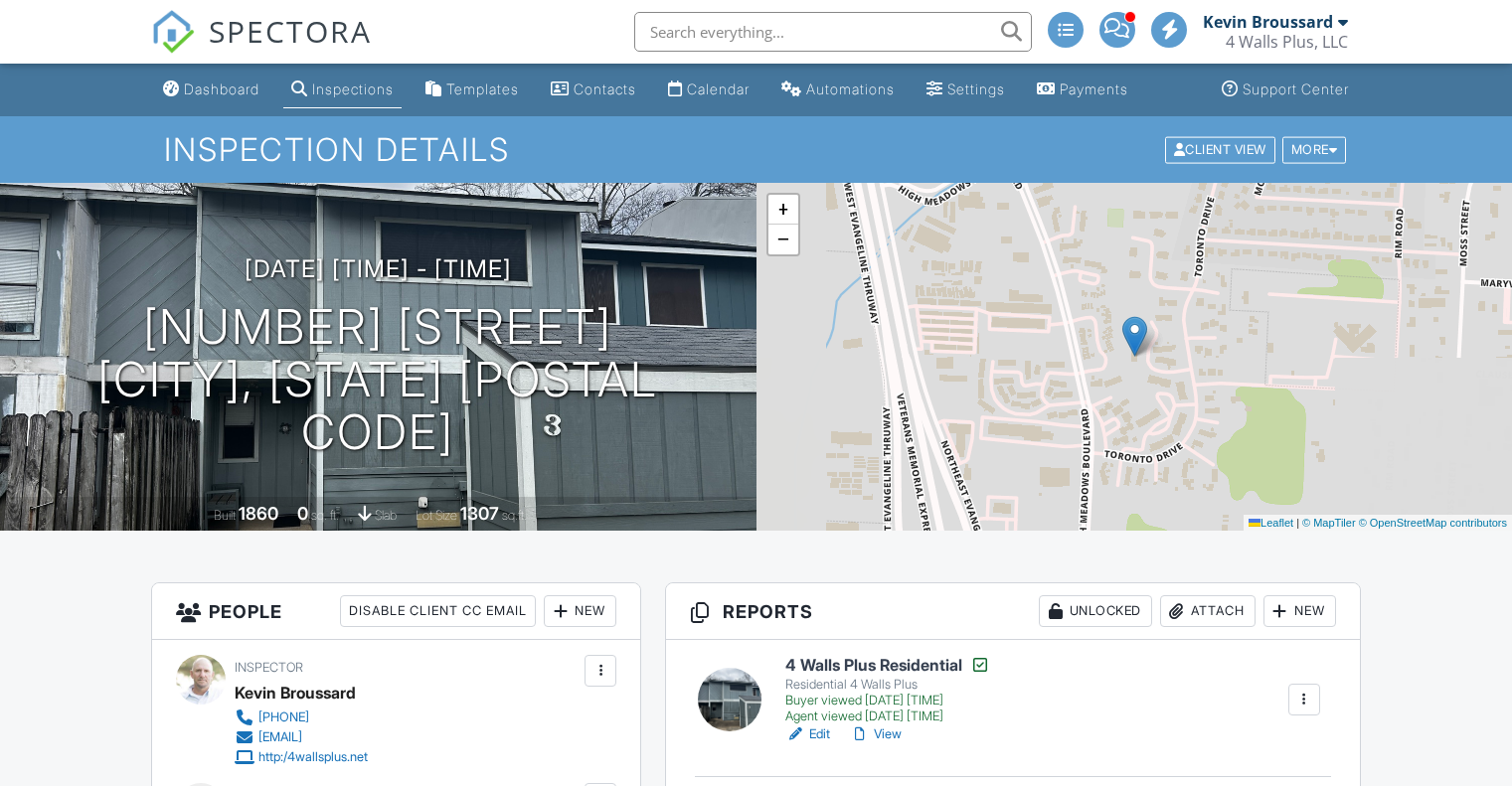 scroll, scrollTop: 0, scrollLeft: 0, axis: both 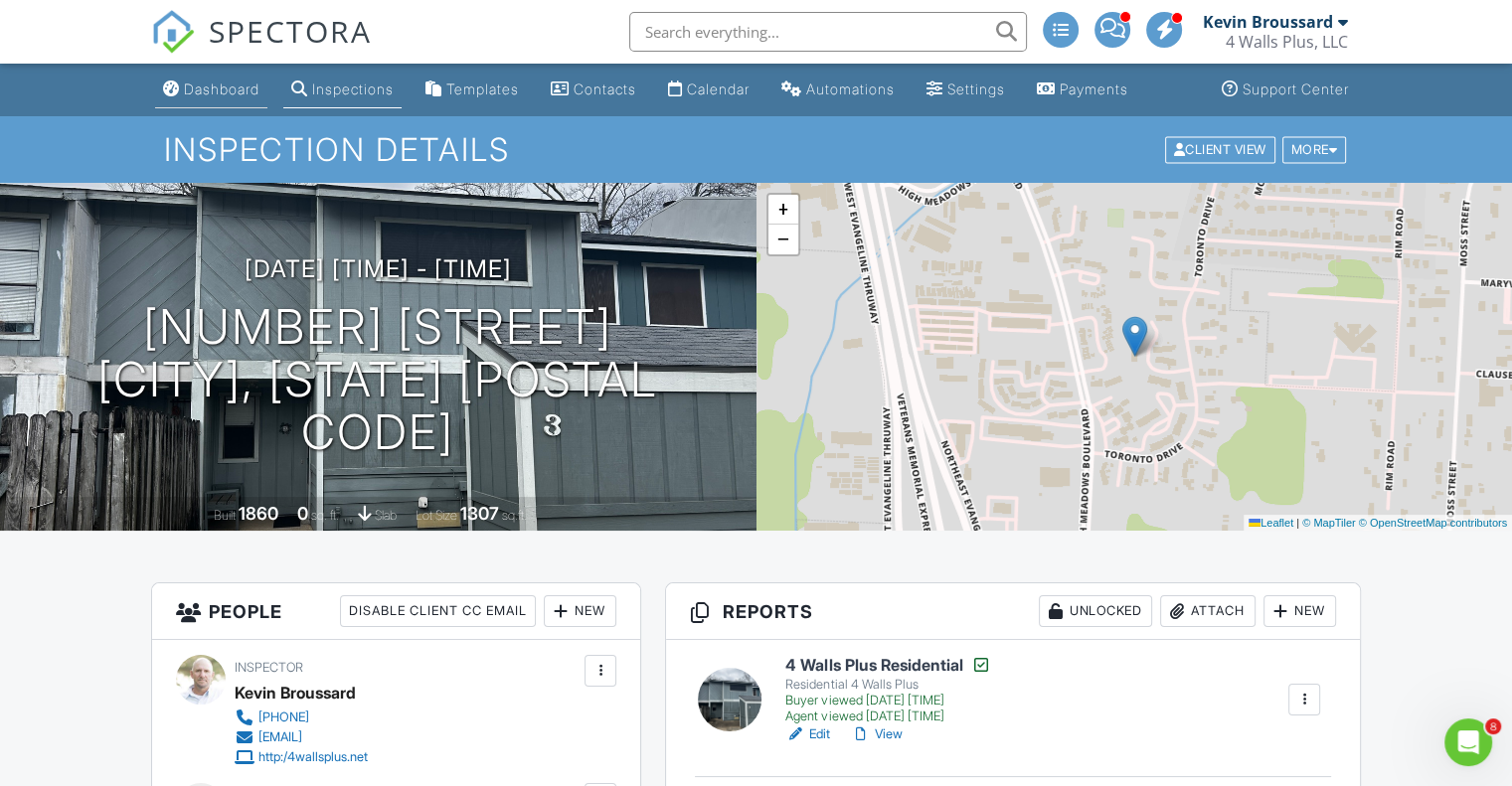 click on "Dashboard" at bounding box center (222, 88) 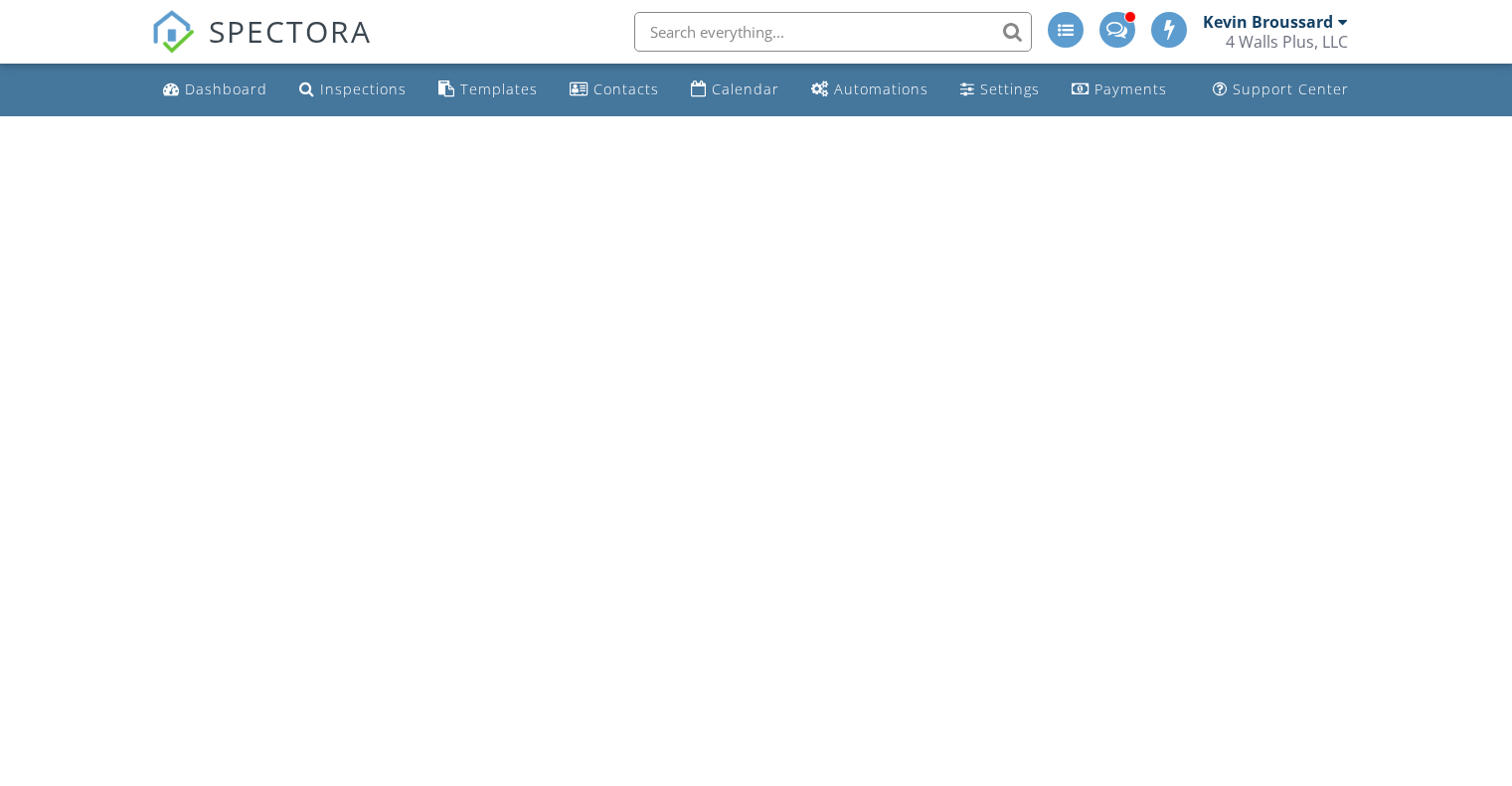 scroll, scrollTop: 0, scrollLeft: 0, axis: both 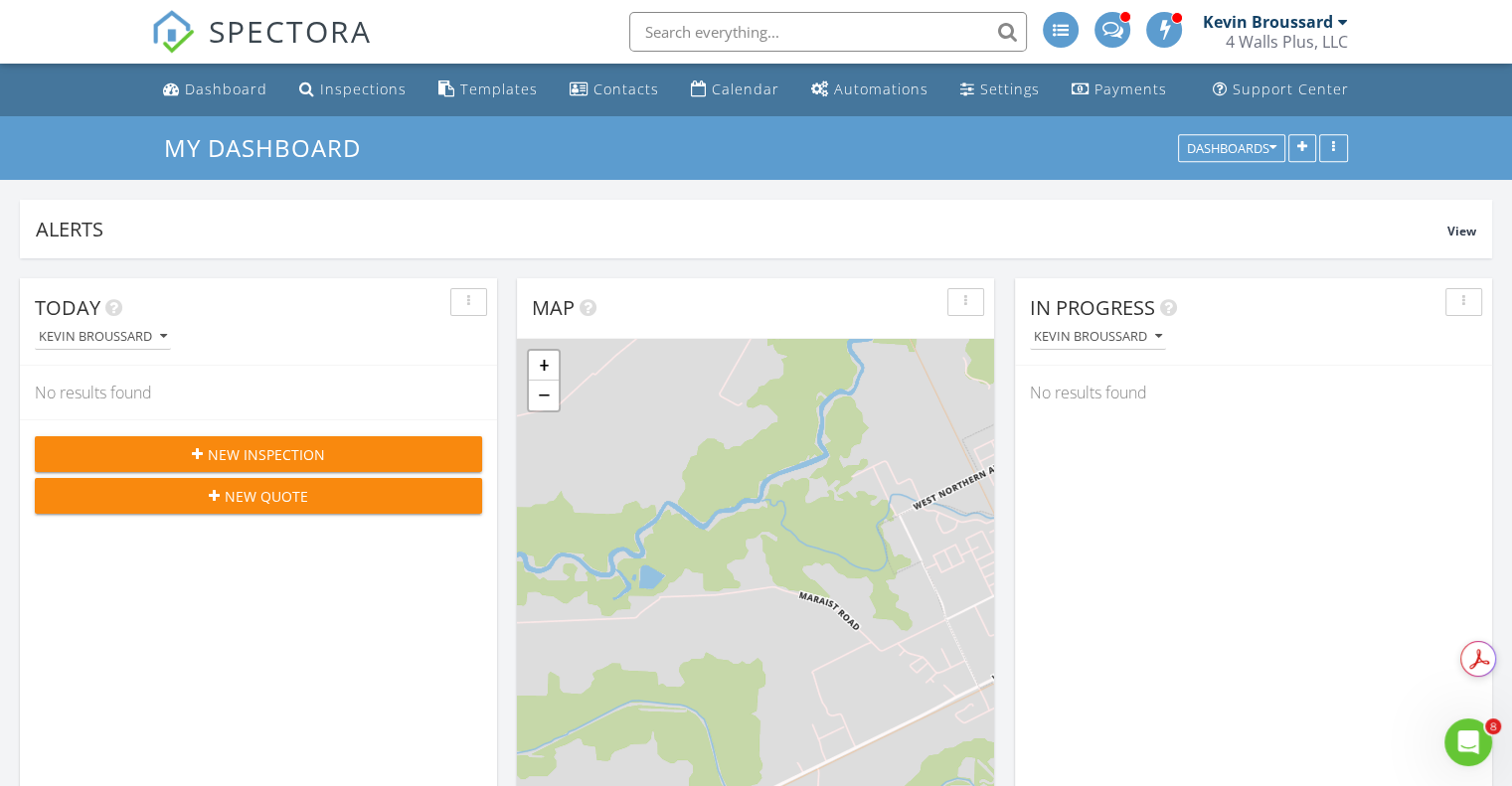 click on "New Inspection" at bounding box center (266, 454) 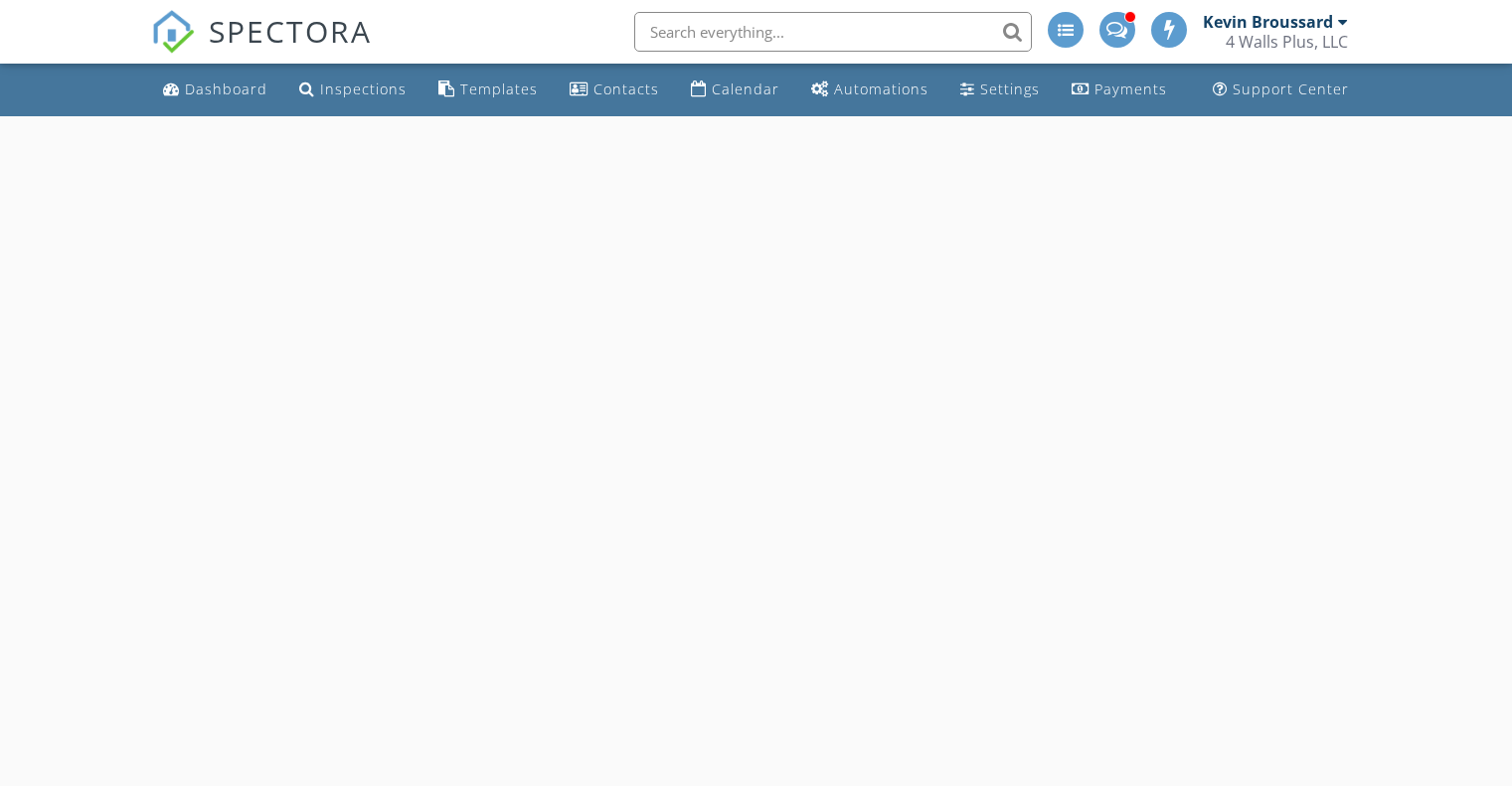 scroll, scrollTop: 0, scrollLeft: 0, axis: both 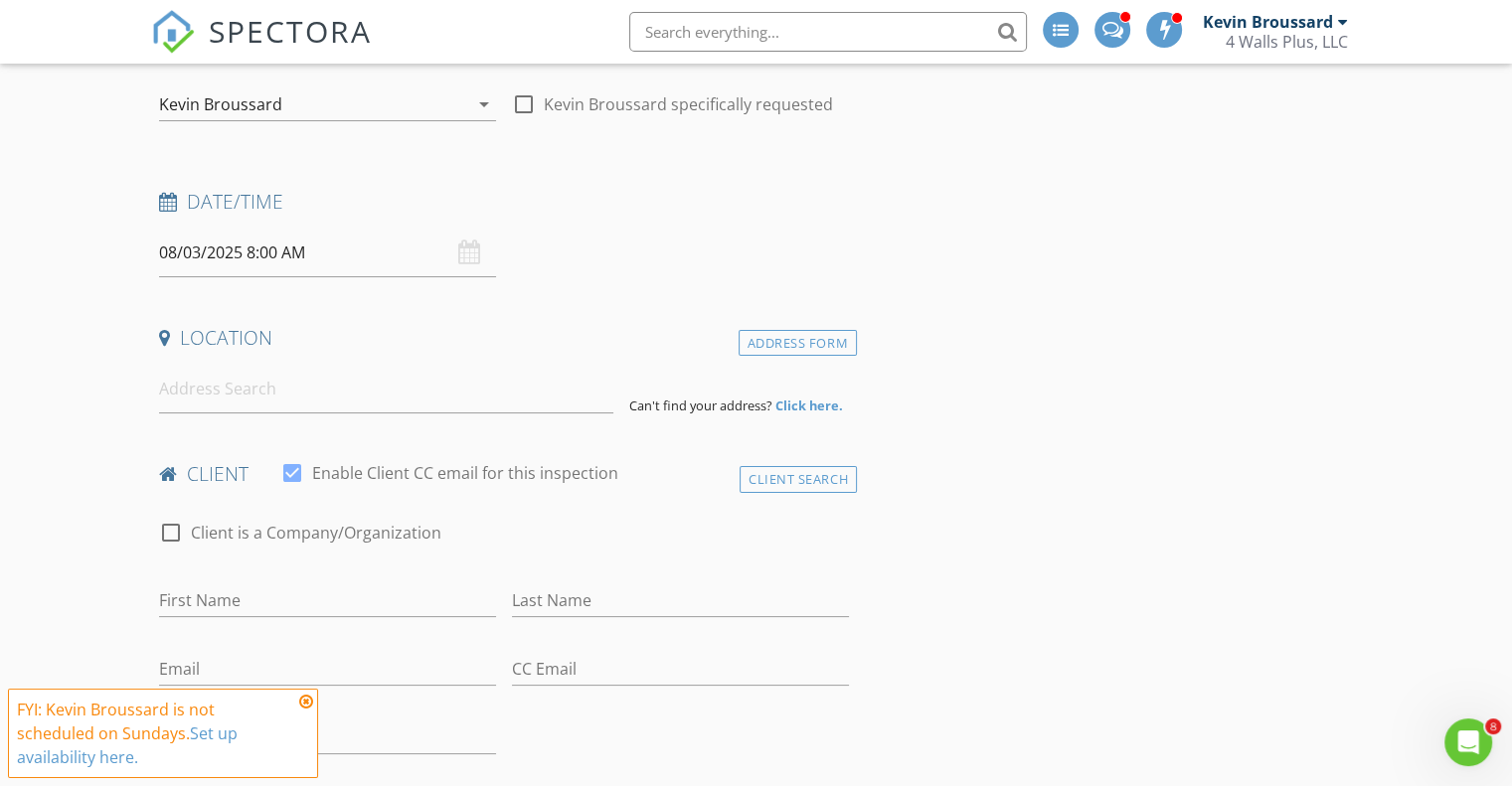 click on "08/03/2025 8:00 AM" at bounding box center (327, 252) 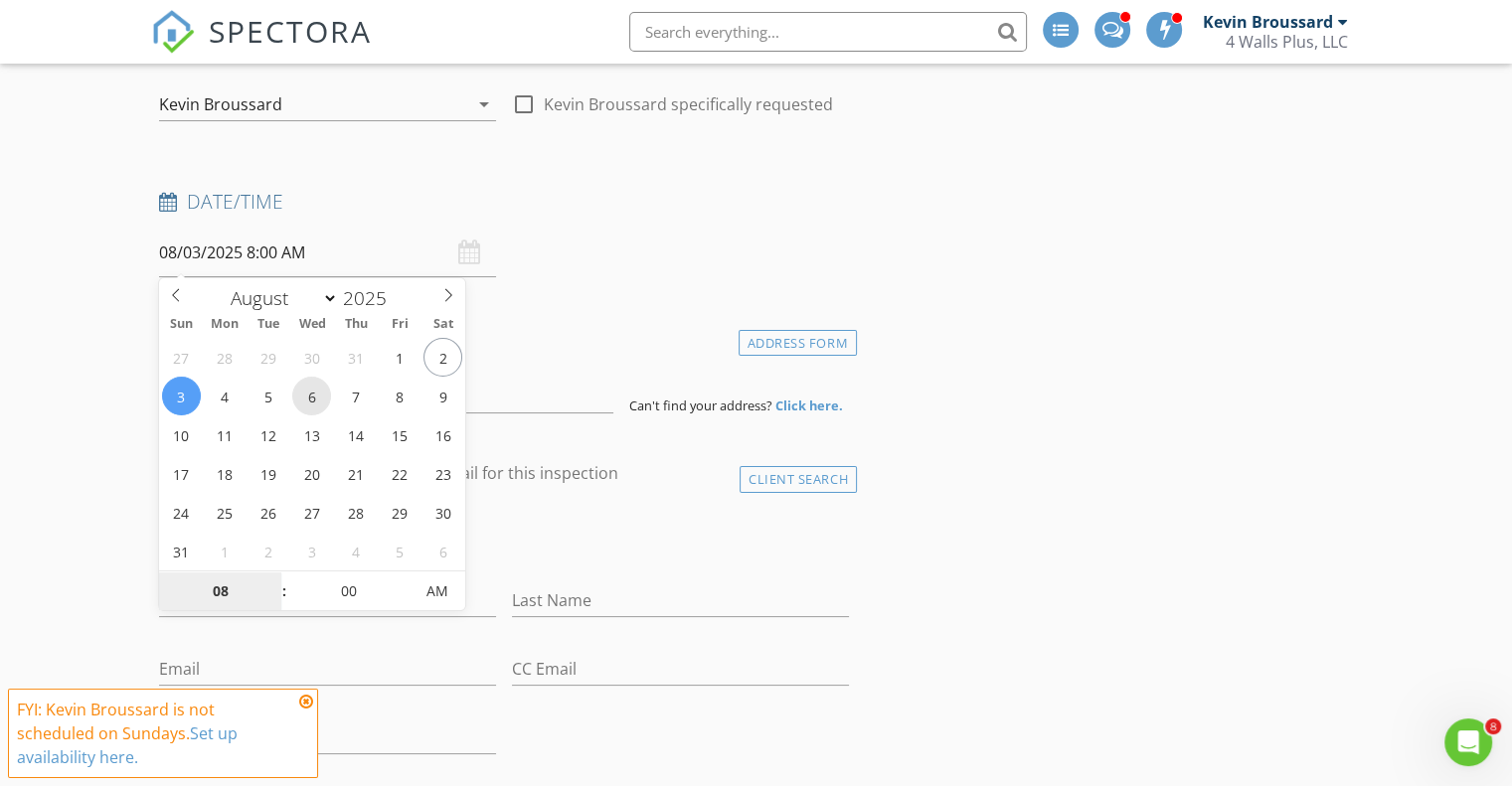 type on "08/06/2025 8:00 AM" 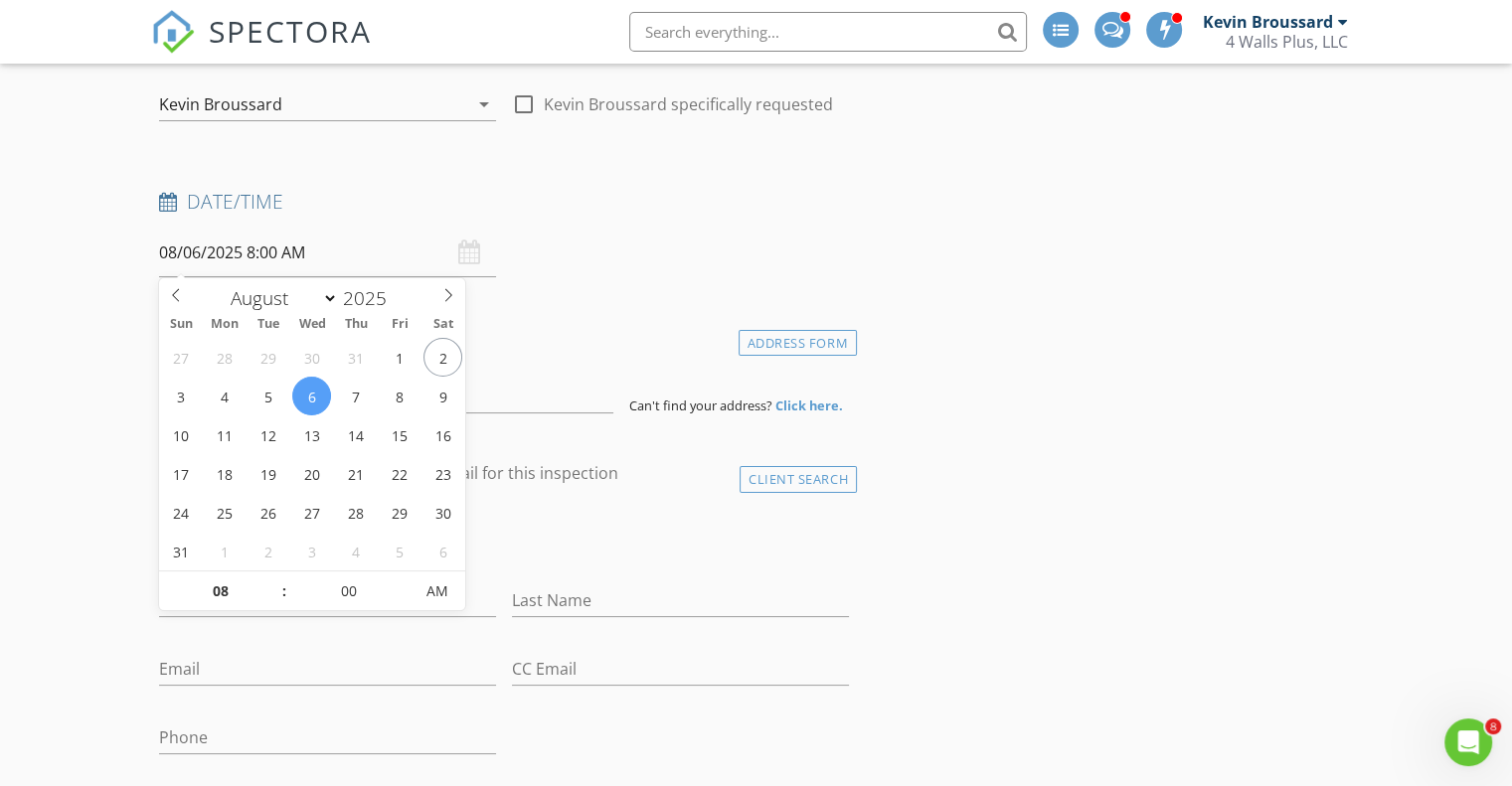 click on "New Inspection
INSPECTOR(S)
check_box   Kevin Broussard   PRIMARY   Kevin Broussard arrow_drop_down   check_box_outline_blank Kevin Broussard specifically requested
Date/Time
08/06/2025 8:00 AM
Location
Address Form       Can't find your address?   Click here.
client
check_box Enable Client CC email for this inspection   Client Search     check_box_outline_blank Client is a Company/Organization     First Name   Last Name   Email   CC Email   Phone   Address   City   State   Zip     Tags         Notes   Private Notes
ADD ADDITIONAL client
SERVICES
arrow_drop_down     Select Discount Code arrow_drop_down    Charges       TOTAL   $0.00    Duration    No services with durations selected      Templates    No templates selected    Agreements    No agreements selected" at bounding box center (756, 1859) 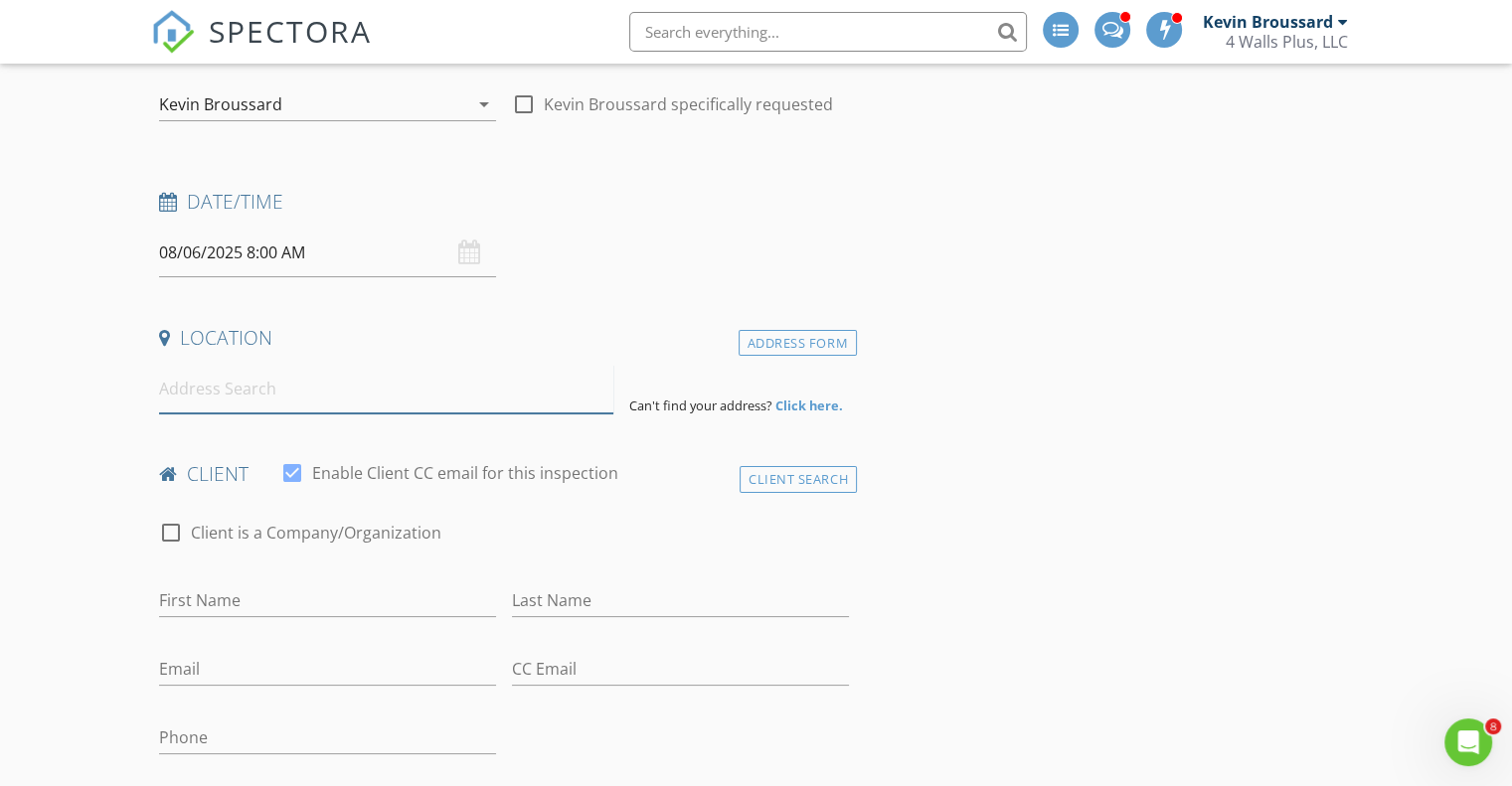 click at bounding box center (386, 389) 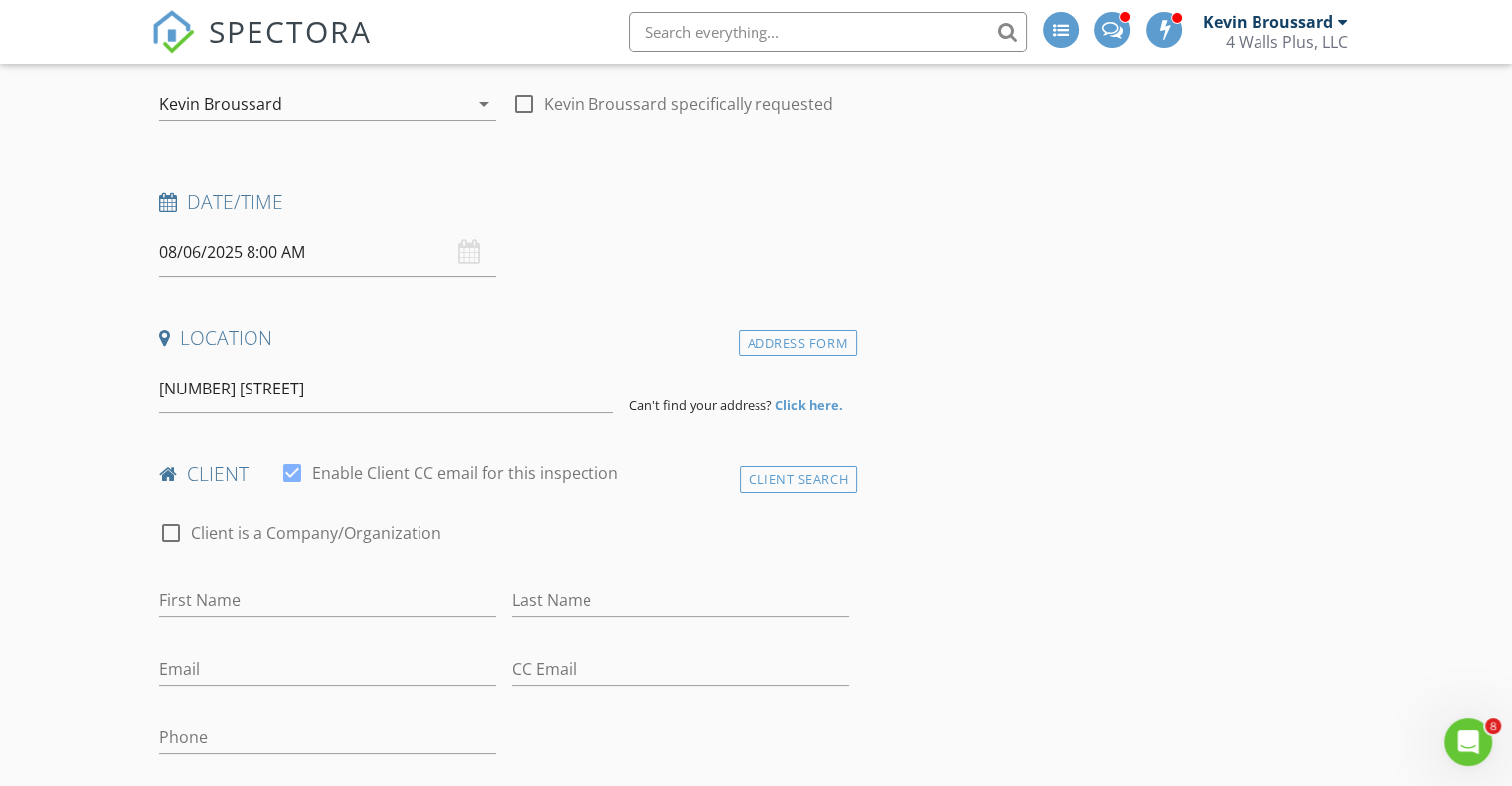 type on "408 Section Avenue, Rayne, LA, USA" 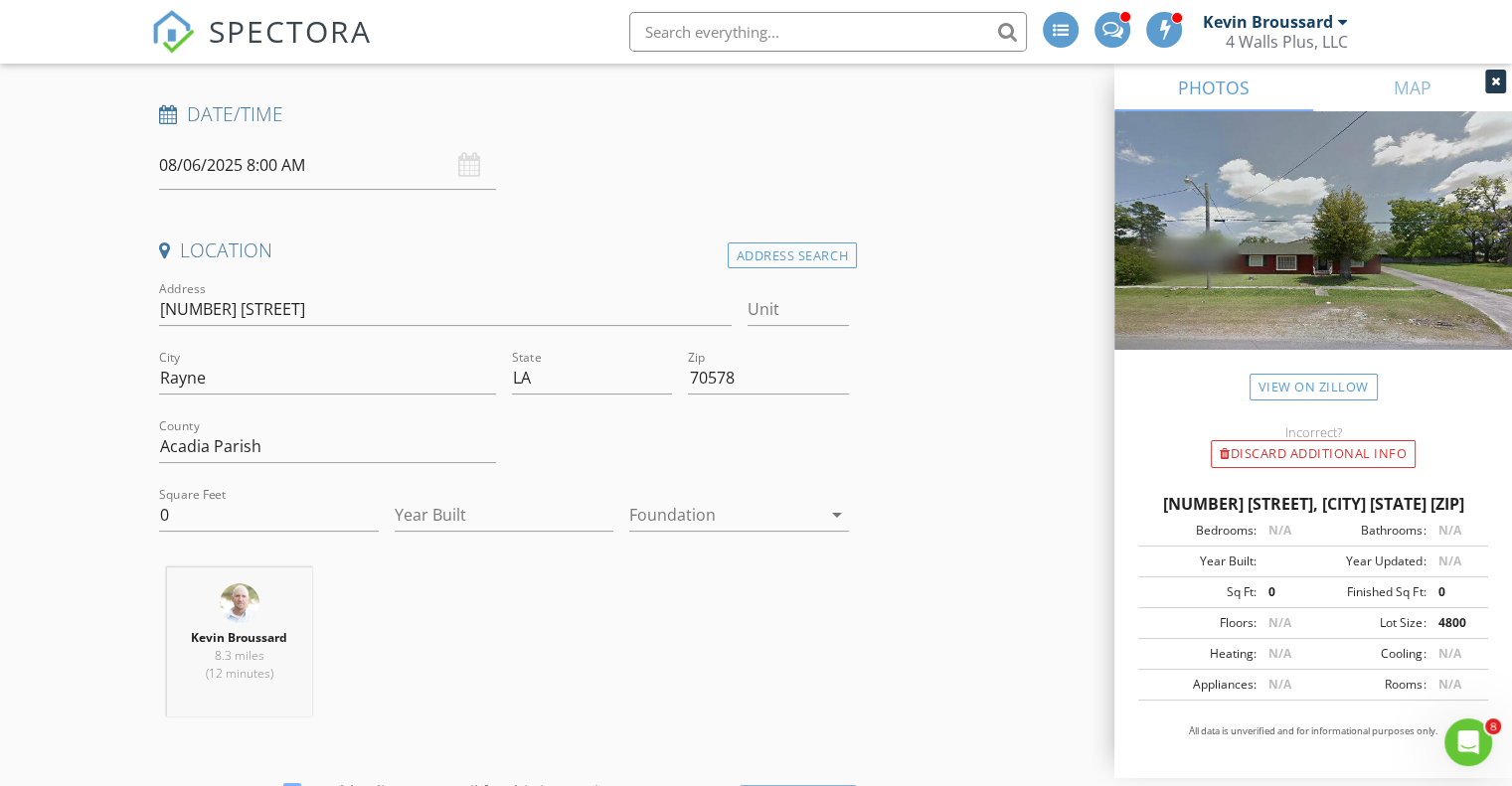 scroll, scrollTop: 302, scrollLeft: 0, axis: vertical 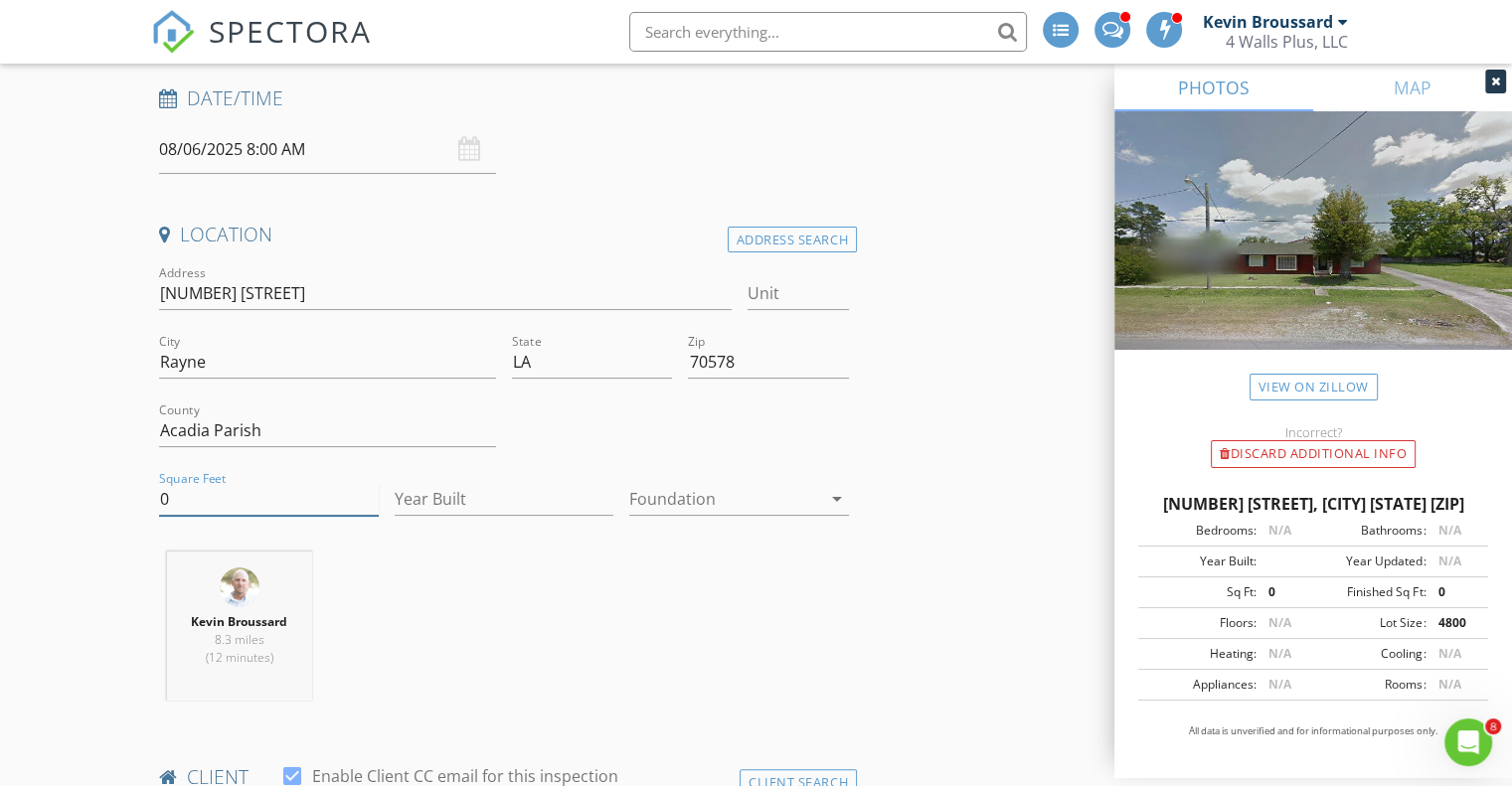drag, startPoint x: 191, startPoint y: 504, endPoint x: 56, endPoint y: 465, distance: 140.52046 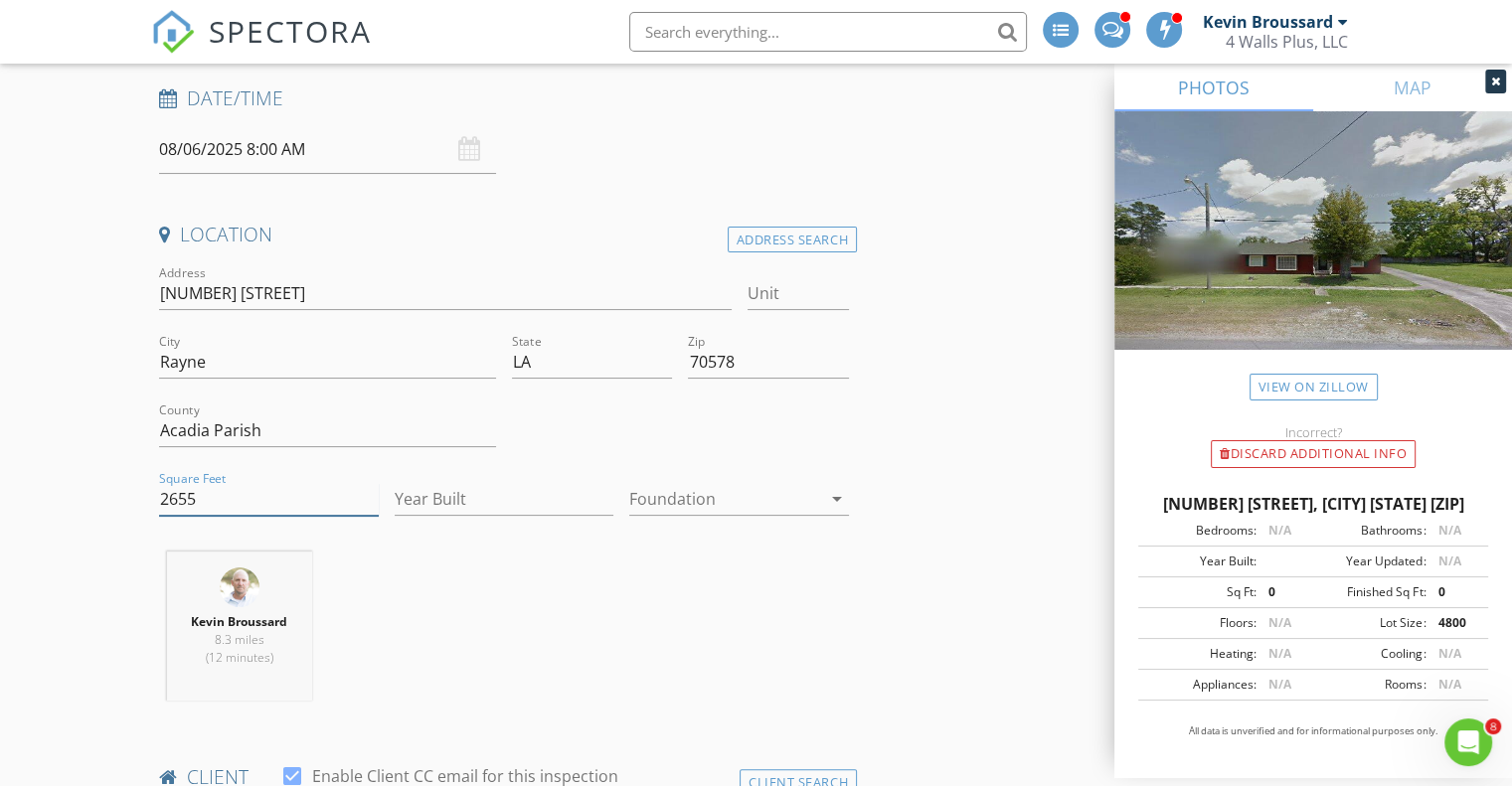 type on "2655" 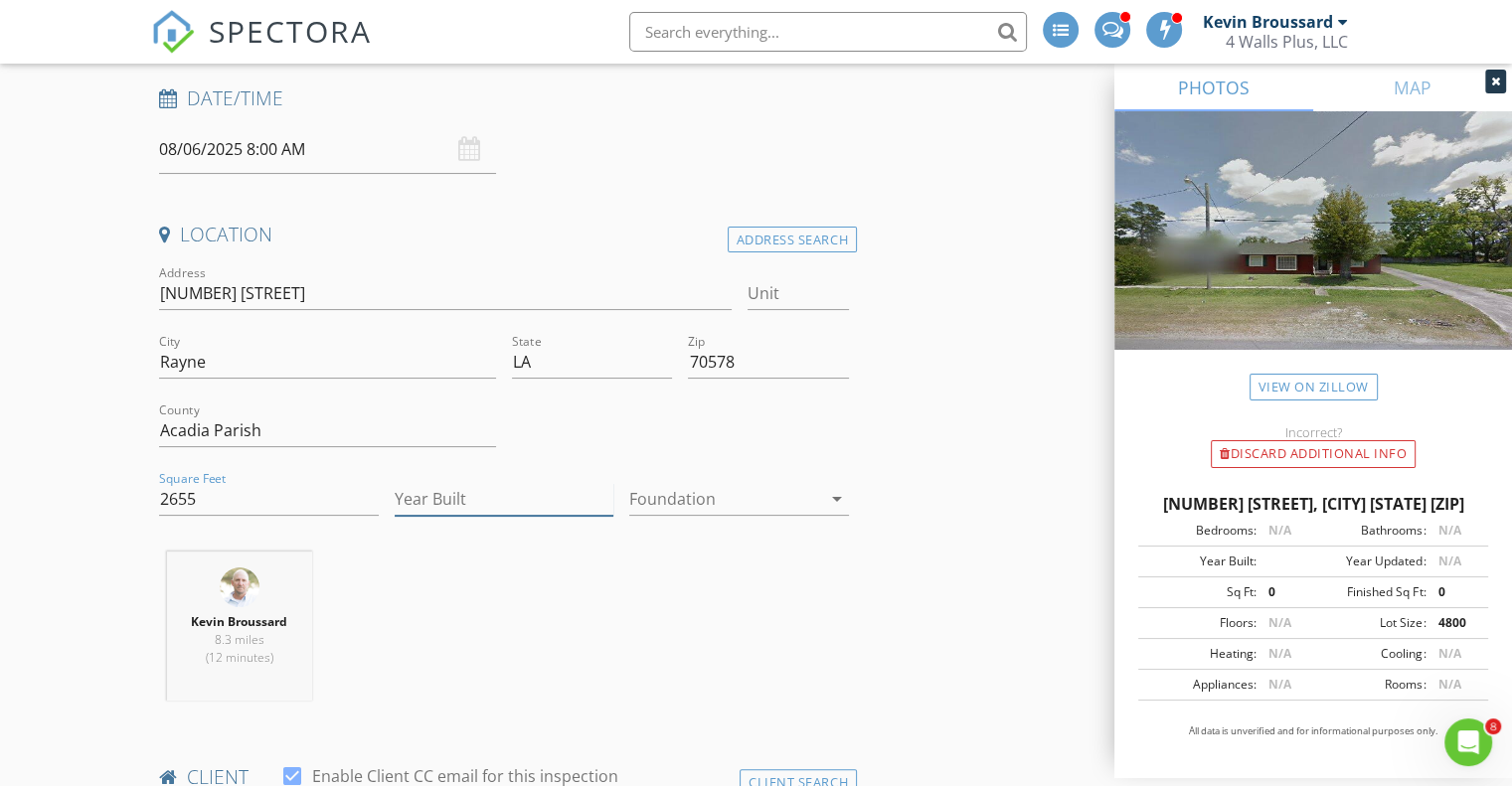 click on "Year Built" at bounding box center (504, 499) 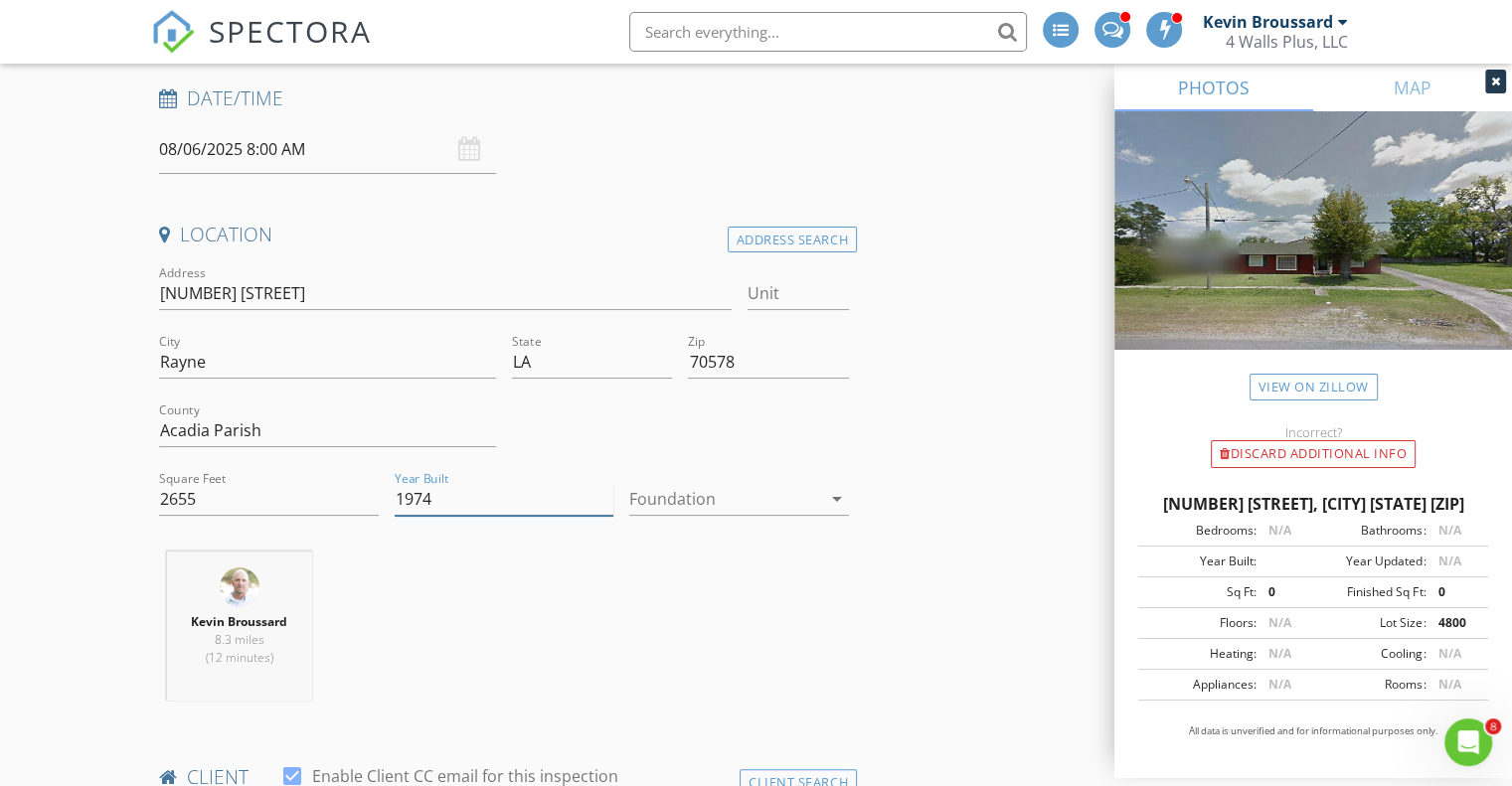 type on "1974" 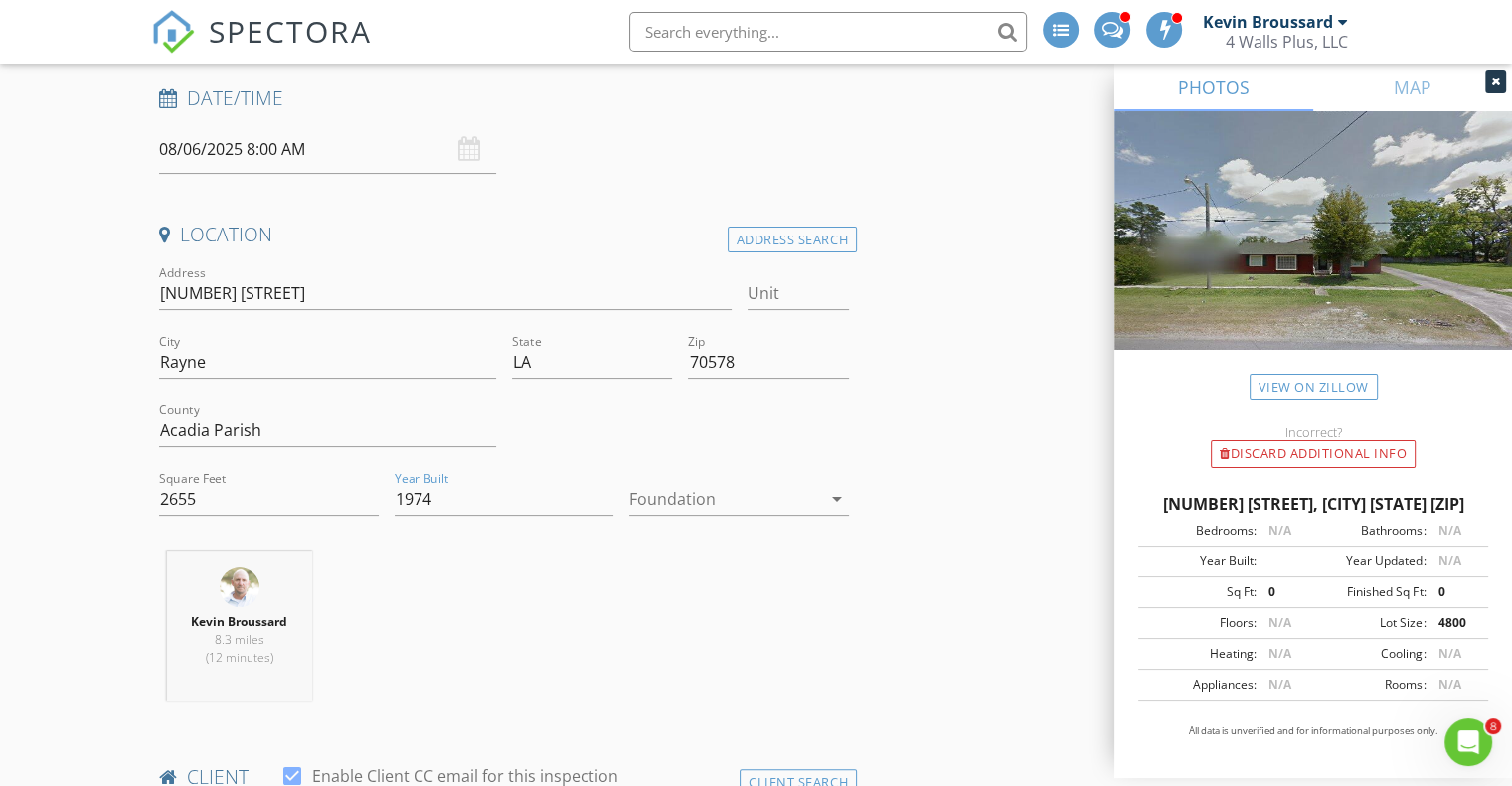 click at bounding box center (725, 499) 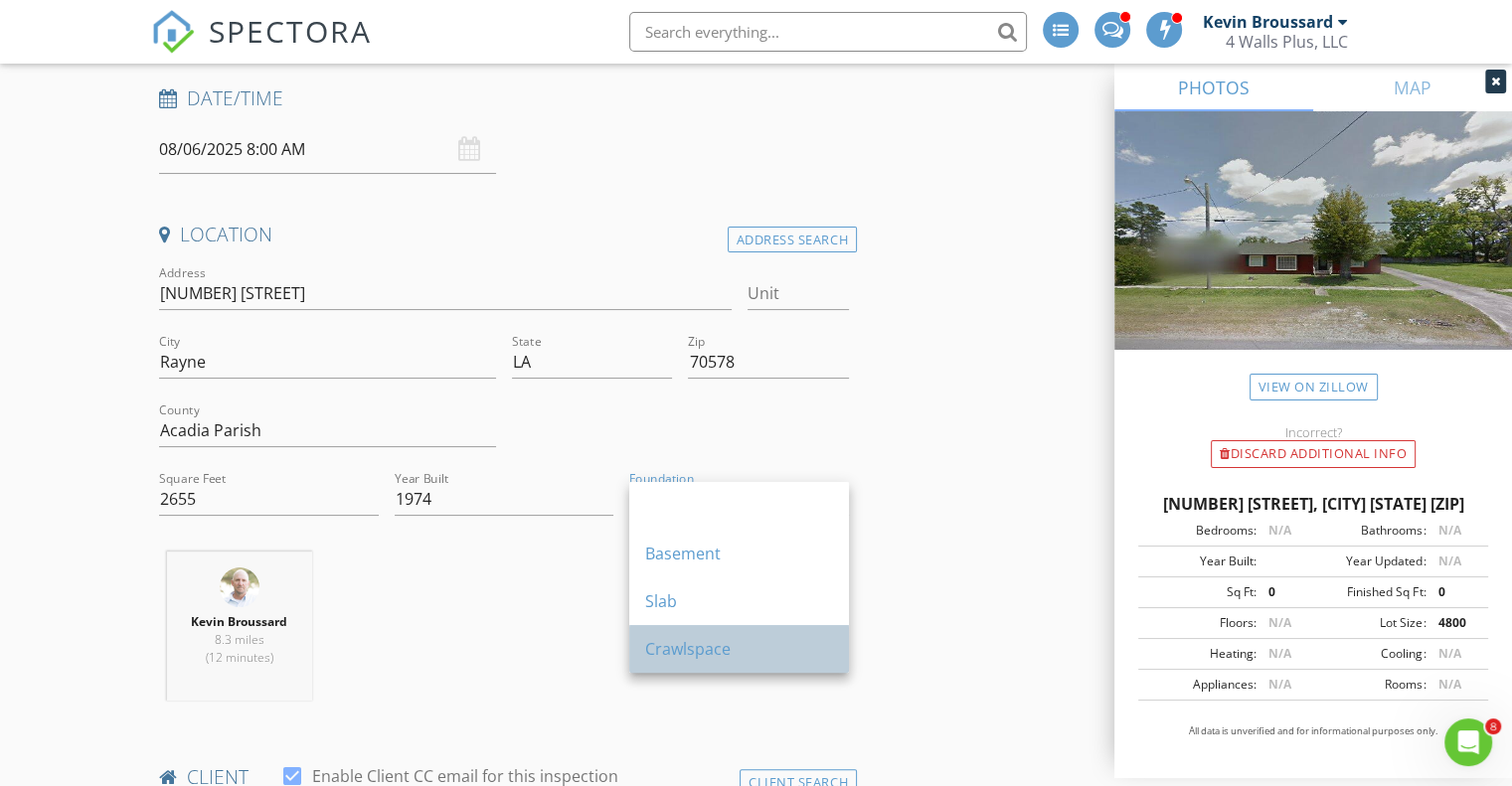 click on "Crawlspace" at bounding box center (739, 649) 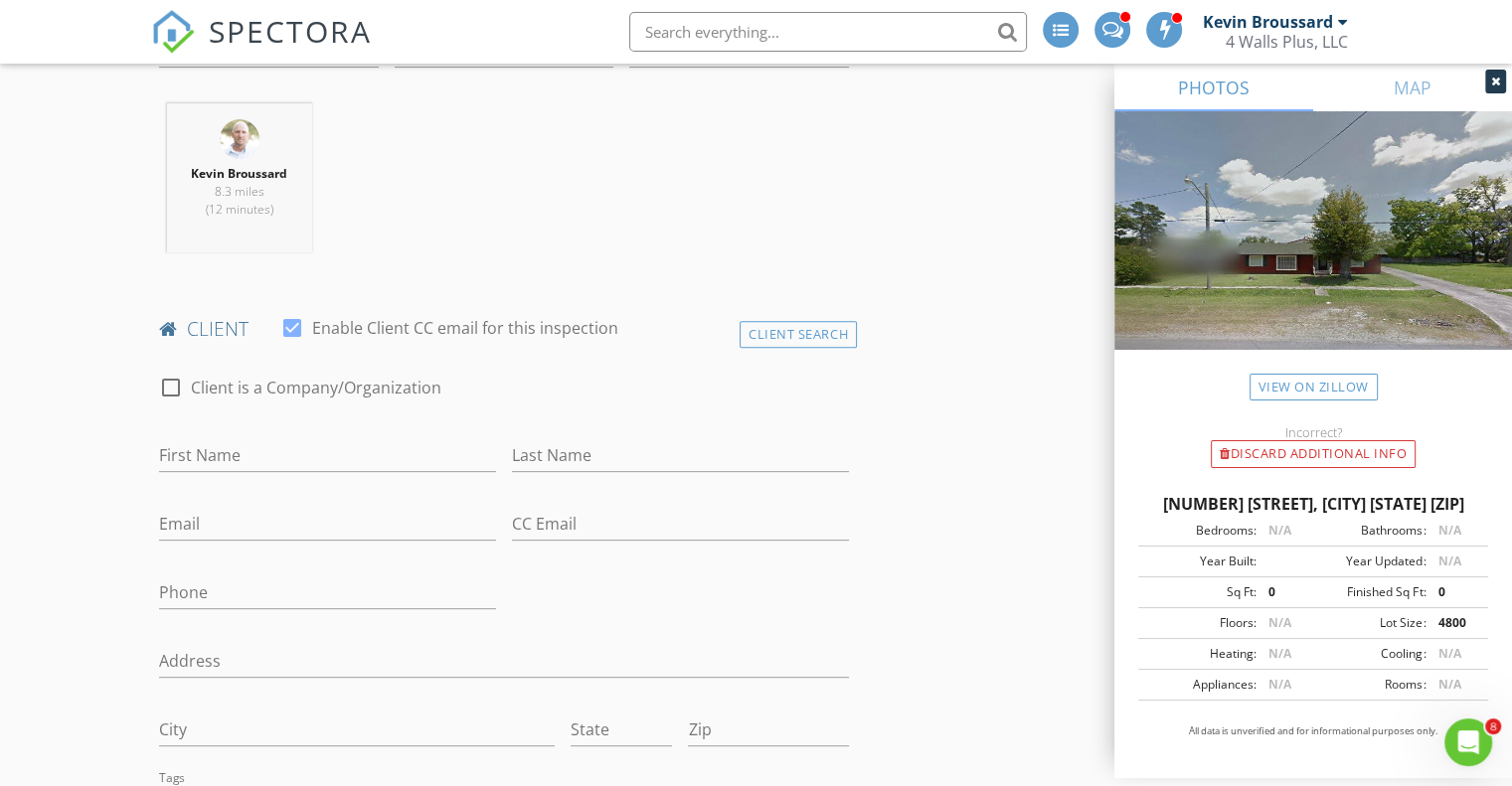 scroll, scrollTop: 771, scrollLeft: 0, axis: vertical 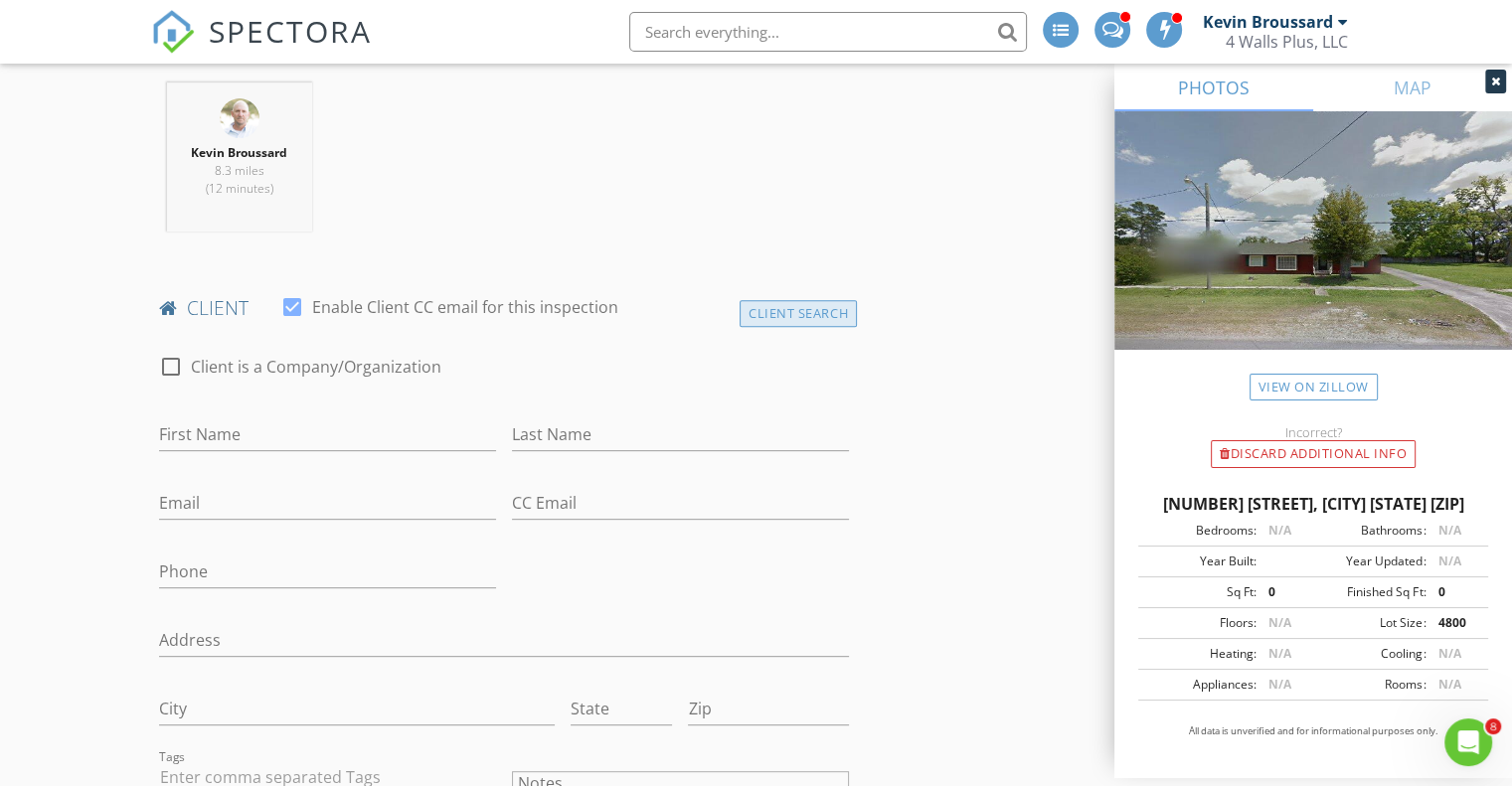 click on "Client Search" at bounding box center (798, 313) 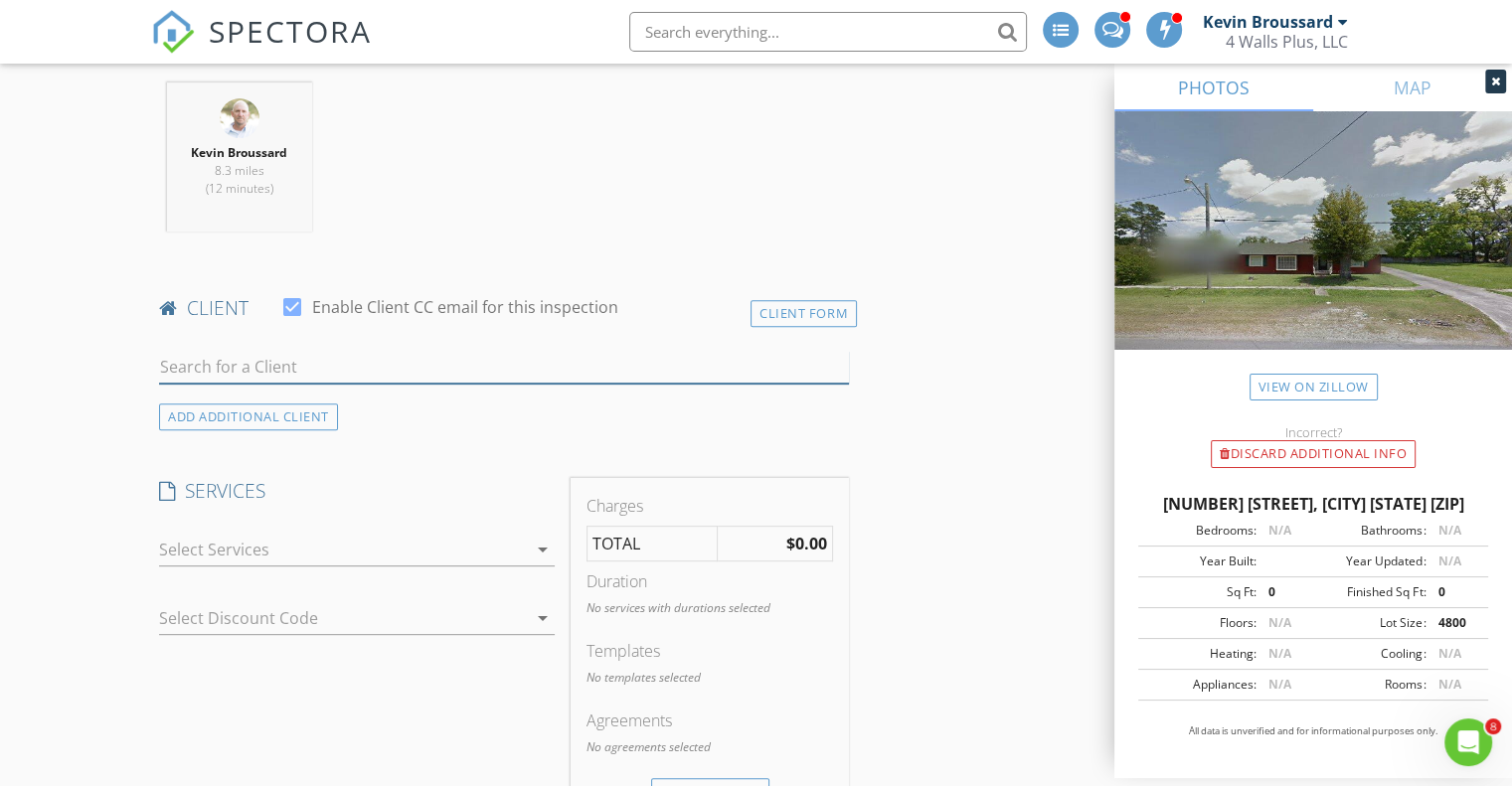 click at bounding box center (504, 367) 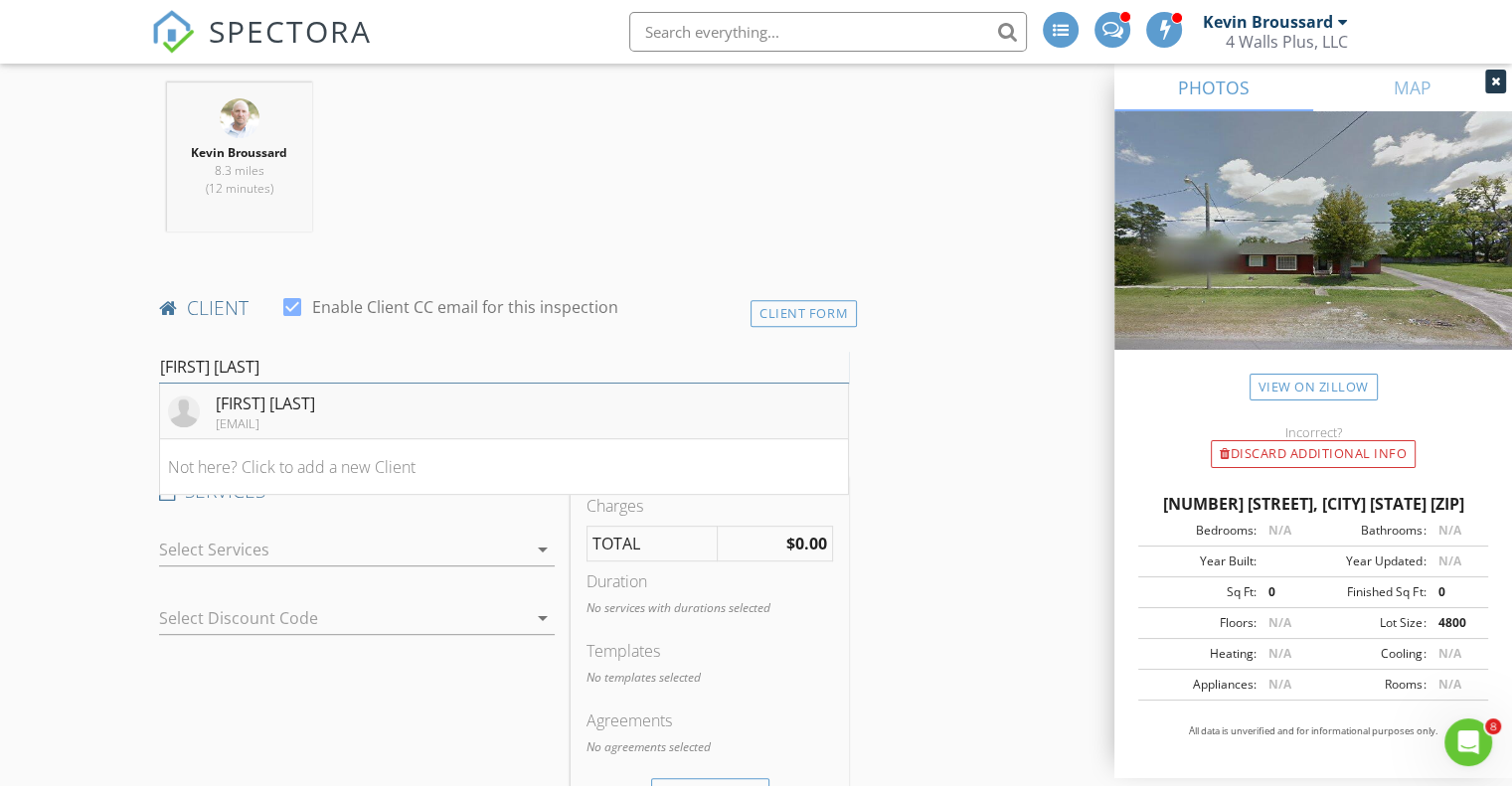 type on "mike da" 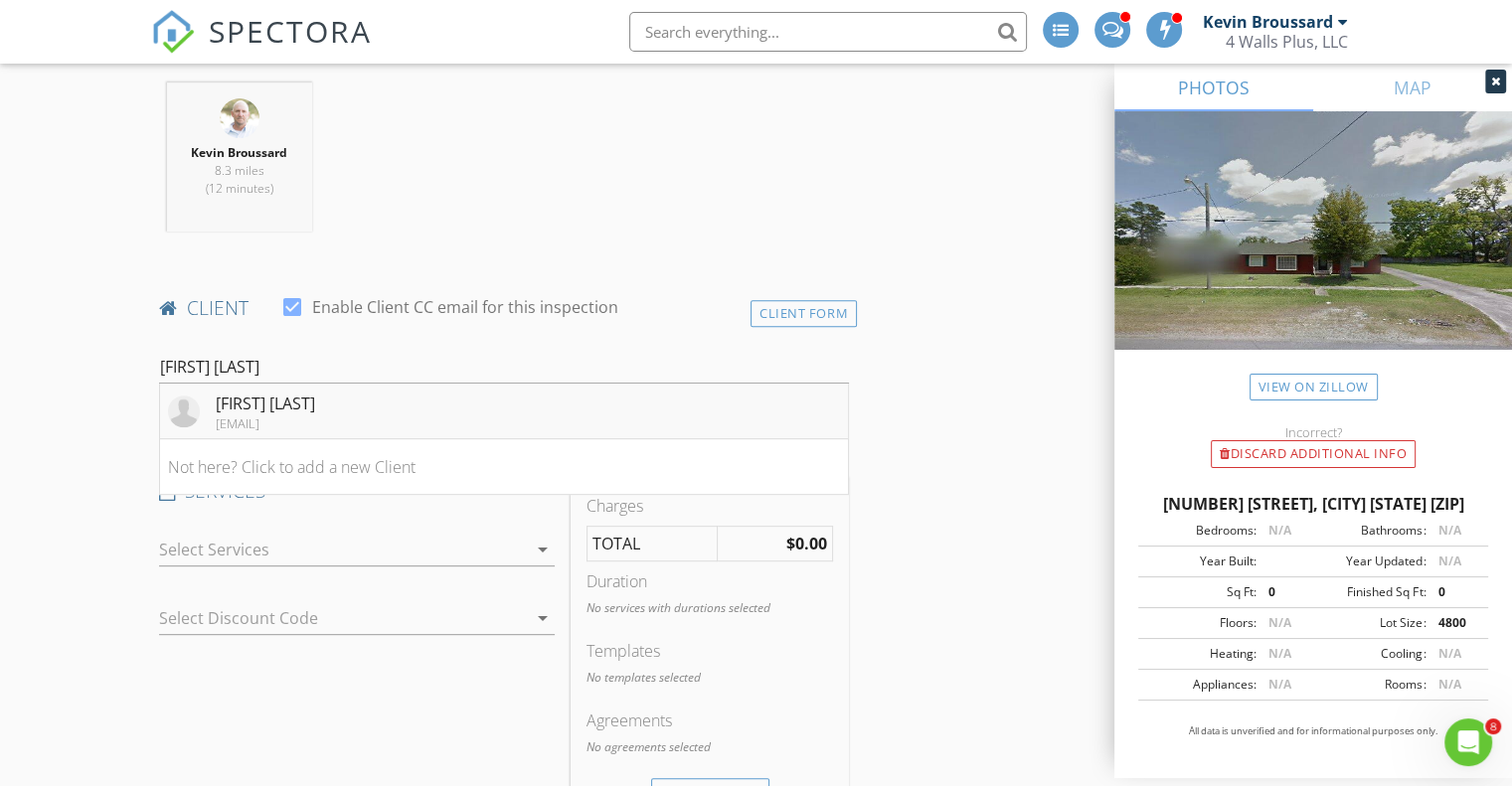 click on "mikedartez@aol.com" at bounding box center [265, 423] 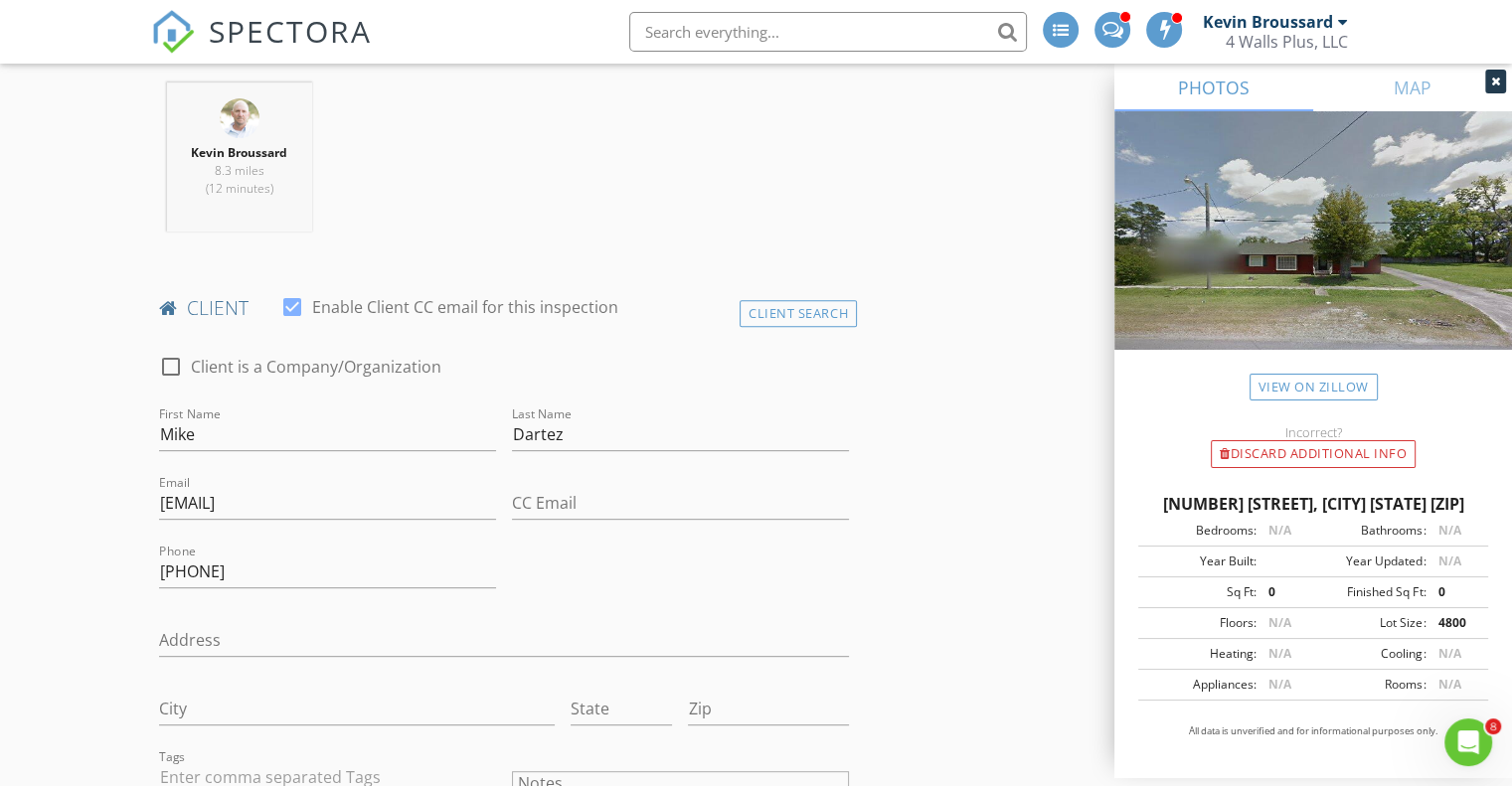 click on "New Inspection
INSPECTOR(S)
check_box   Kevin Broussard   PRIMARY   Kevin Broussard arrow_drop_down   check_box_outline_blank Kevin Broussard specifically requested
Date/Time
08/06/2025 8:00 AM
Location
Address Search       Address 408 Section Ave   Unit   City Rayne   State LA   Zip 70578   County Acadia Parish     Square Feet 2655   Year Built 1974   Foundation Crawlspace arrow_drop_down     Kevin Broussard     8.3 miles     (12 minutes)
client
check_box Enable Client CC email for this inspection   Client Search     check_box_outline_blank Client is a Company/Organization     First Name Mike   Last Name Dartez   Email mikedartez@aol.com   CC Email   Phone 337-278-4423   Address   City   State   Zip     Tags         Notes   Private Notes
ADD ADDITIONAL client
SERVICES" at bounding box center (756, 1490) 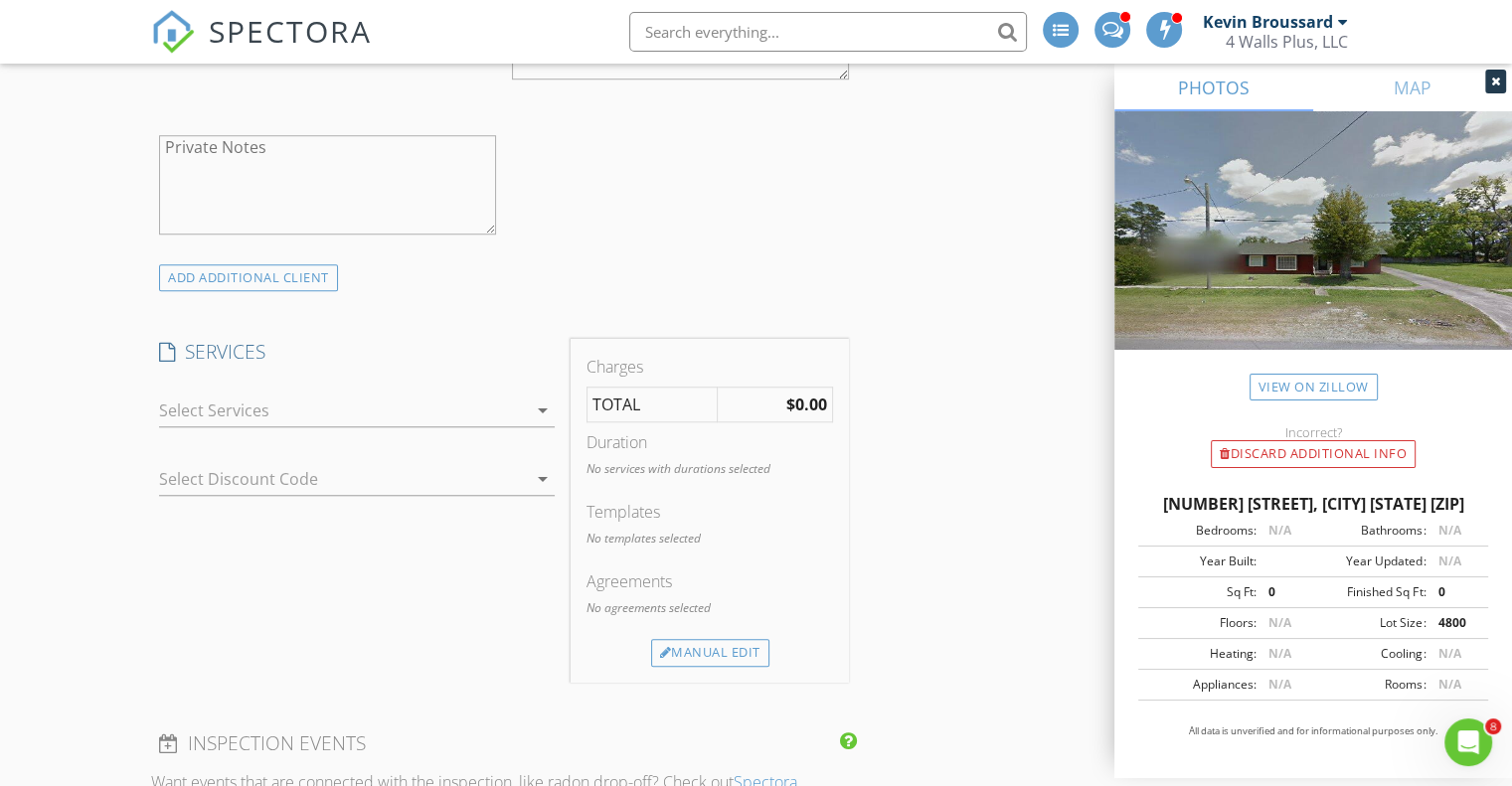 scroll, scrollTop: 1562, scrollLeft: 0, axis: vertical 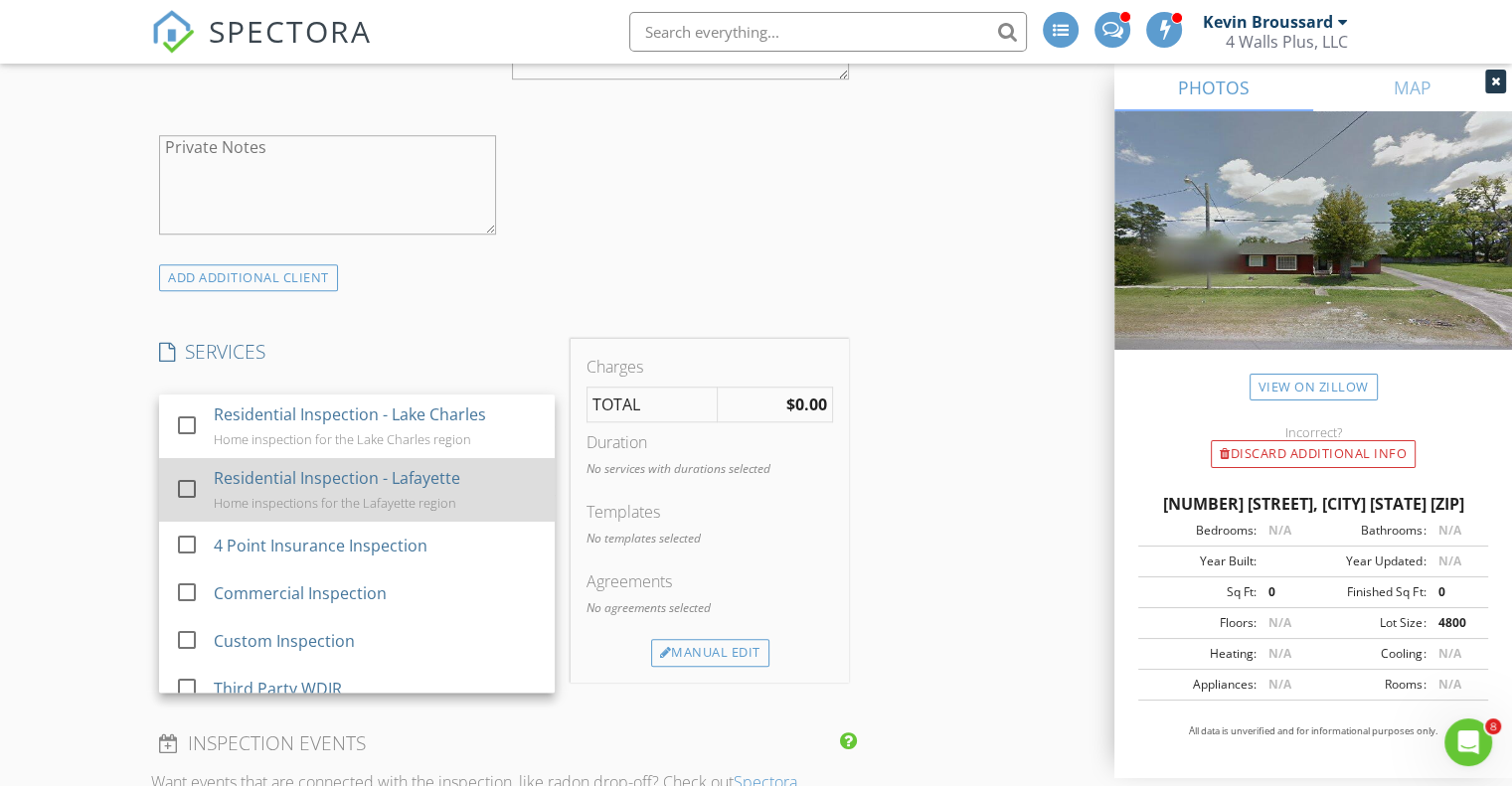 click at bounding box center (187, 489) 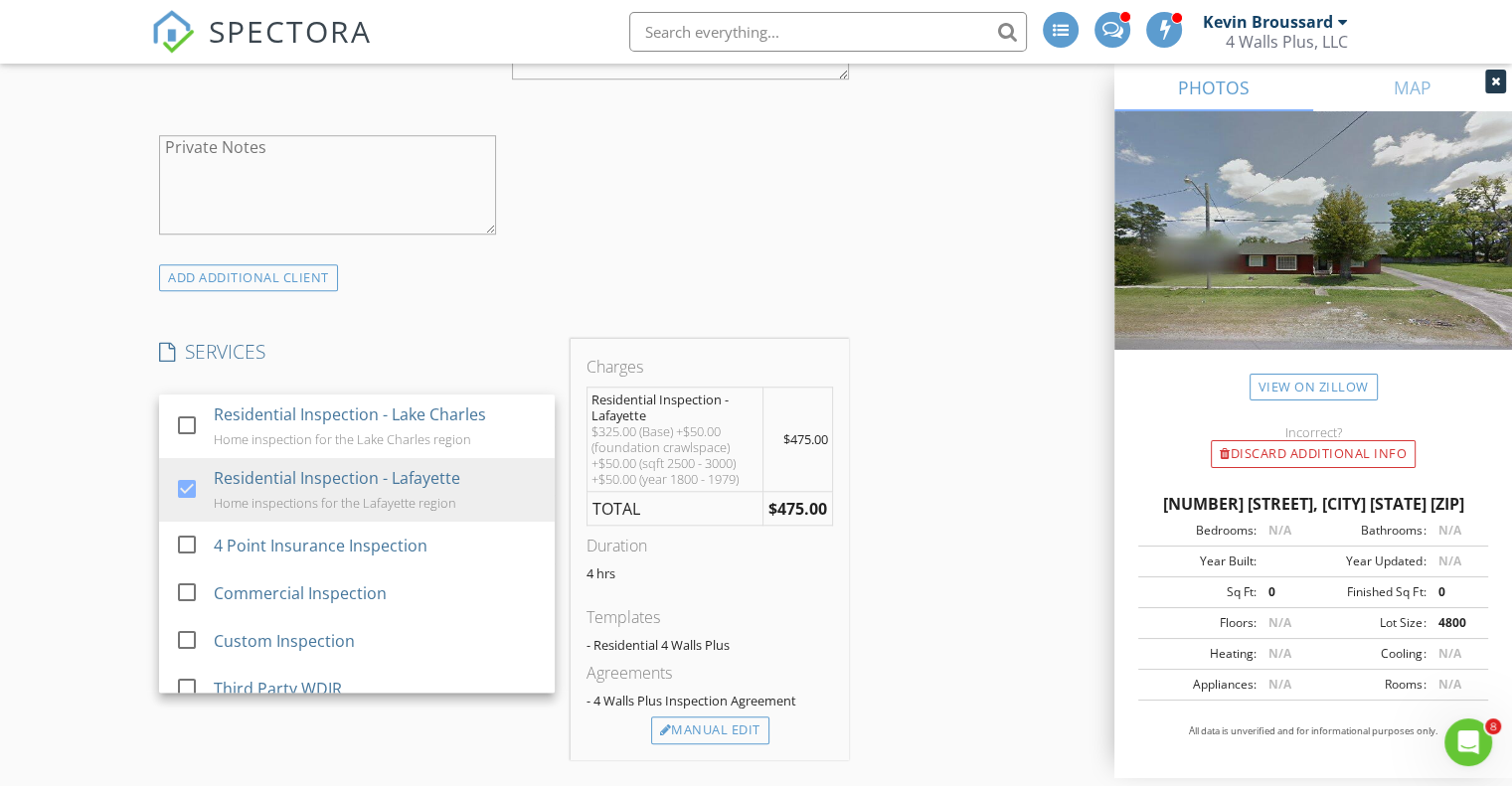 click on "New Inspection
INSPECTOR(S)
check_box   Kevin Broussard   PRIMARY   Kevin Broussard arrow_drop_down   check_box_outline_blank Kevin Broussard specifically requested
Date/Time
08/06/2025 8:00 AM
Location
Address Search       Address 408 Section Ave   Unit   City Rayne   State LA   Zip 70578   County Acadia Parish     Square Feet 2655   Year Built 1974   Foundation Crawlspace arrow_drop_down     Kevin Broussard     8.3 miles     (12 minutes)
client
check_box Enable Client CC email for this inspection   Client Search     check_box_outline_blank Client is a Company/Organization     First Name Mike   Last Name Dartez   Email mikedartez@aol.com   CC Email   Phone 337-278-4423   Address   City   State   Zip     Tags         Notes   Private Notes
ADD ADDITIONAL client
SERVICES" at bounding box center (756, 738) 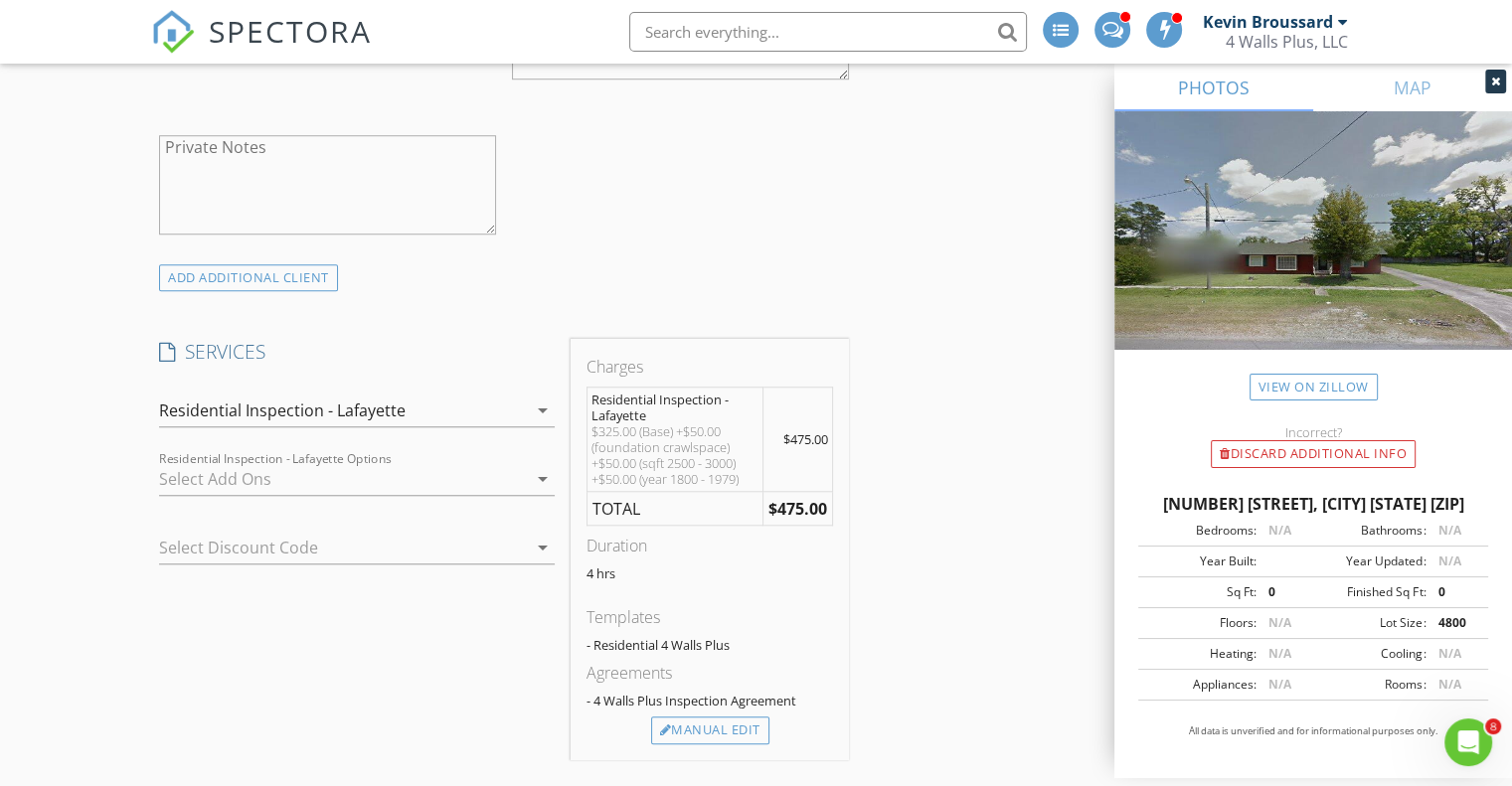 click on "New Inspection
INSPECTOR(S)
check_box   Kevin Broussard   PRIMARY   Kevin Broussard arrow_drop_down   check_box_outline_blank Kevin Broussard specifically requested
Date/Time
08/06/2025 8:00 AM
Location
Address Search       Address 408 Section Ave   Unit   City Rayne   State LA   Zip 70578   County Acadia Parish     Square Feet 2655   Year Built 1974   Foundation Crawlspace arrow_drop_down     Kevin Broussard     8.3 miles     (12 minutes)
client
check_box Enable Client CC email for this inspection   Client Search     check_box_outline_blank Client is a Company/Organization     First Name Mike   Last Name Dartez   Email mikedartez@aol.com   CC Email   Phone 337-278-4423   Address   City   State   Zip     Tags         Notes   Private Notes
ADD ADDITIONAL client
SERVICES" at bounding box center (756, 738) 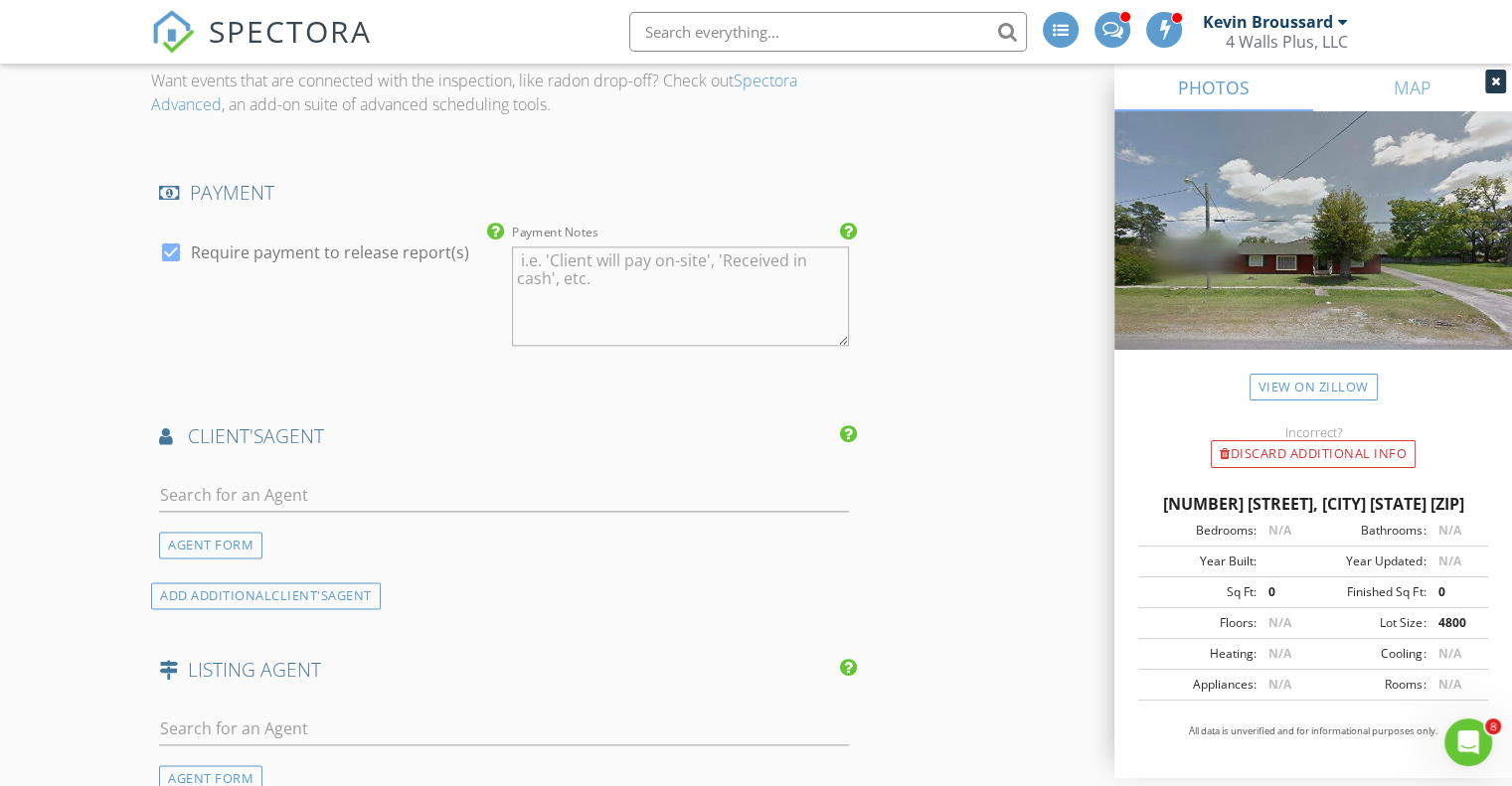 scroll, scrollTop: 2355, scrollLeft: 0, axis: vertical 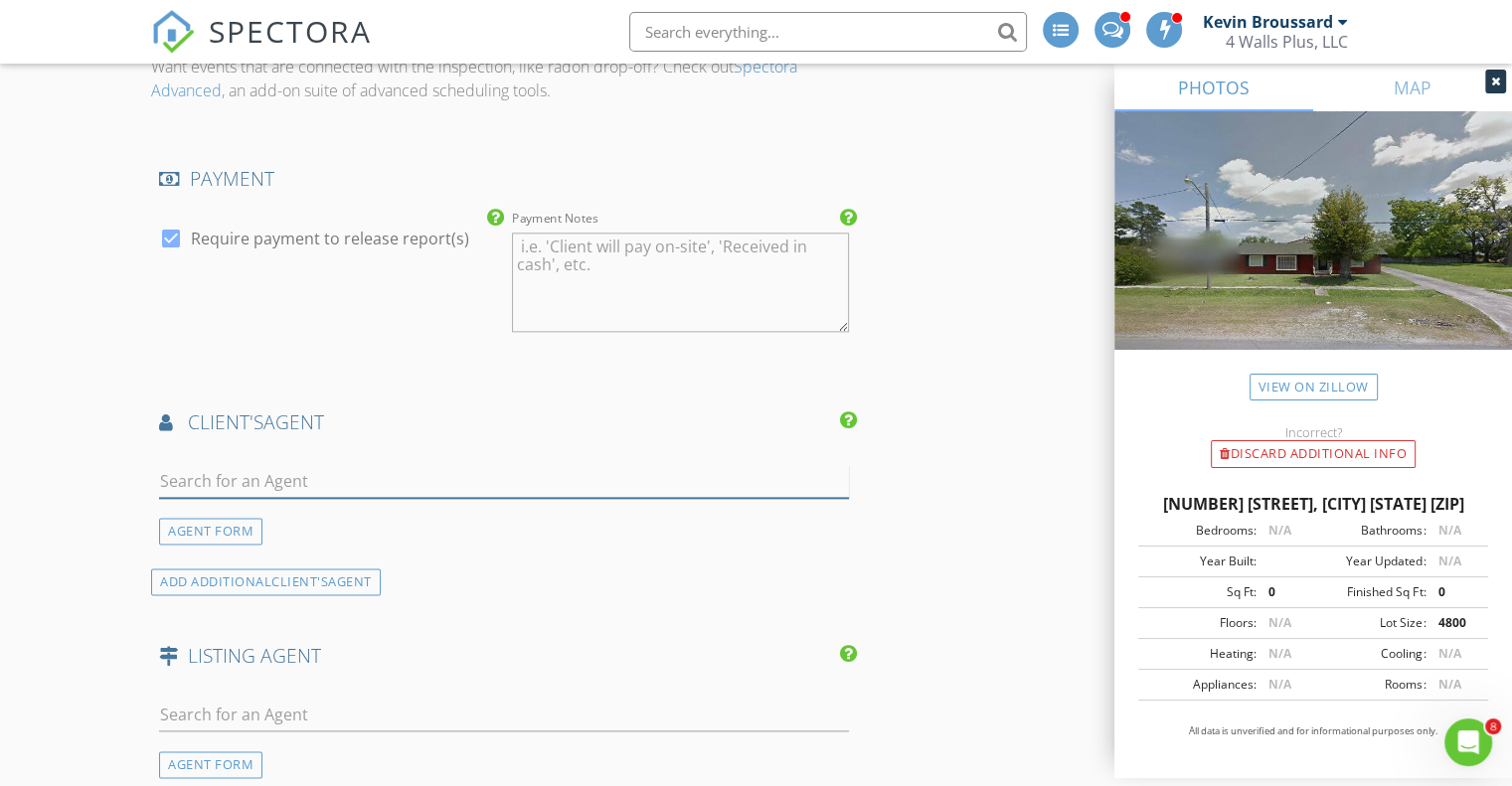 click at bounding box center (504, 481) 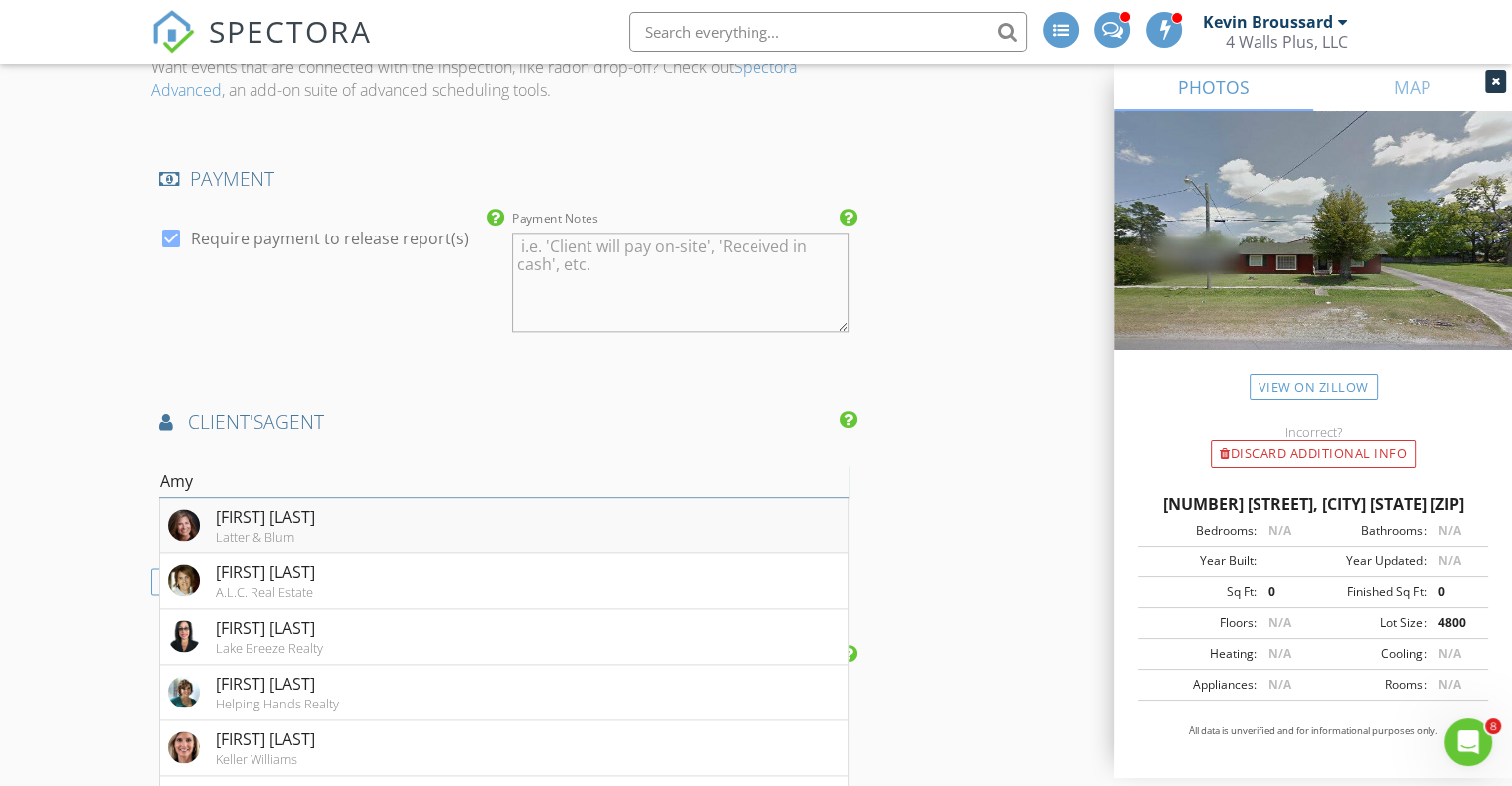 type on "Amy" 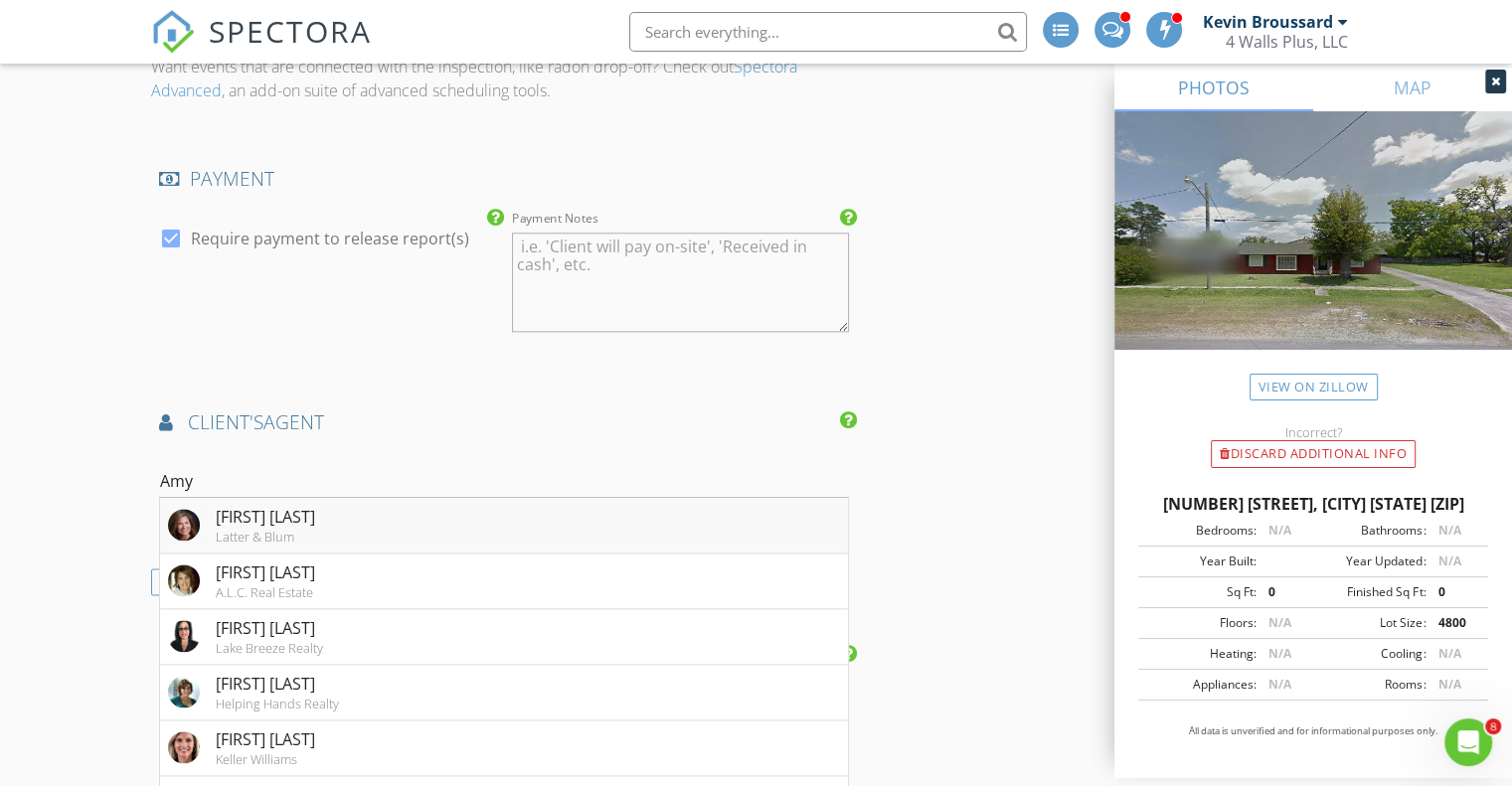 click at bounding box center (184, 525) 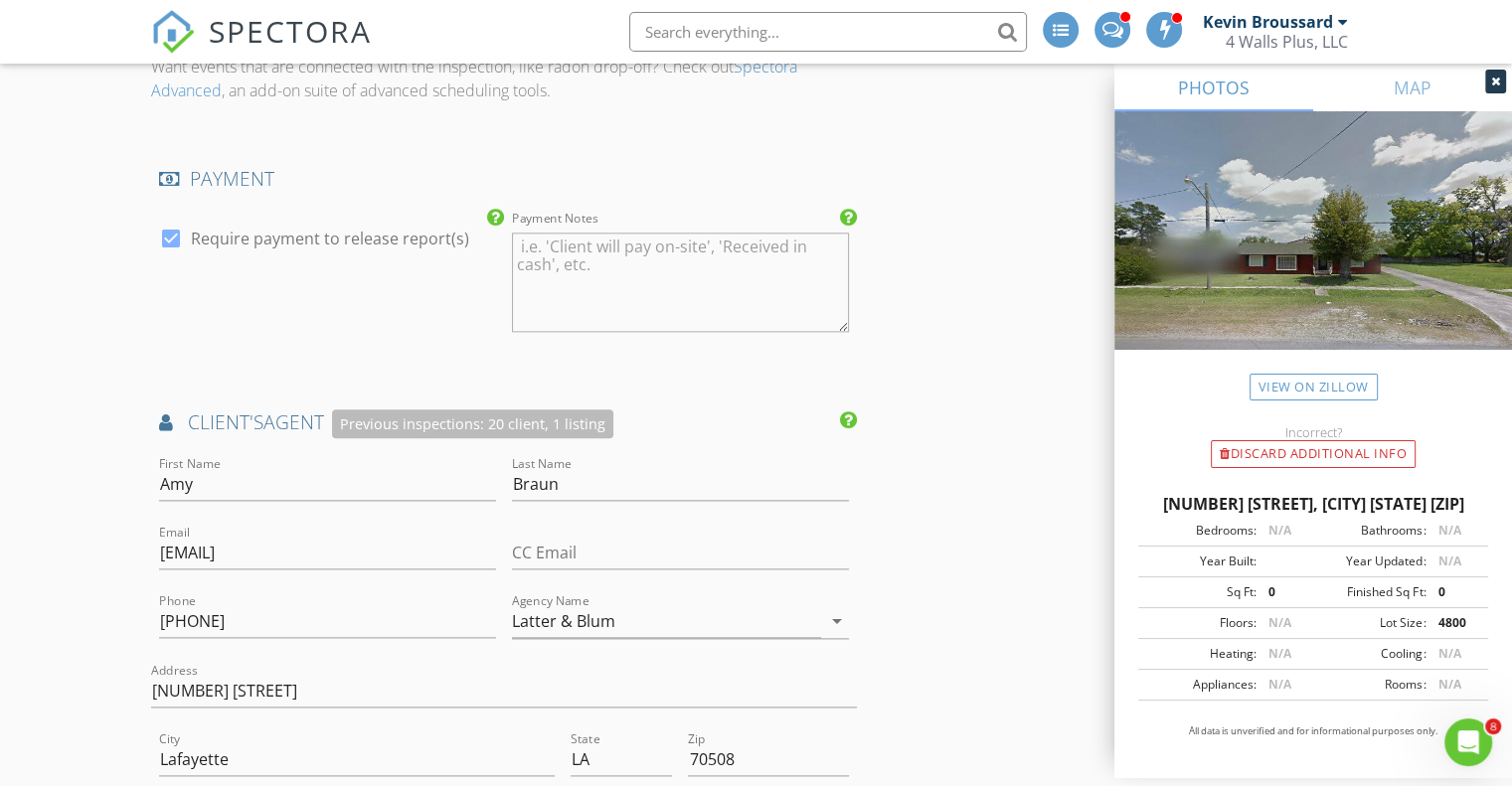 click on "New Inspection
INSPECTOR(S)
check_box   Kevin Broussard   PRIMARY   Kevin Broussard arrow_drop_down   check_box_outline_blank Kevin Broussard specifically requested
Date/Time
08/06/2025 8:00 AM
Location
Address Search       Address 408 Section Ave   Unit   City Rayne   State LA   Zip 70578   County Acadia Parish     Square Feet 2655   Year Built 1974   Foundation Crawlspace arrow_drop_down     Kevin Broussard     8.3 miles     (12 minutes)
client
check_box Enable Client CC email for this inspection   Client Search     check_box_outline_blank Client is a Company/Organization     First Name Mike   Last Name Dartez   Email mikedartez@aol.com   CC Email   Phone 337-278-4423   Address   City   State   Zip     Tags         Notes   Private Notes
ADD ADDITIONAL client
SERVICES" at bounding box center [756, 203] 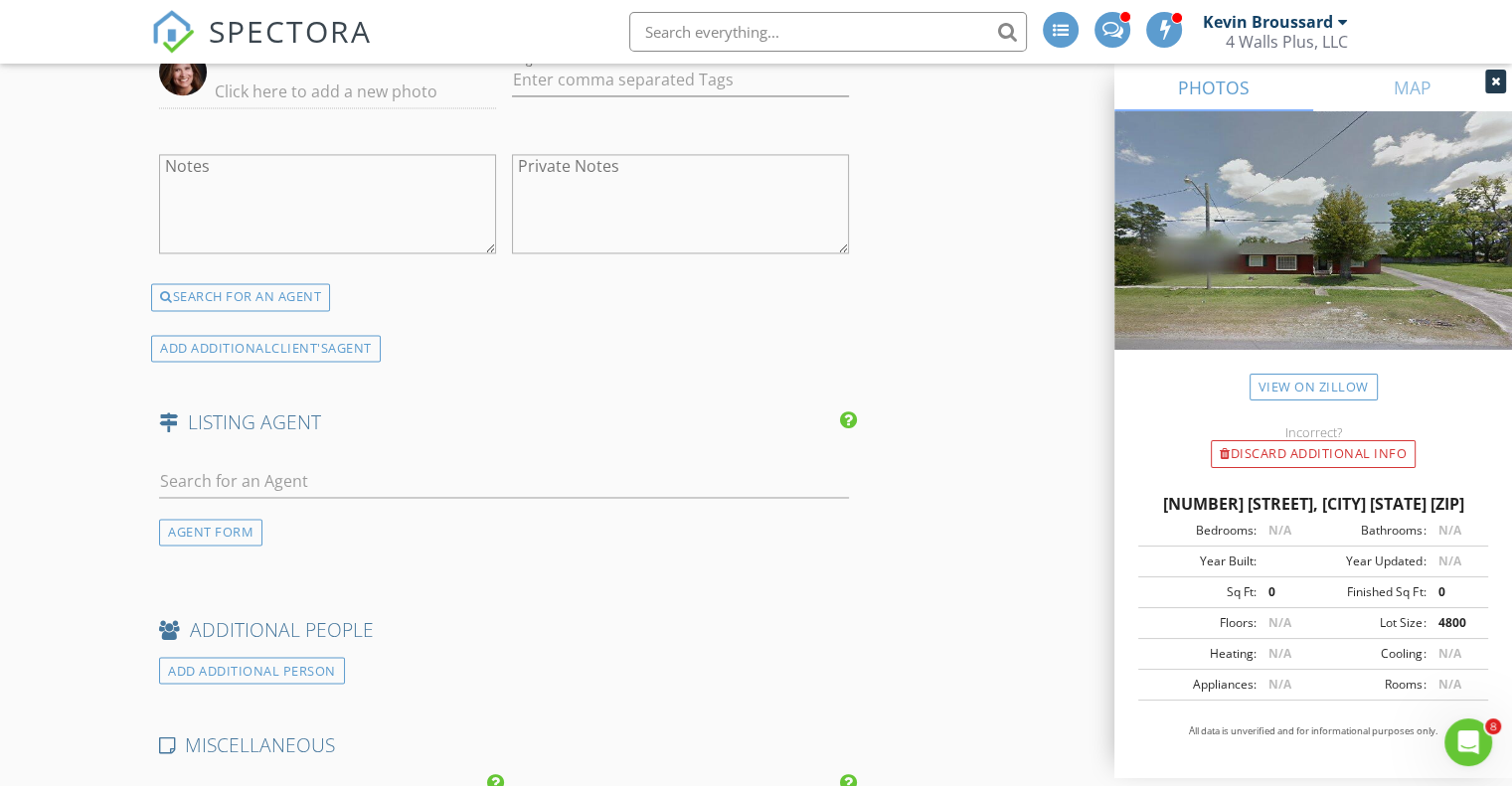 scroll, scrollTop: 3152, scrollLeft: 0, axis: vertical 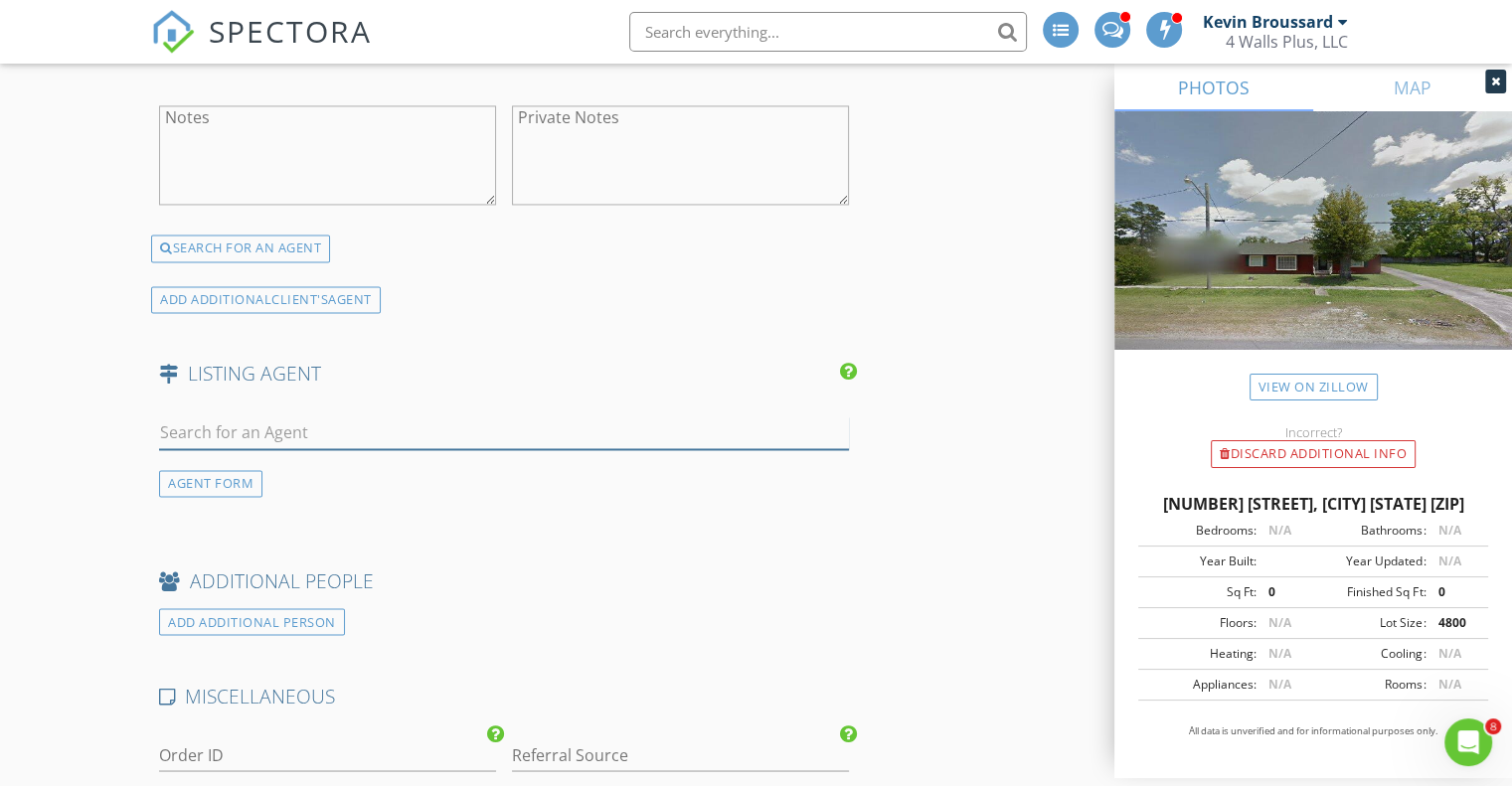 click at bounding box center [504, 432] 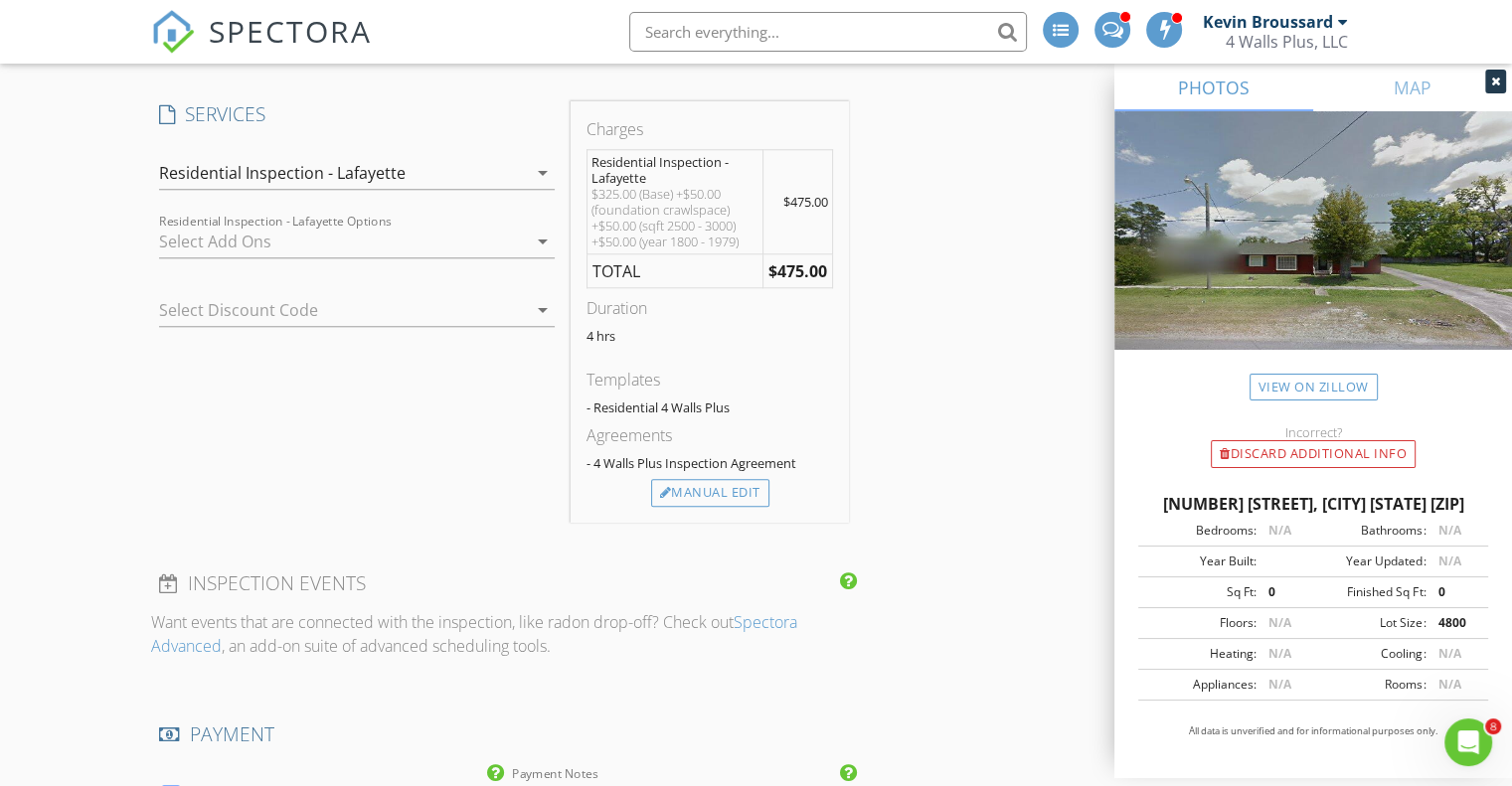 scroll, scrollTop: 1797, scrollLeft: 0, axis: vertical 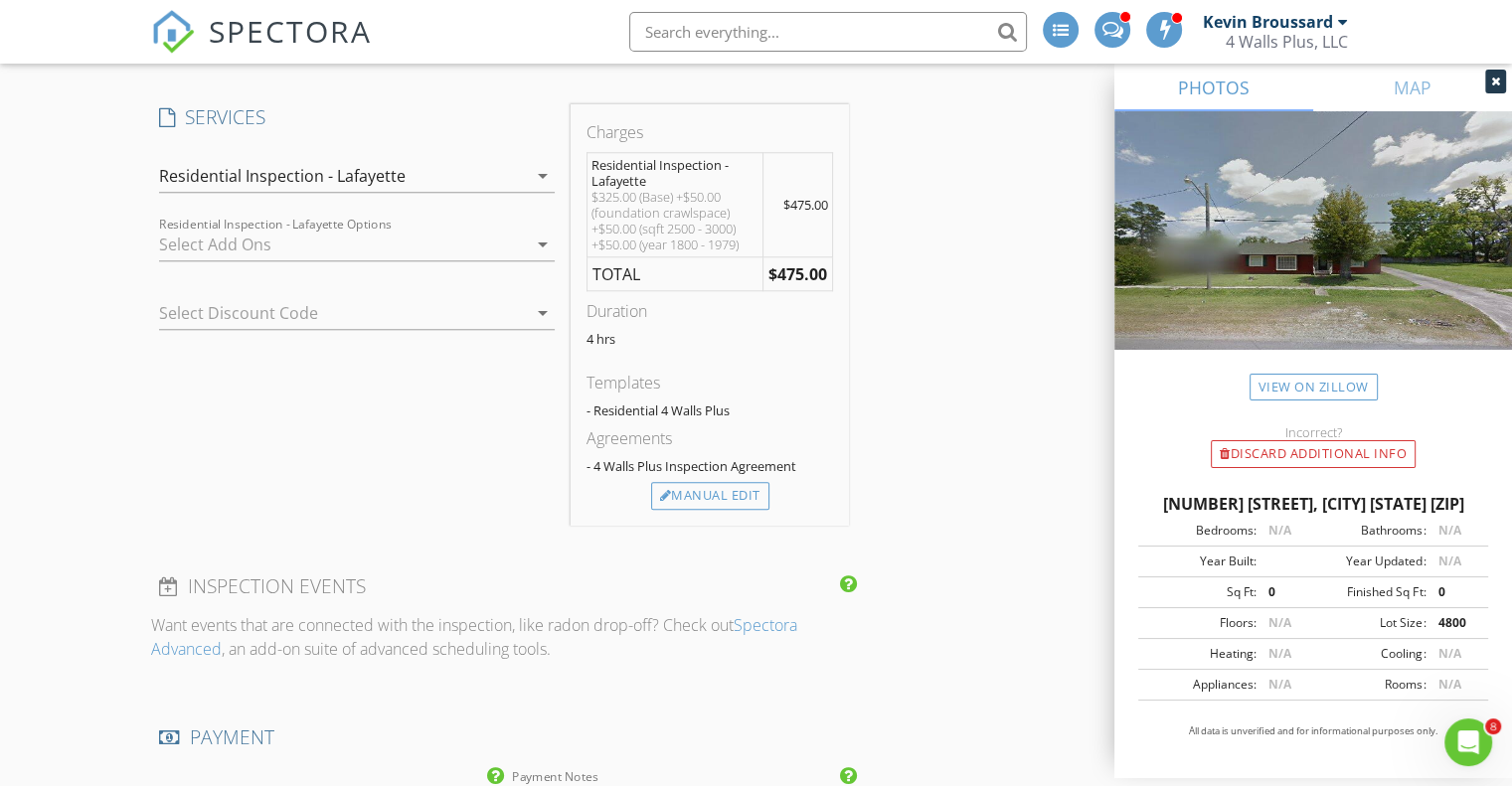click on "Residential Inspection - Lafayette Options arrow_drop_down" at bounding box center [357, 254] 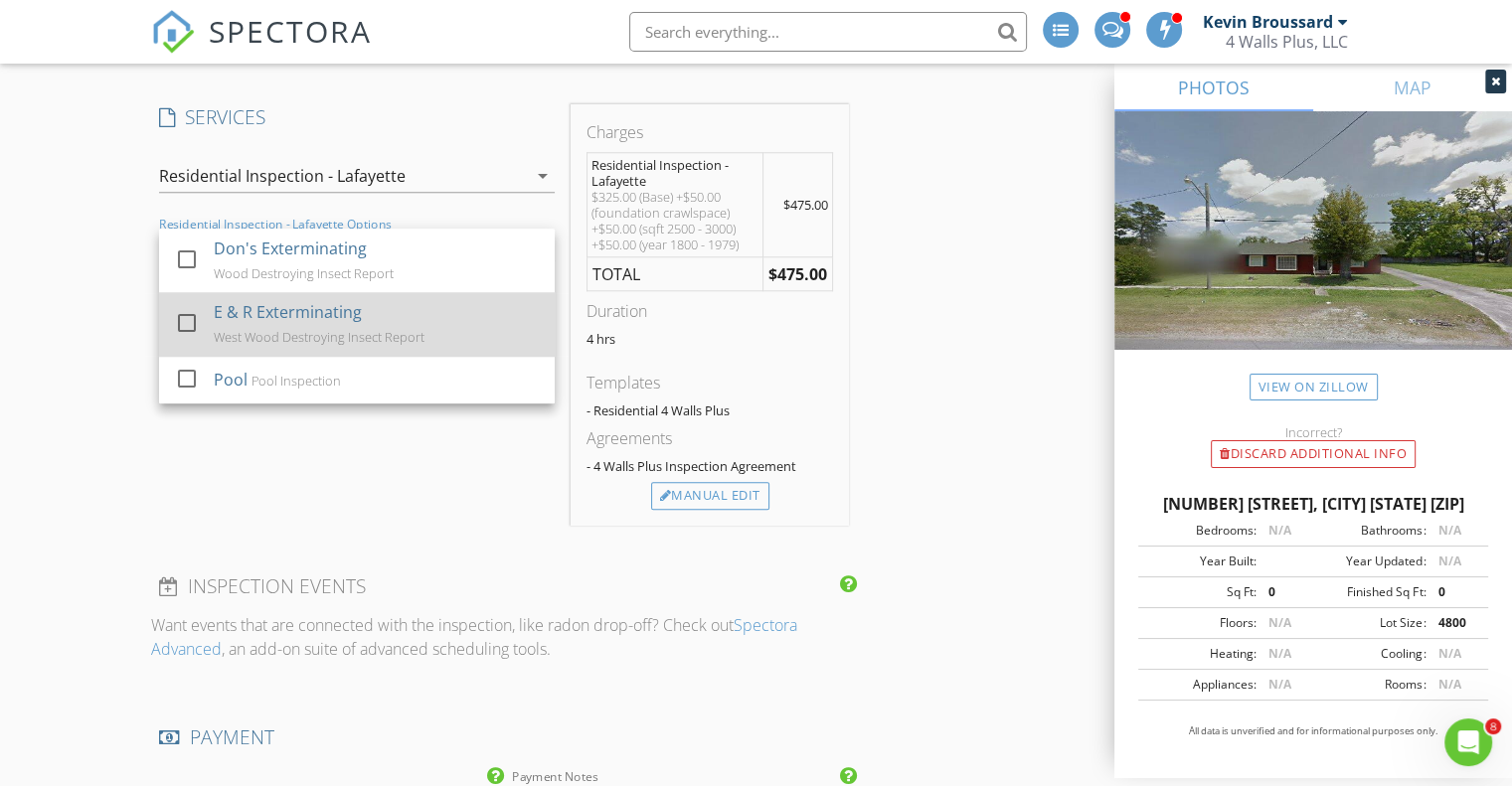 click at bounding box center (187, 323) 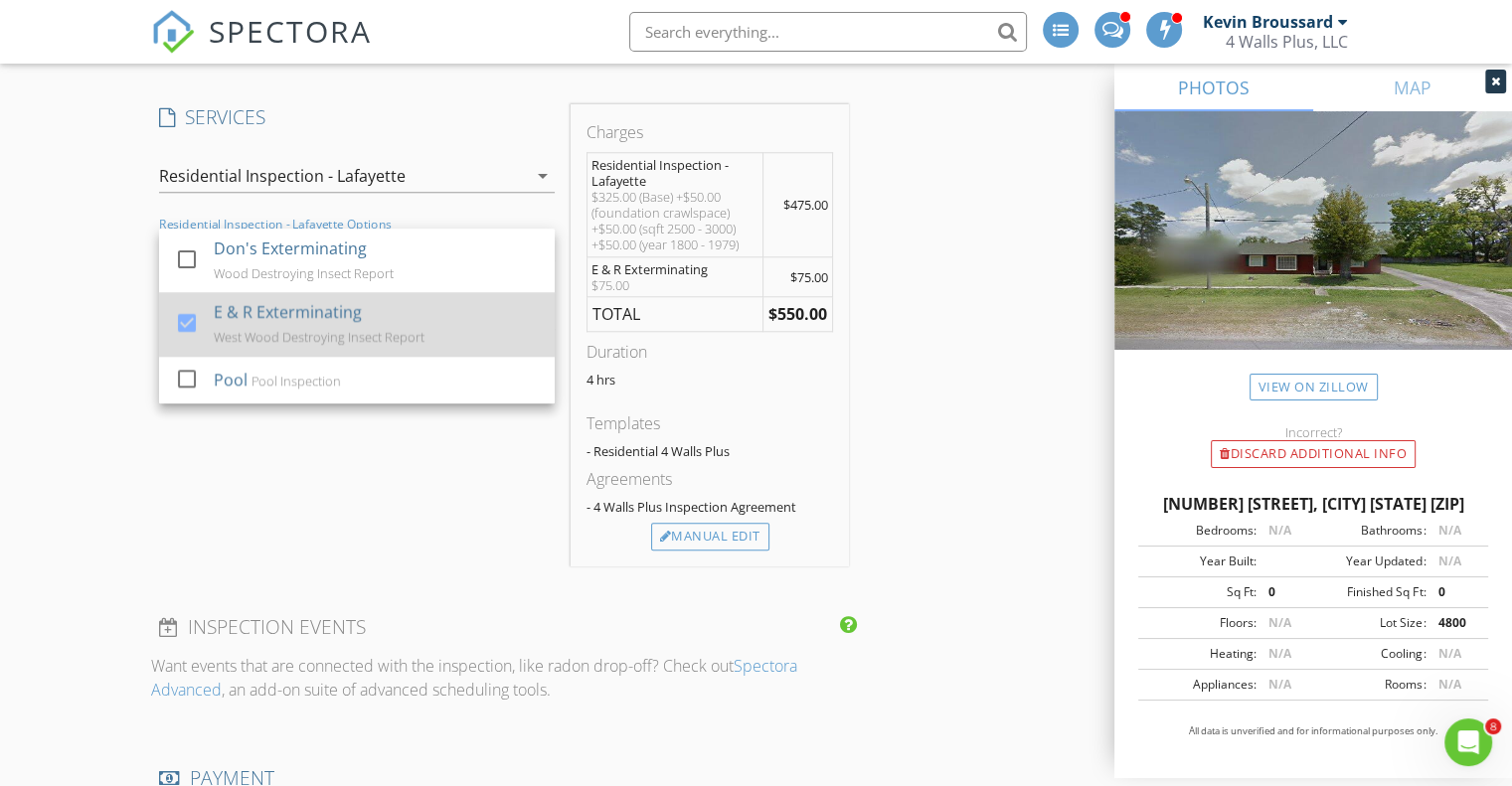 click at bounding box center [187, 323] 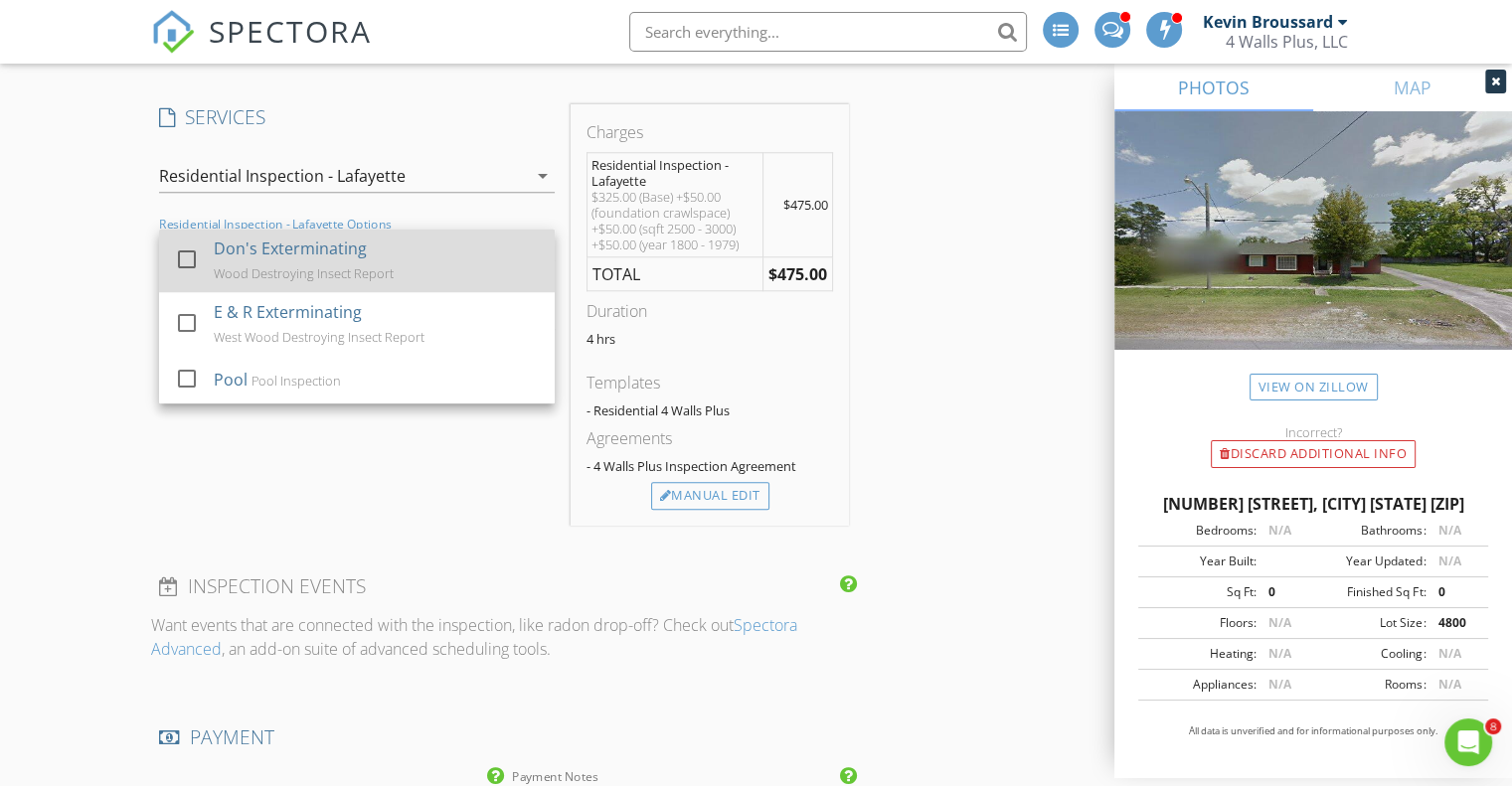 click at bounding box center (187, 259) 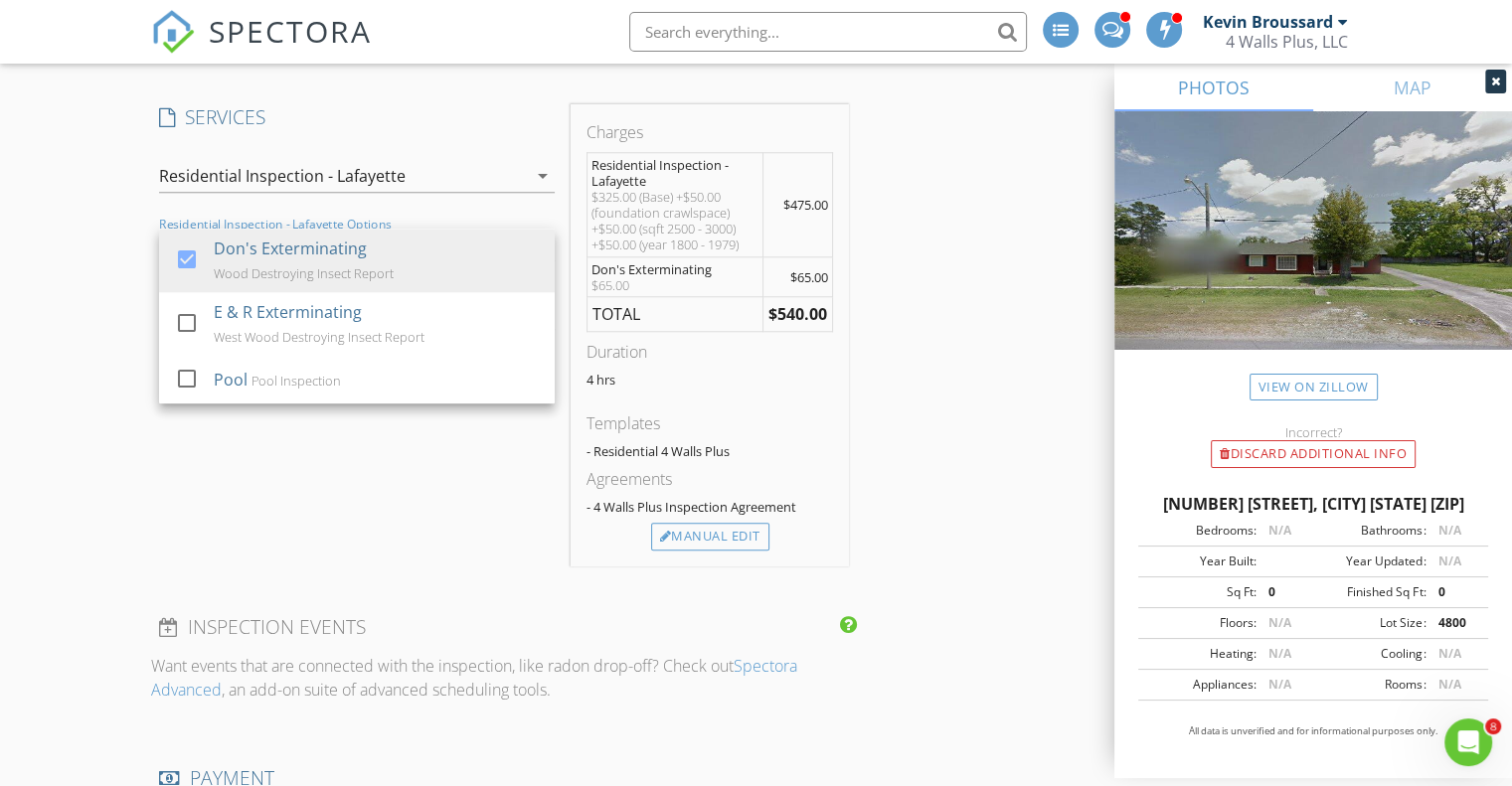 click on "New Inspection
INSPECTOR(S)
check_box   Kevin Broussard   PRIMARY   Kevin Broussard arrow_drop_down   check_box_outline_blank Kevin Broussard specifically requested
Date/Time
08/06/2025 8:00 AM
Location
Address Search       Address 408 Section Ave   Unit   City Rayne   State LA   Zip 70578   County Acadia Parish     Square Feet 2655   Year Built 1974   Foundation Crawlspace arrow_drop_down     Kevin Broussard     8.3 miles     (12 minutes)
client
check_box Enable Client CC email for this inspection   Client Search     check_box_outline_blank Client is a Company/Organization     First Name Mike   Last Name Dartez   Email mikedartez@aol.com   CC Email   Phone 337-278-4423   Address   City   State   Zip     Tags         Notes   Private Notes
ADD ADDITIONAL client
SERVICES" at bounding box center (756, 781) 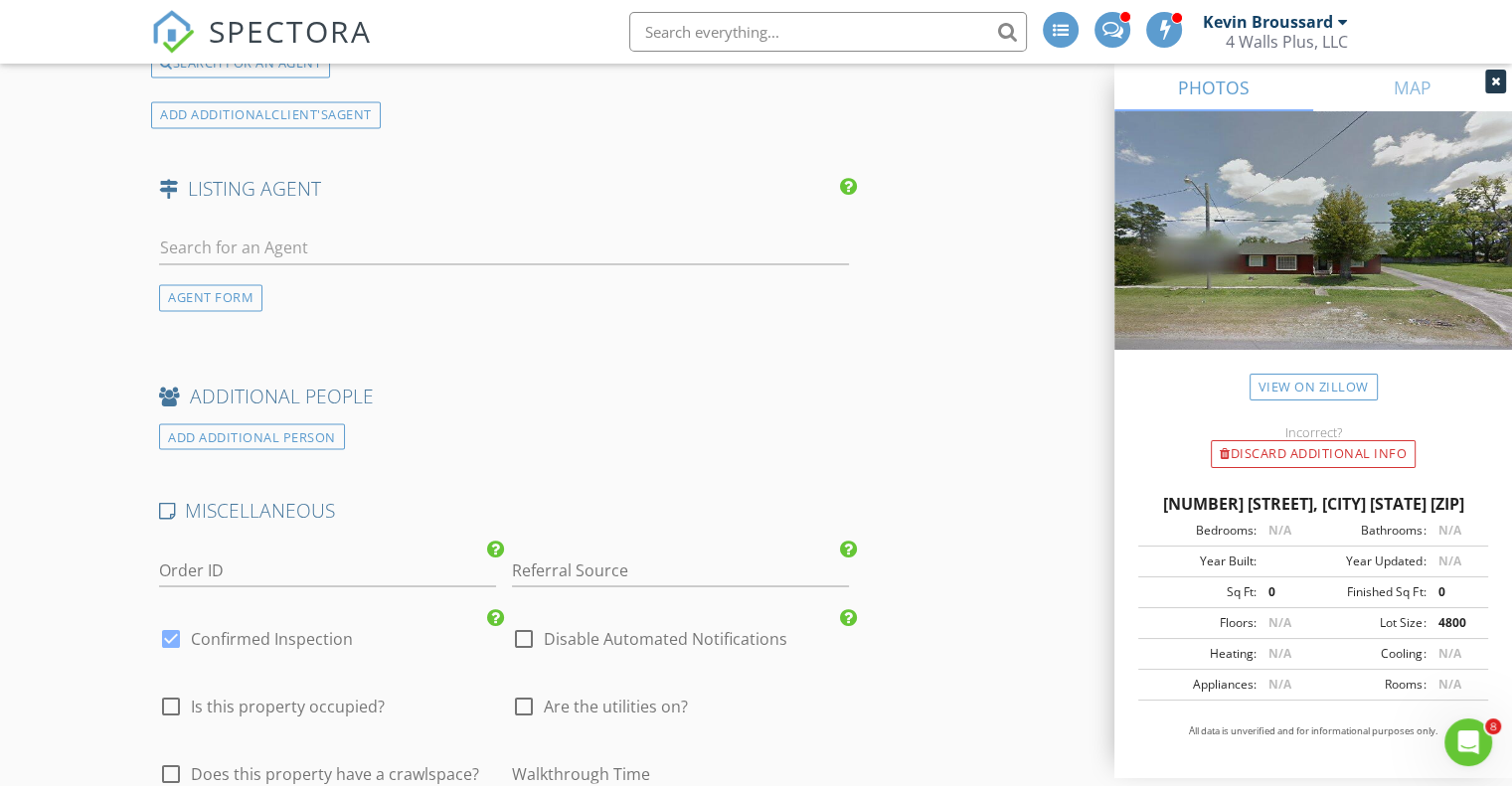 scroll, scrollTop: 3379, scrollLeft: 0, axis: vertical 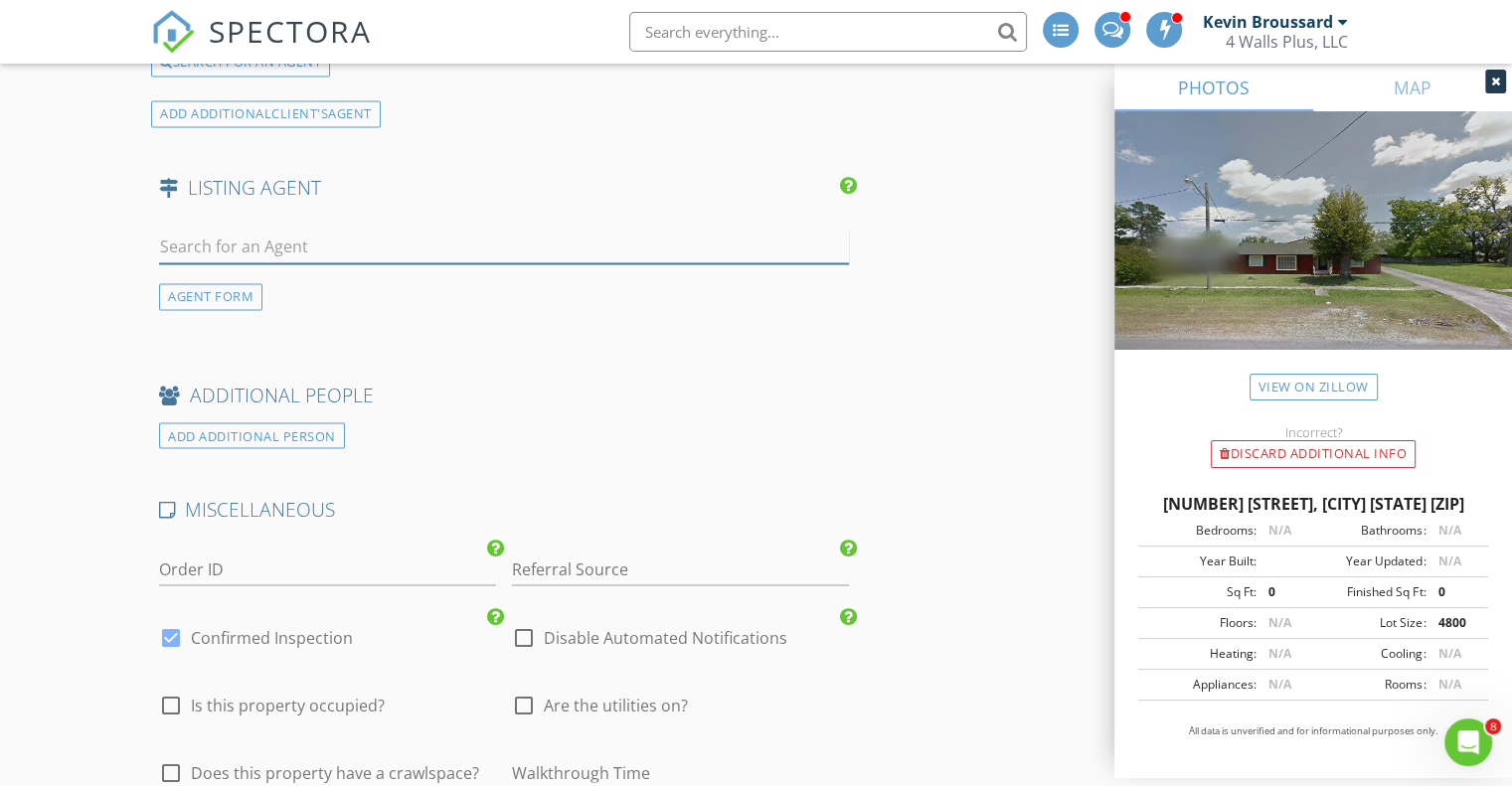 click at bounding box center (504, 246) 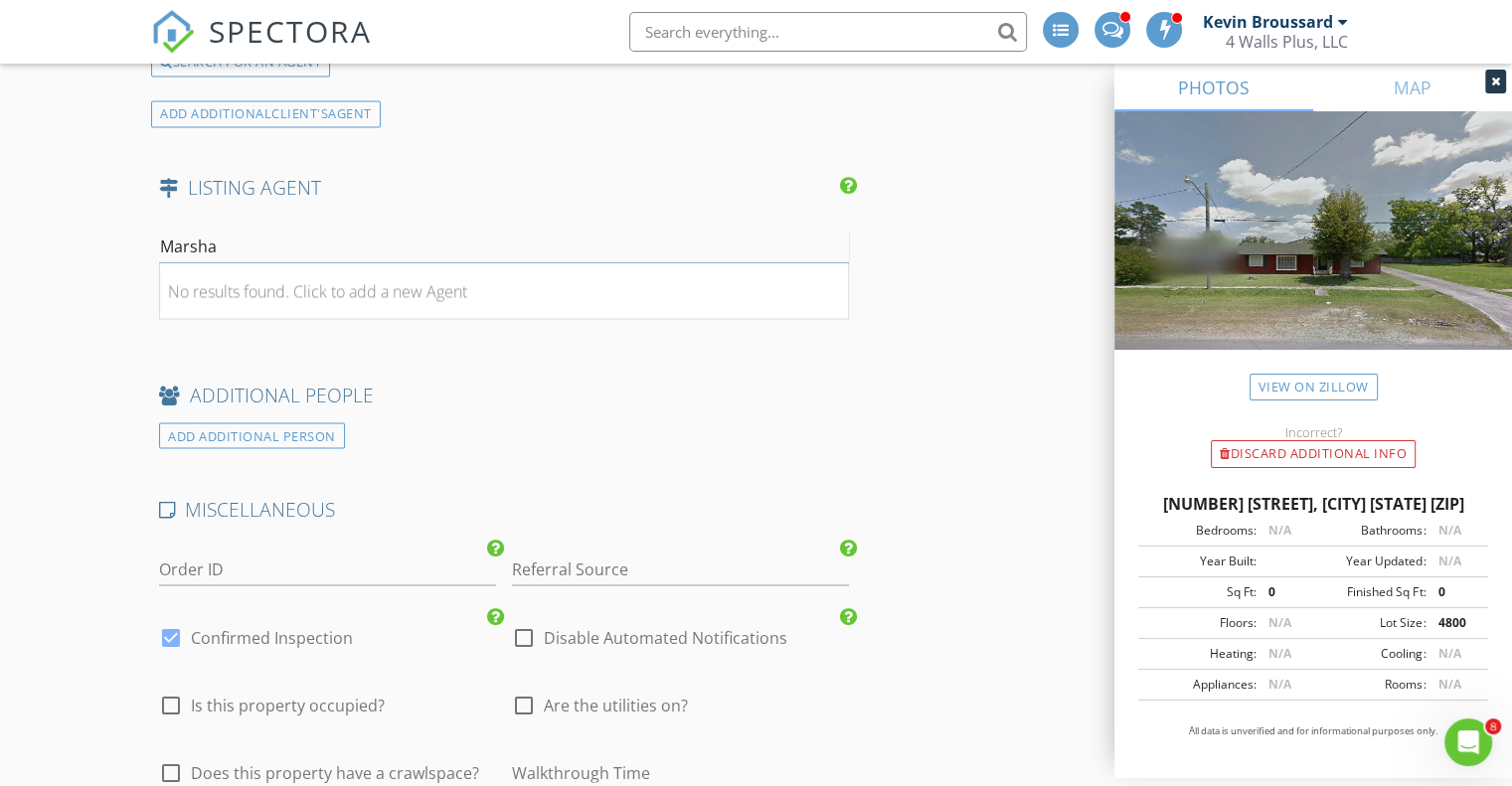 type on "Marsha" 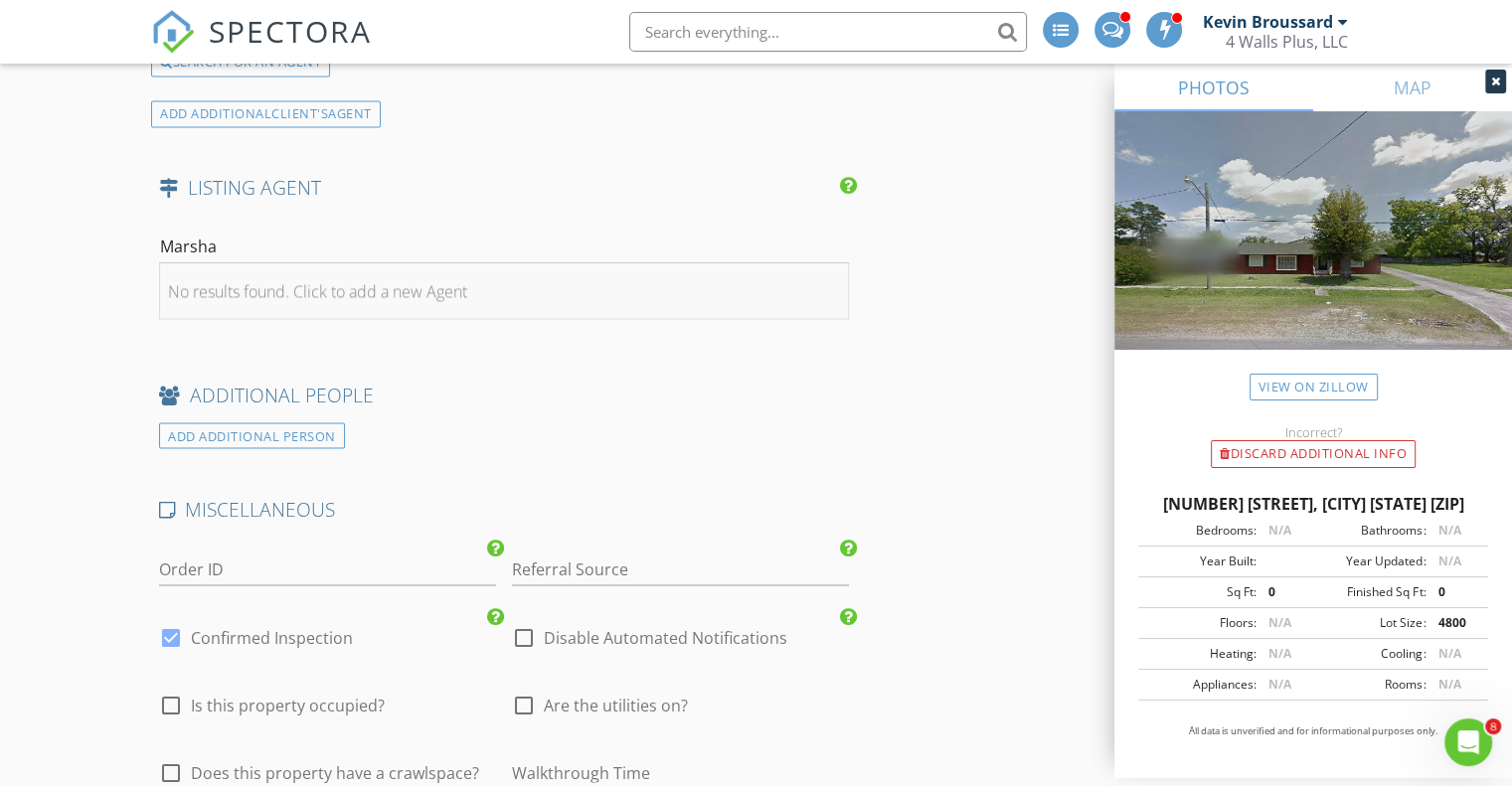 click on "No results found. Click to add a new Agent" at bounding box center (317, 291) 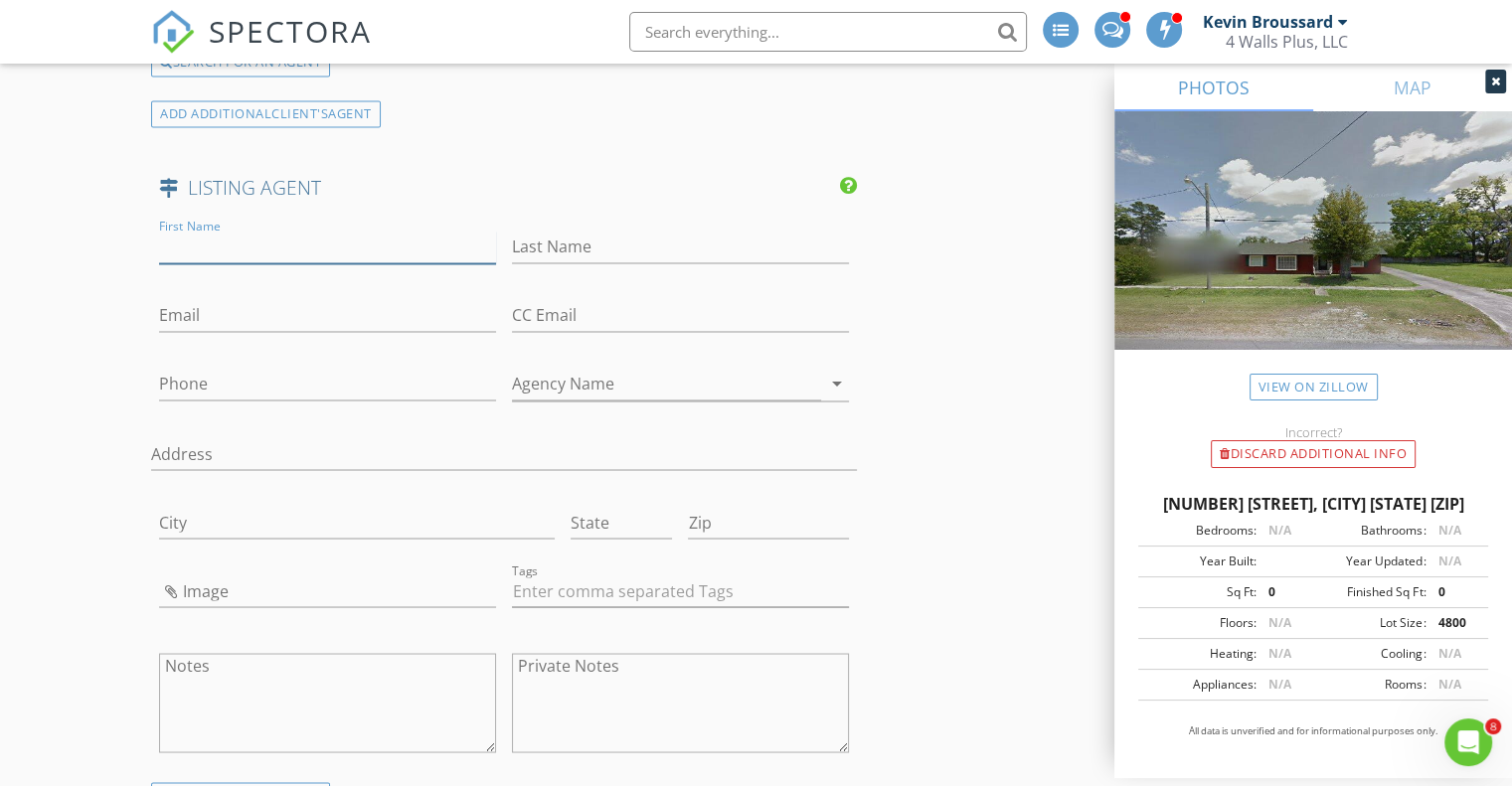 click on "First Name" at bounding box center [327, 246] 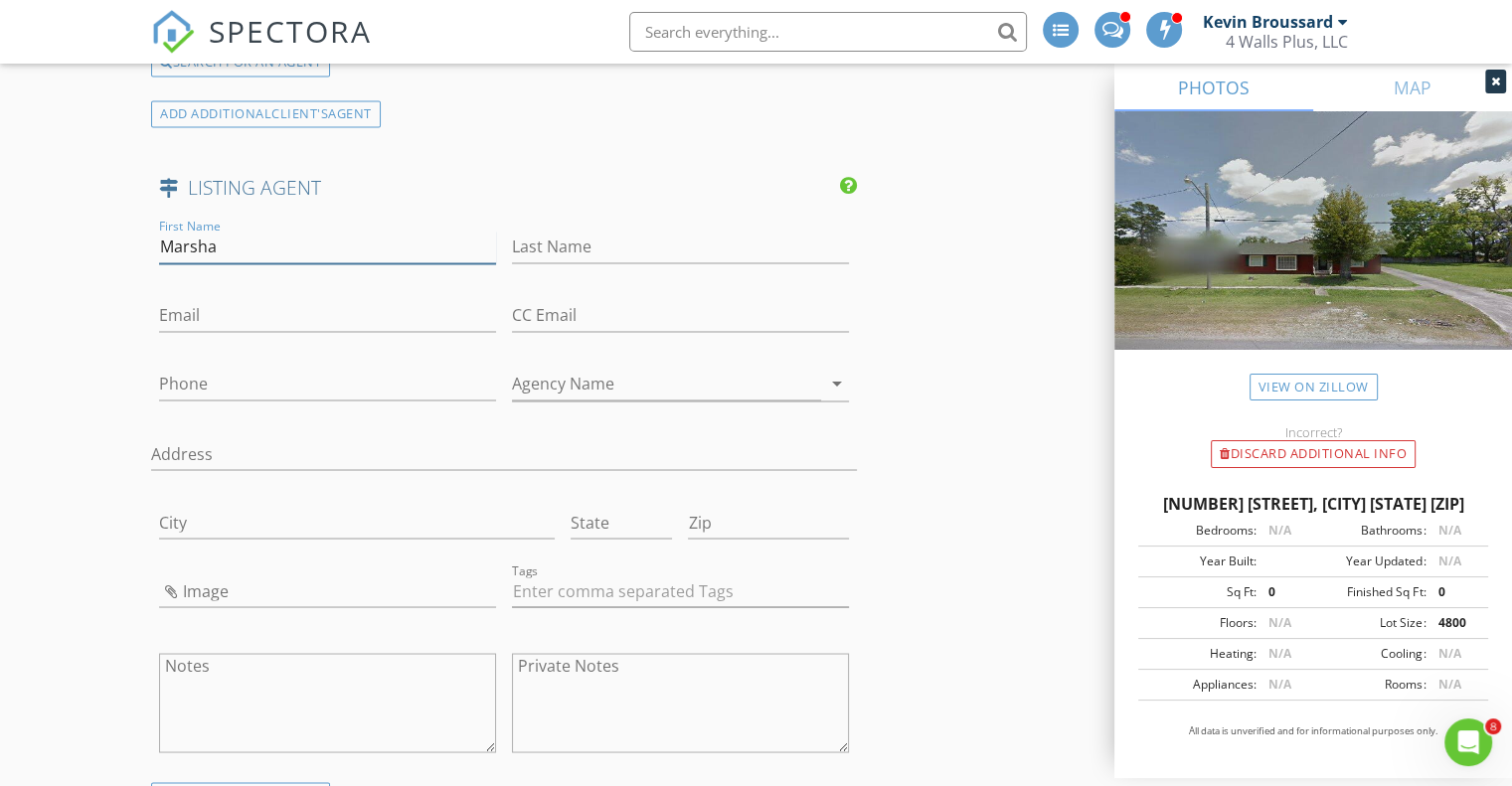 type on "Marsha" 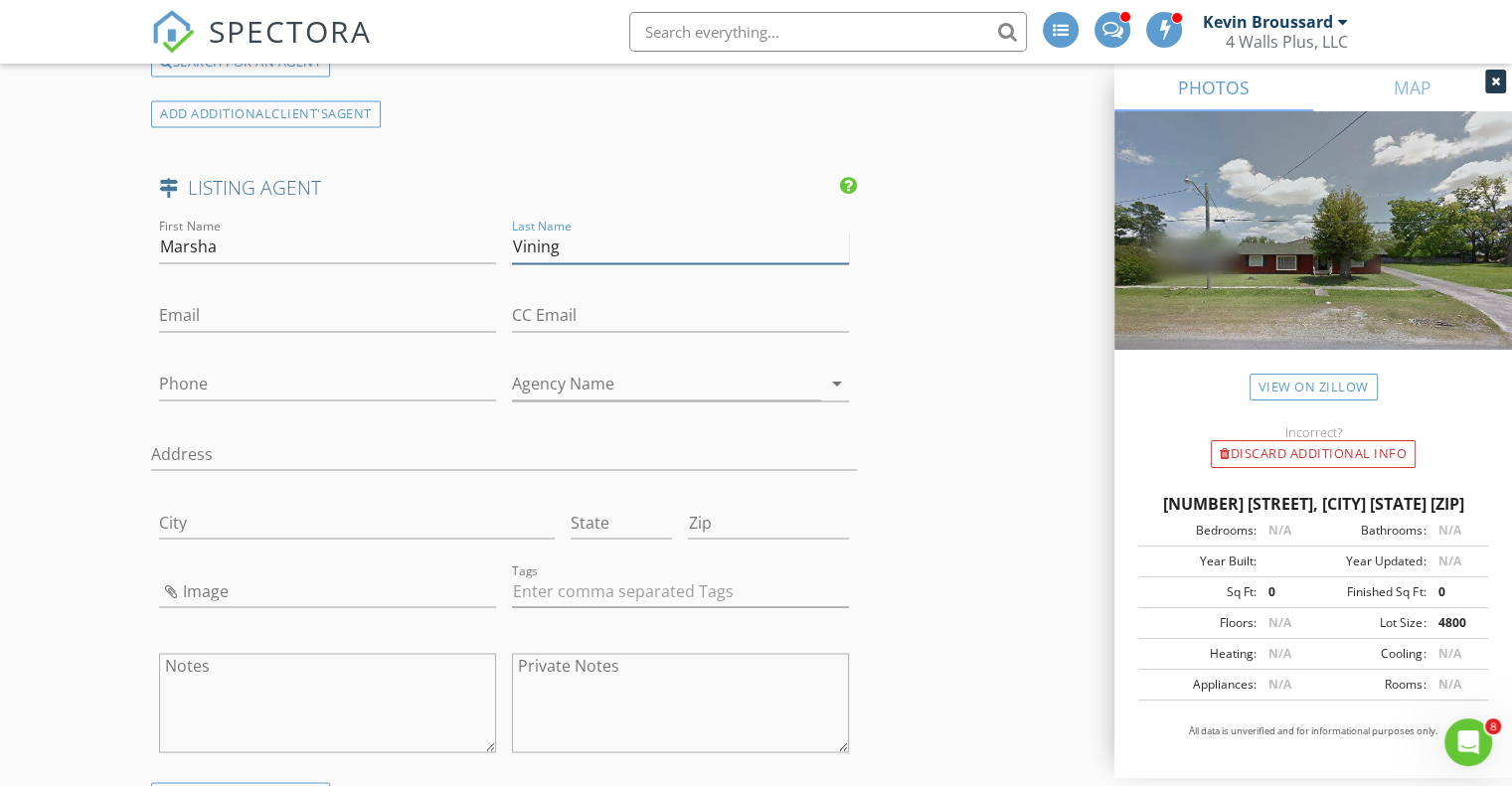 type on "Vining" 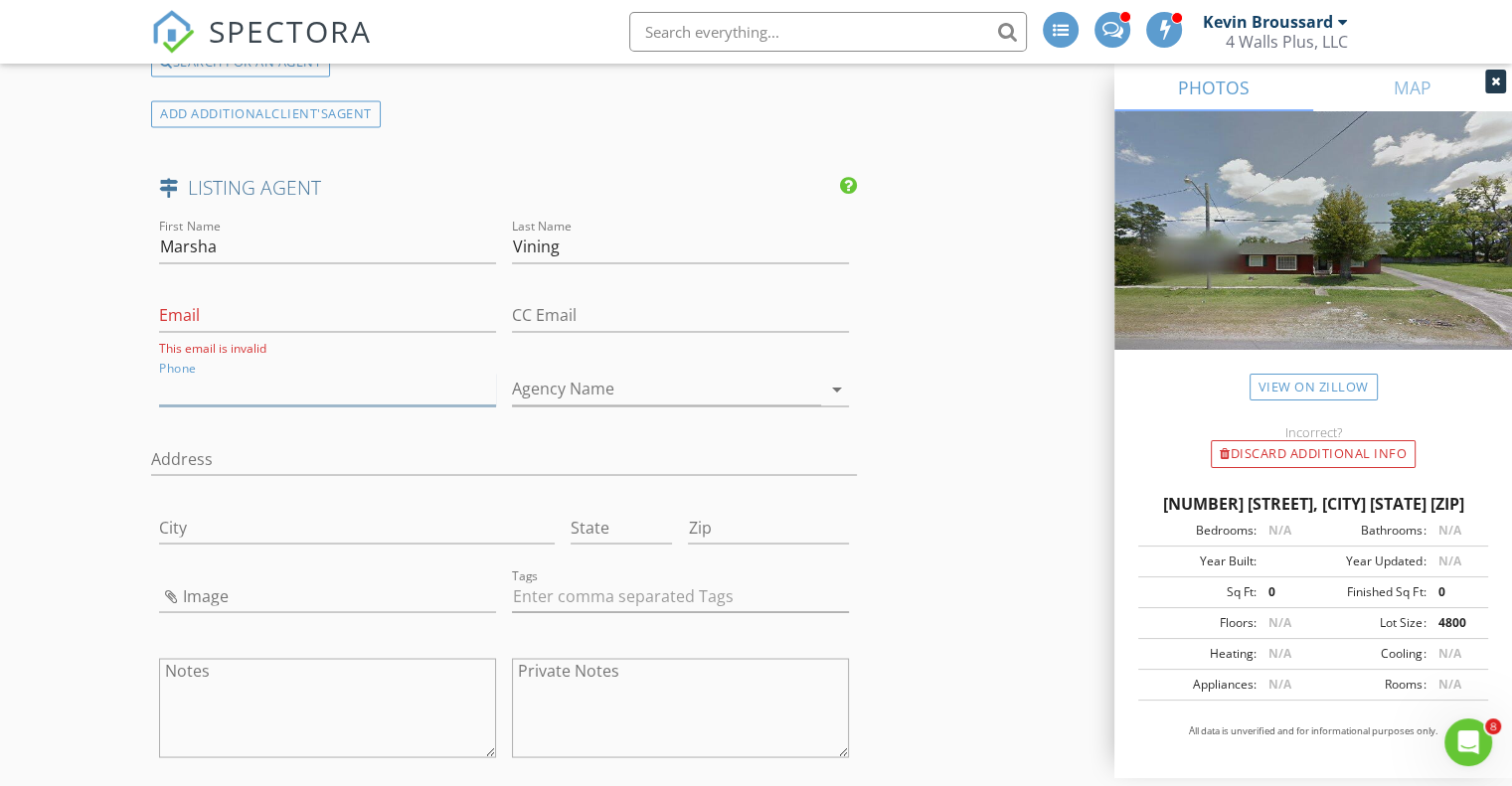 paste on "337-849-5234" 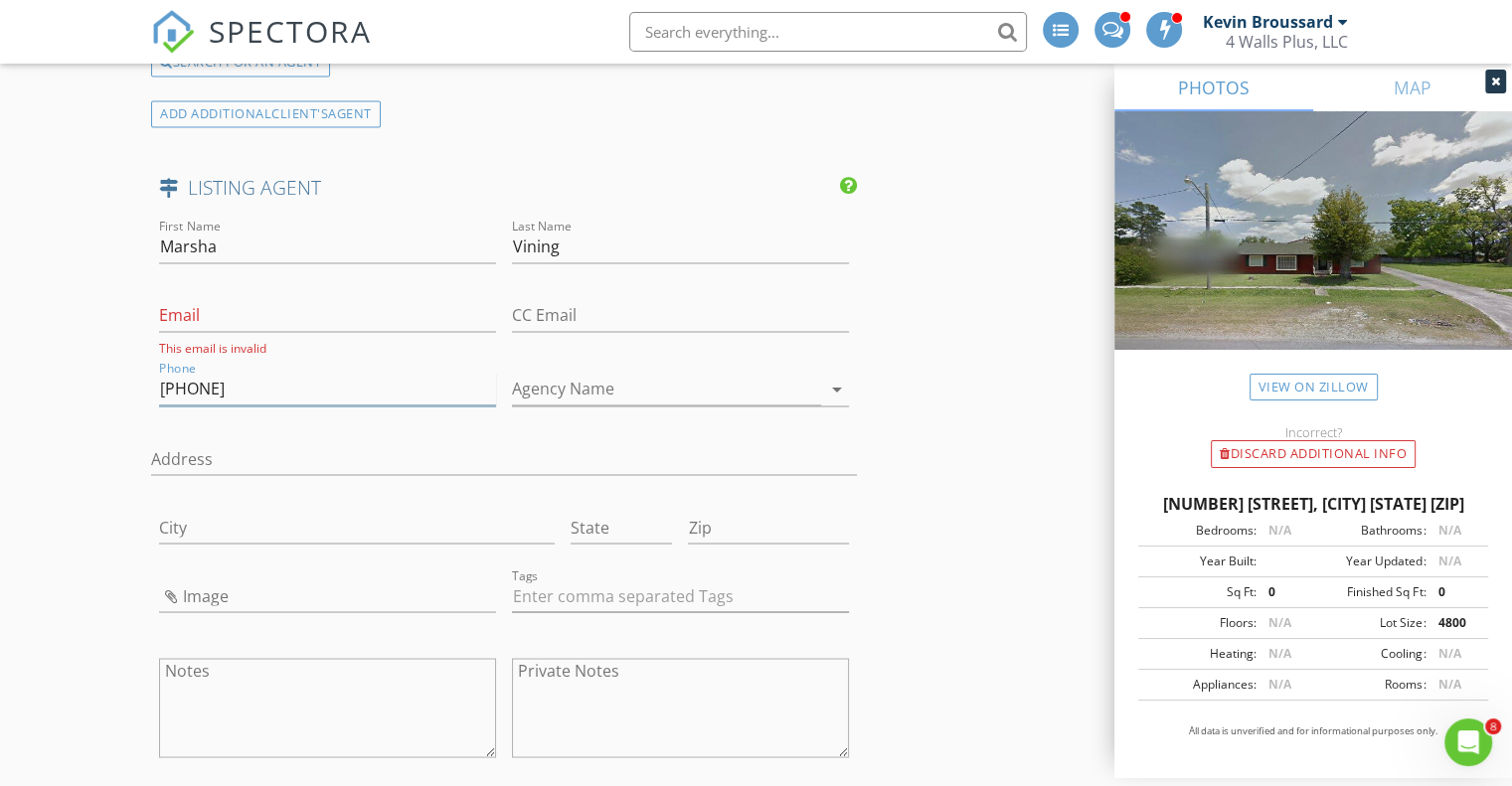 type on "337-849-5234" 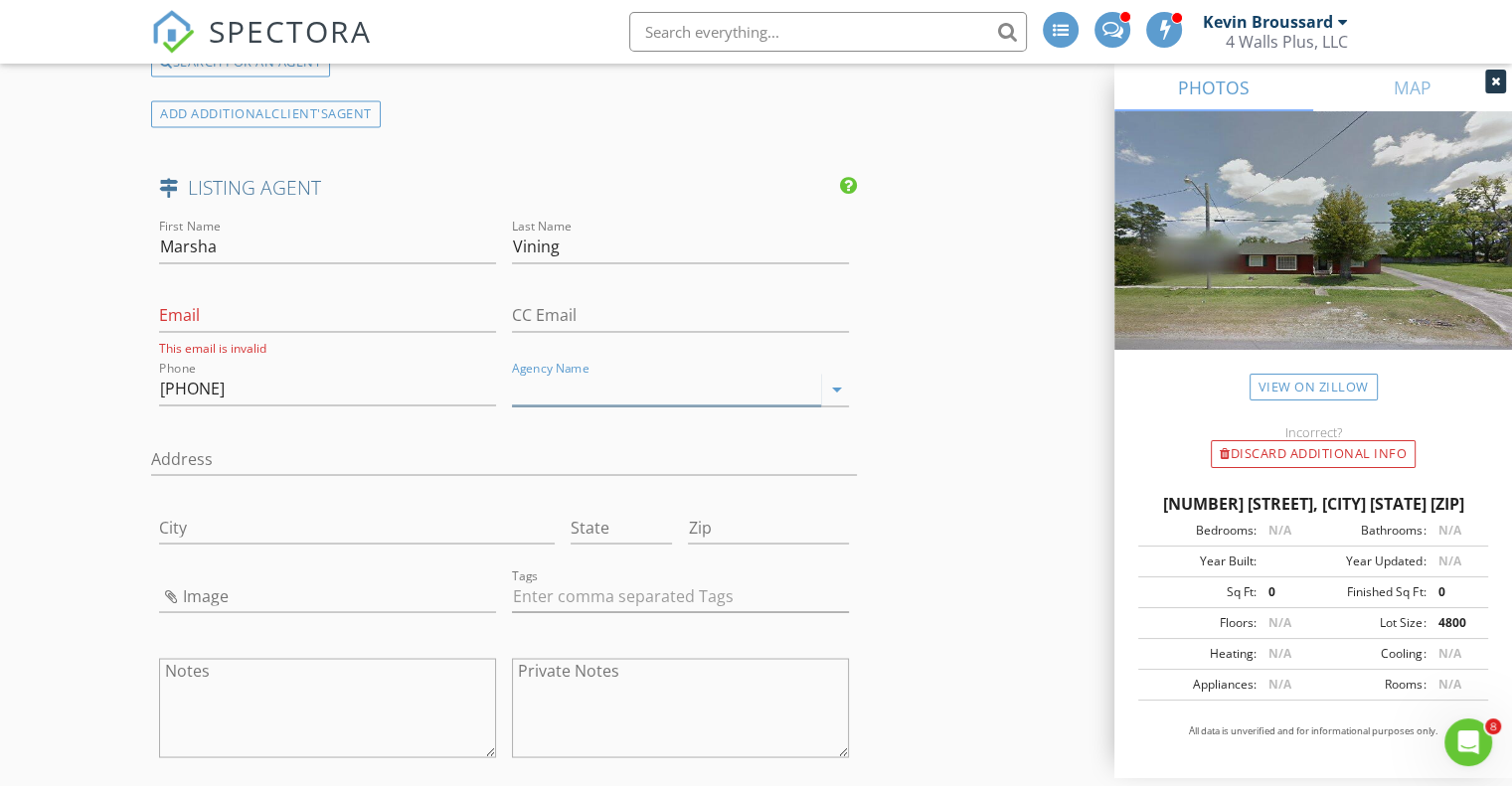 click on "Agency Name" at bounding box center [666, 389] 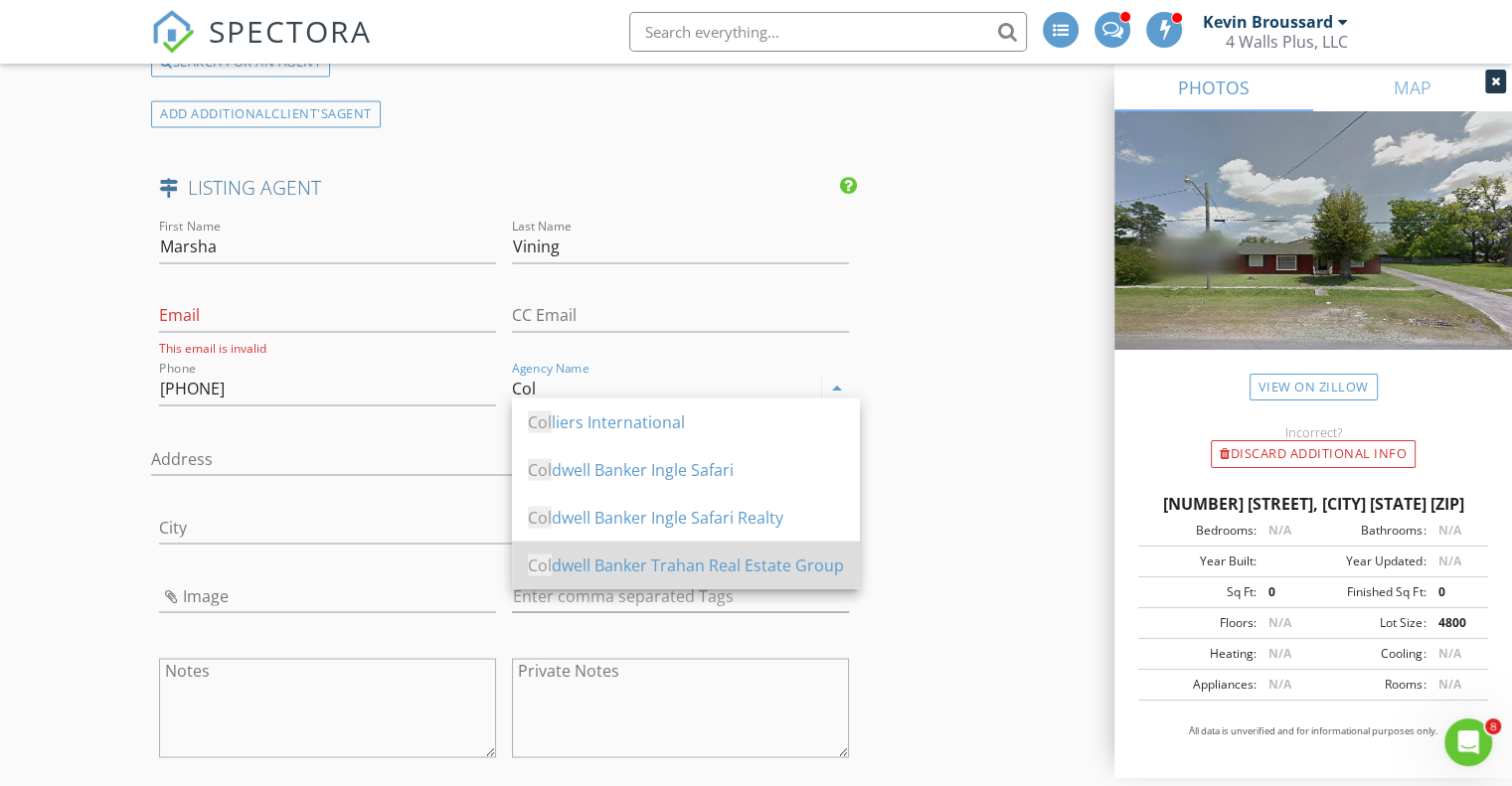 click on "Col dwell Banker Trahan Real Estate Group" at bounding box center (686, 564) 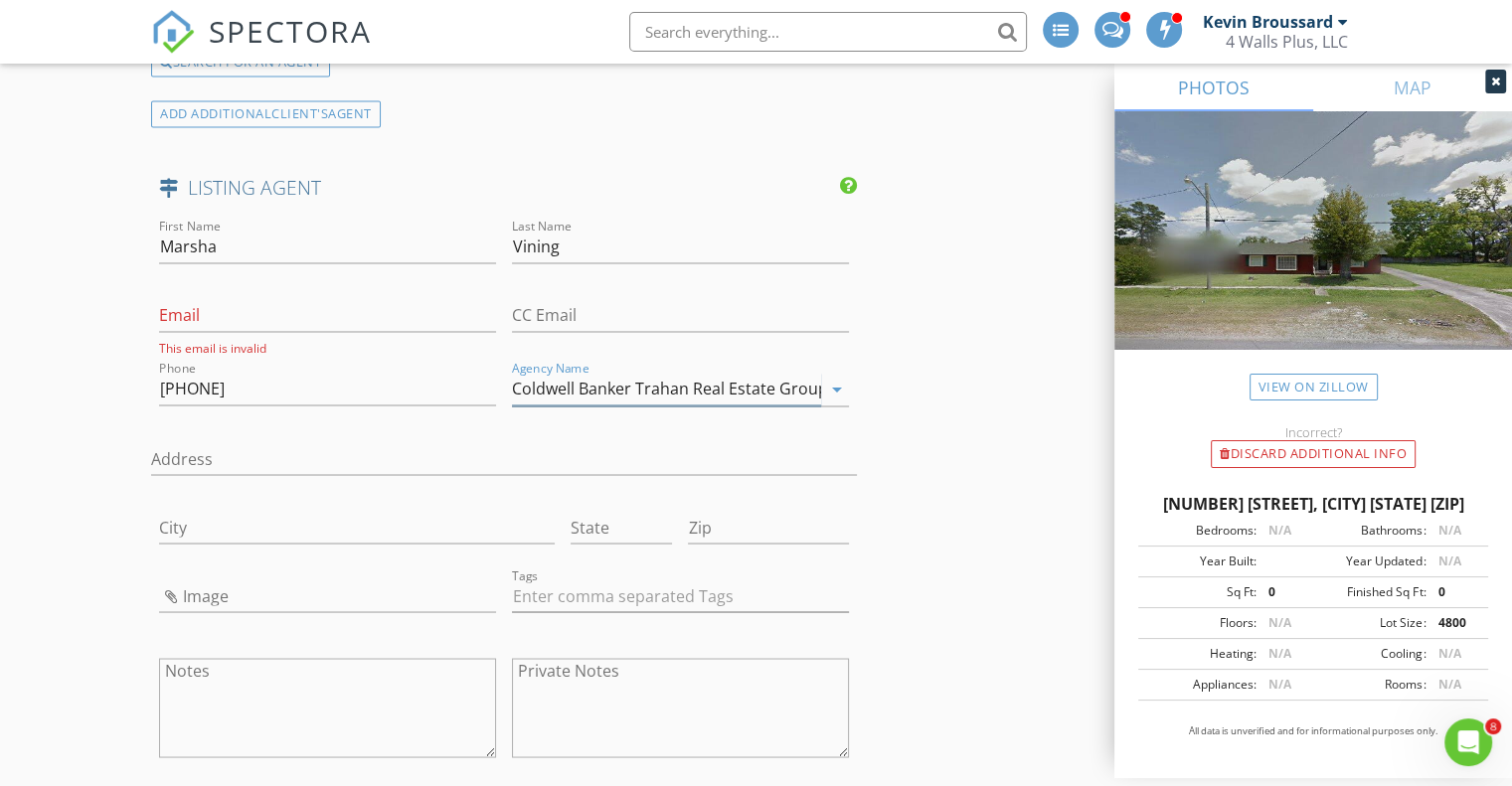 type on "Coldwell Banker Trahan Real Estate Group" 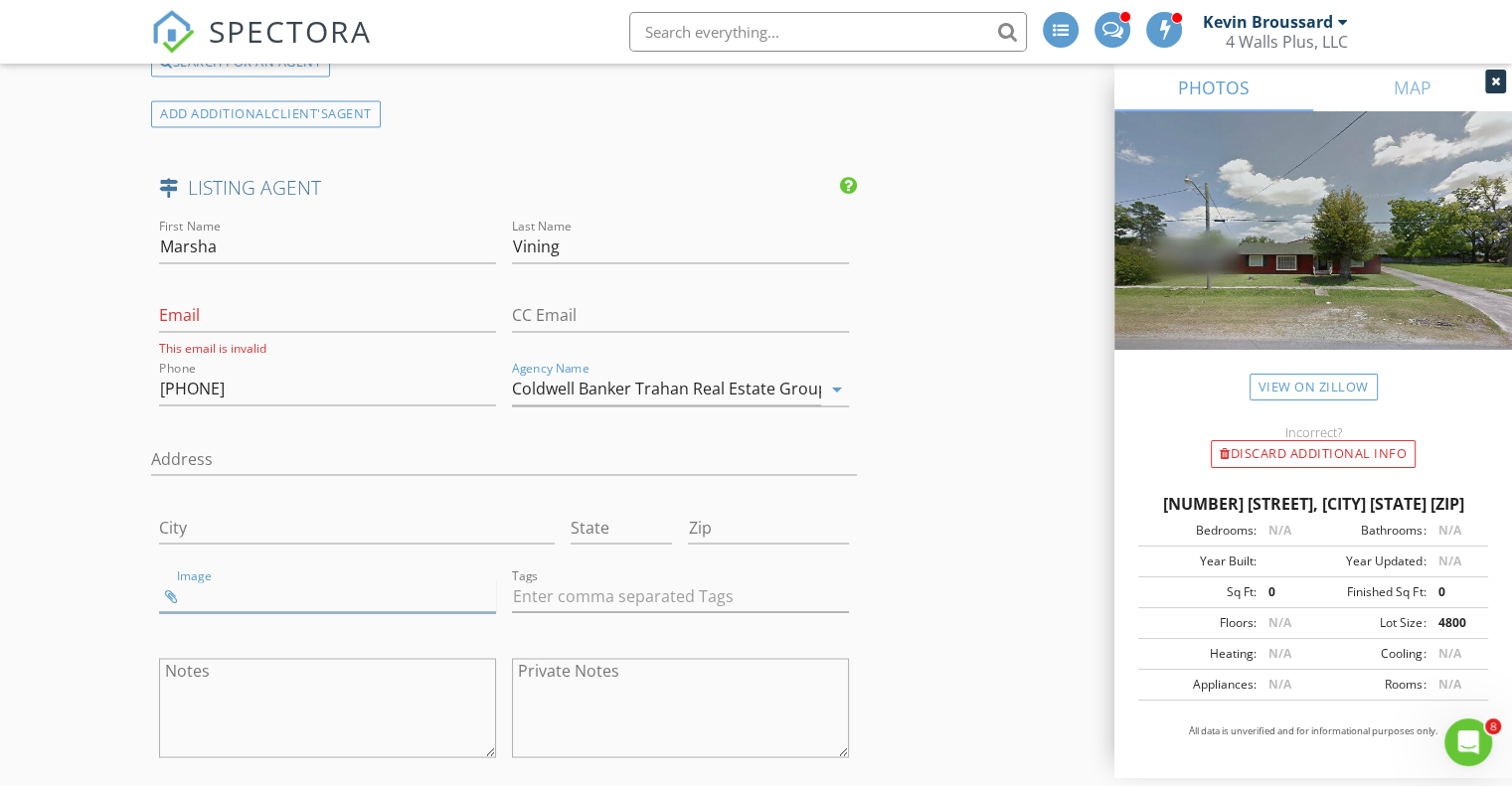click at bounding box center (327, 595) 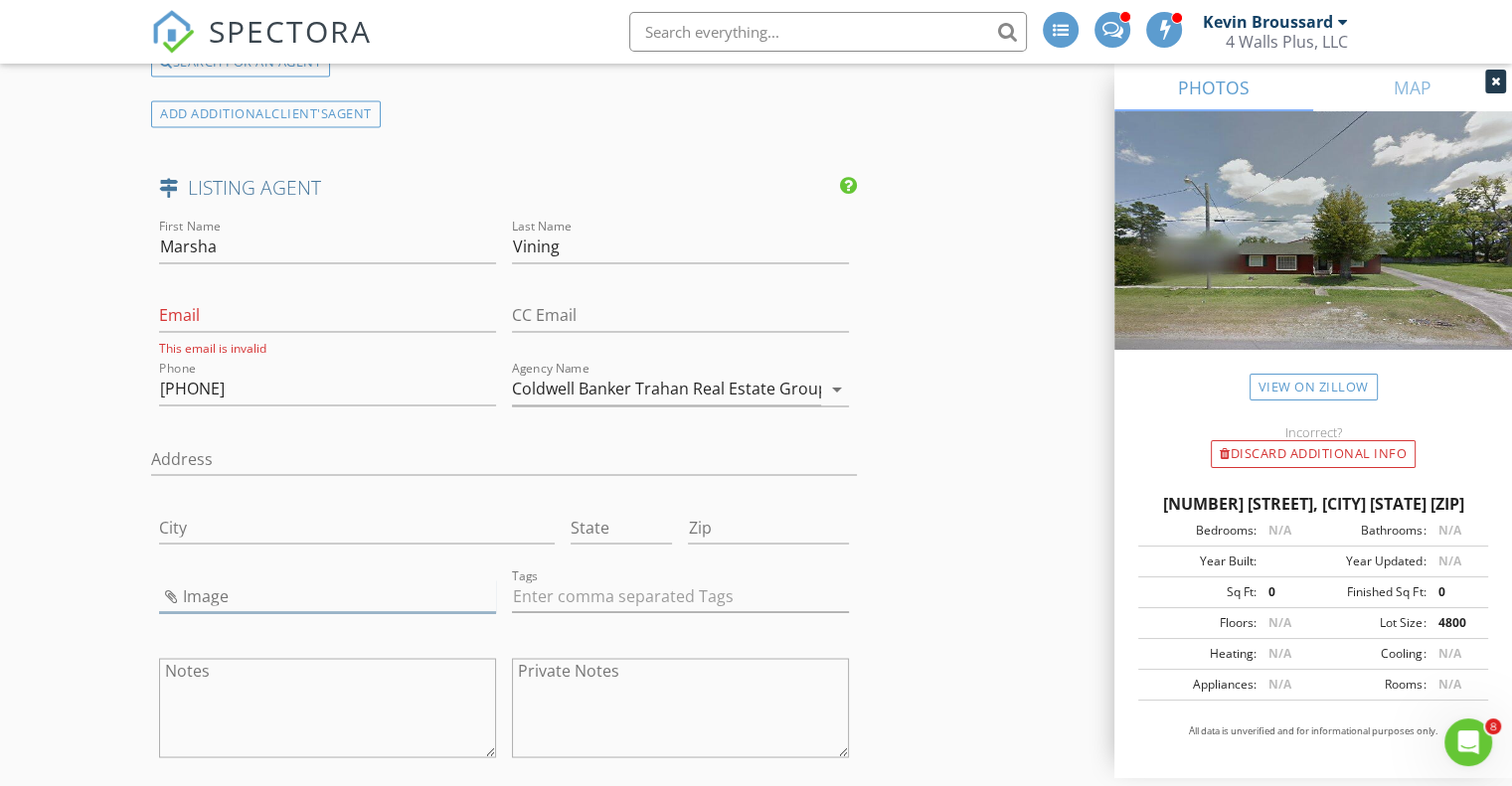 type on "Marsha Vining.jpg" 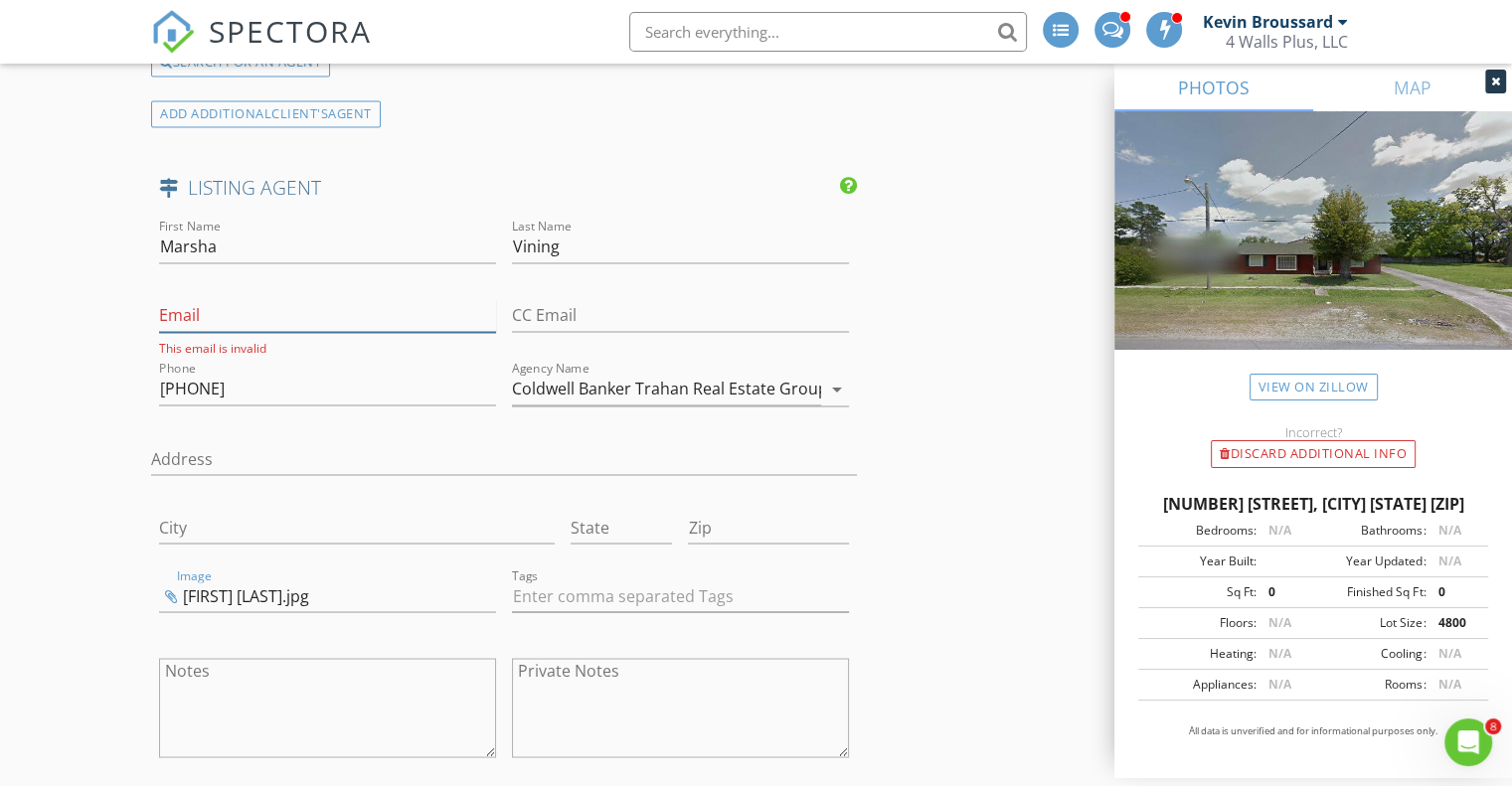 click on "Email" at bounding box center (327, 315) 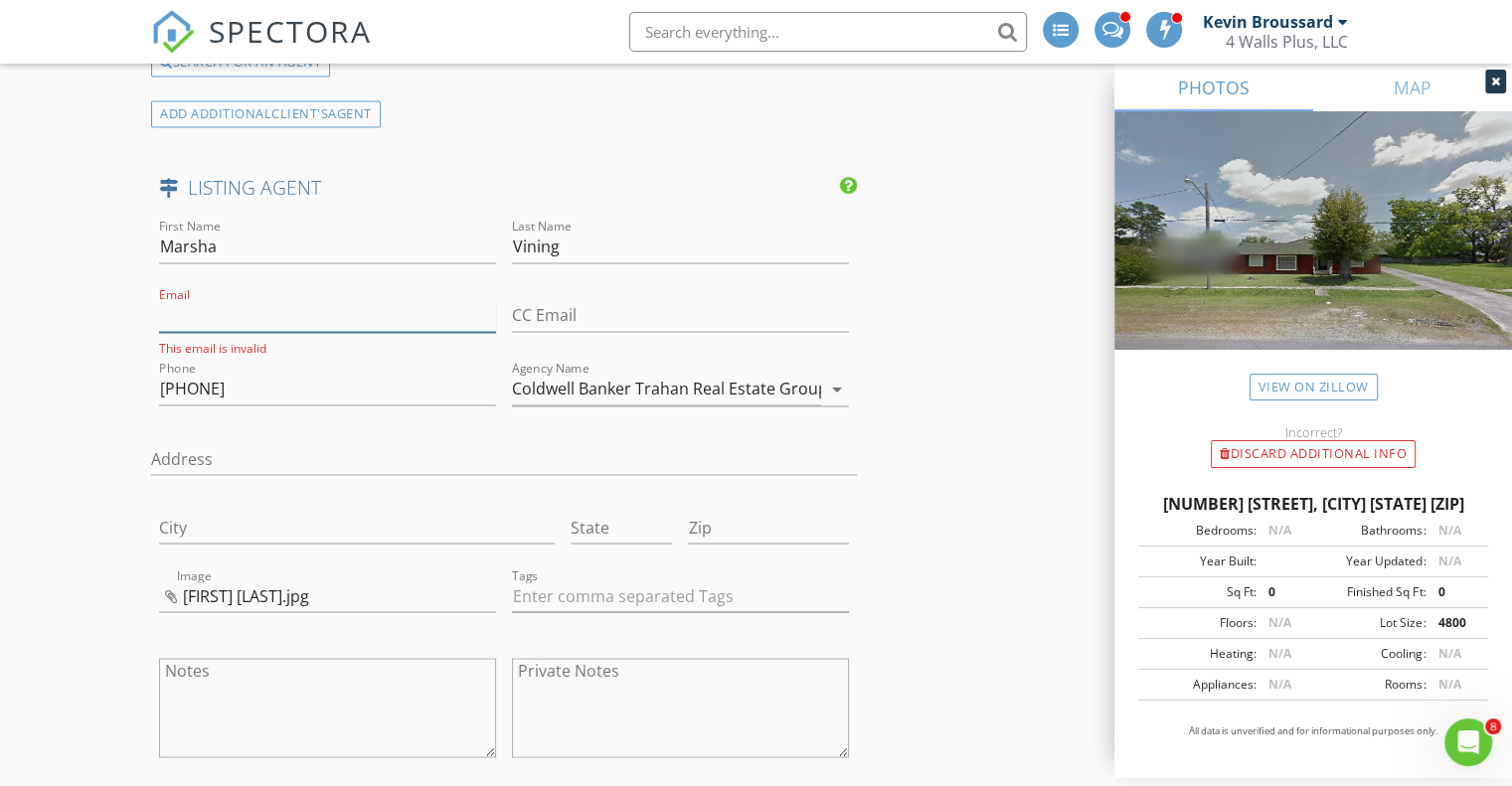 paste on "marsha@trahangroup.com" 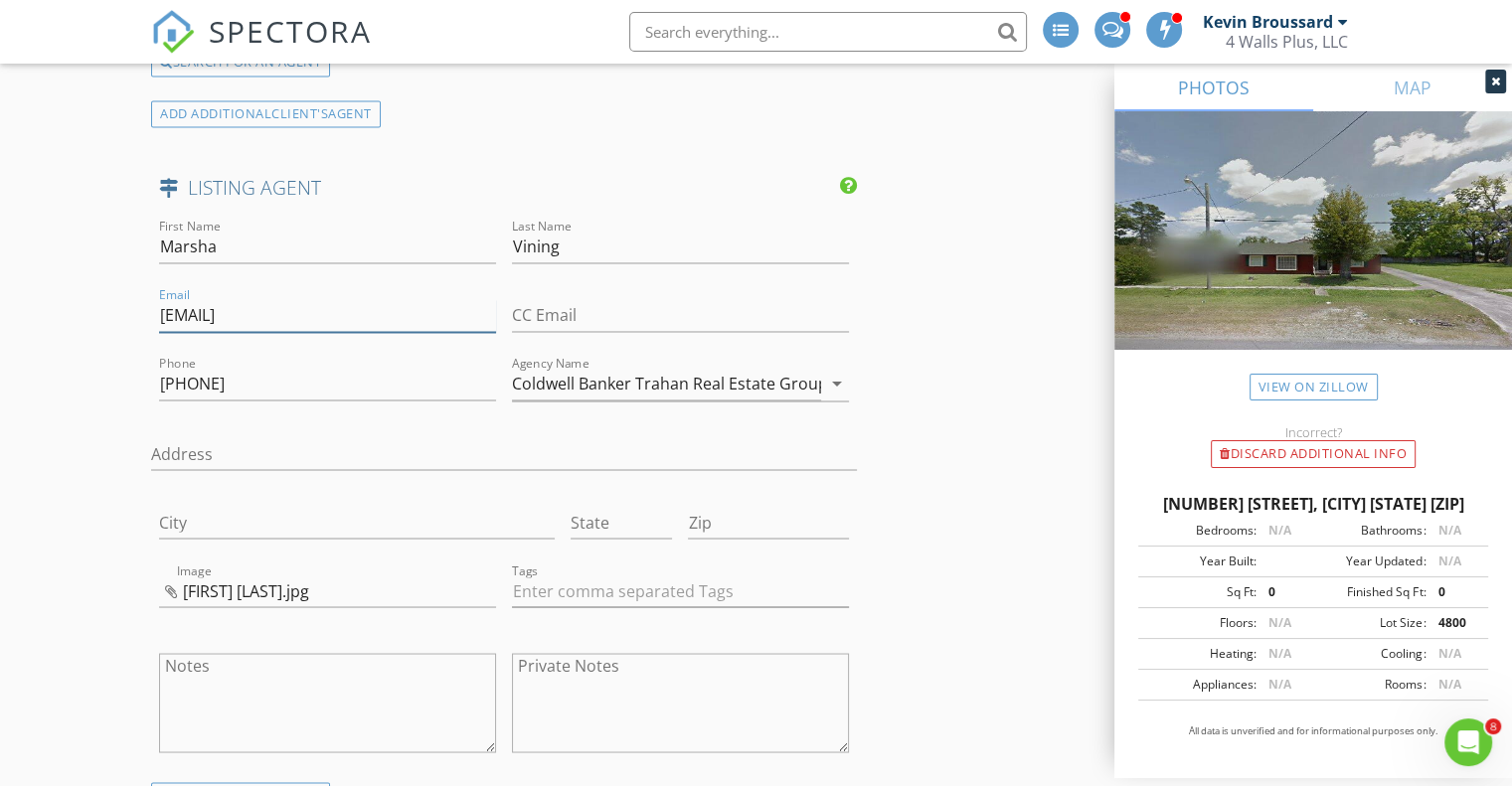 type on "marsha@trahangroup.com" 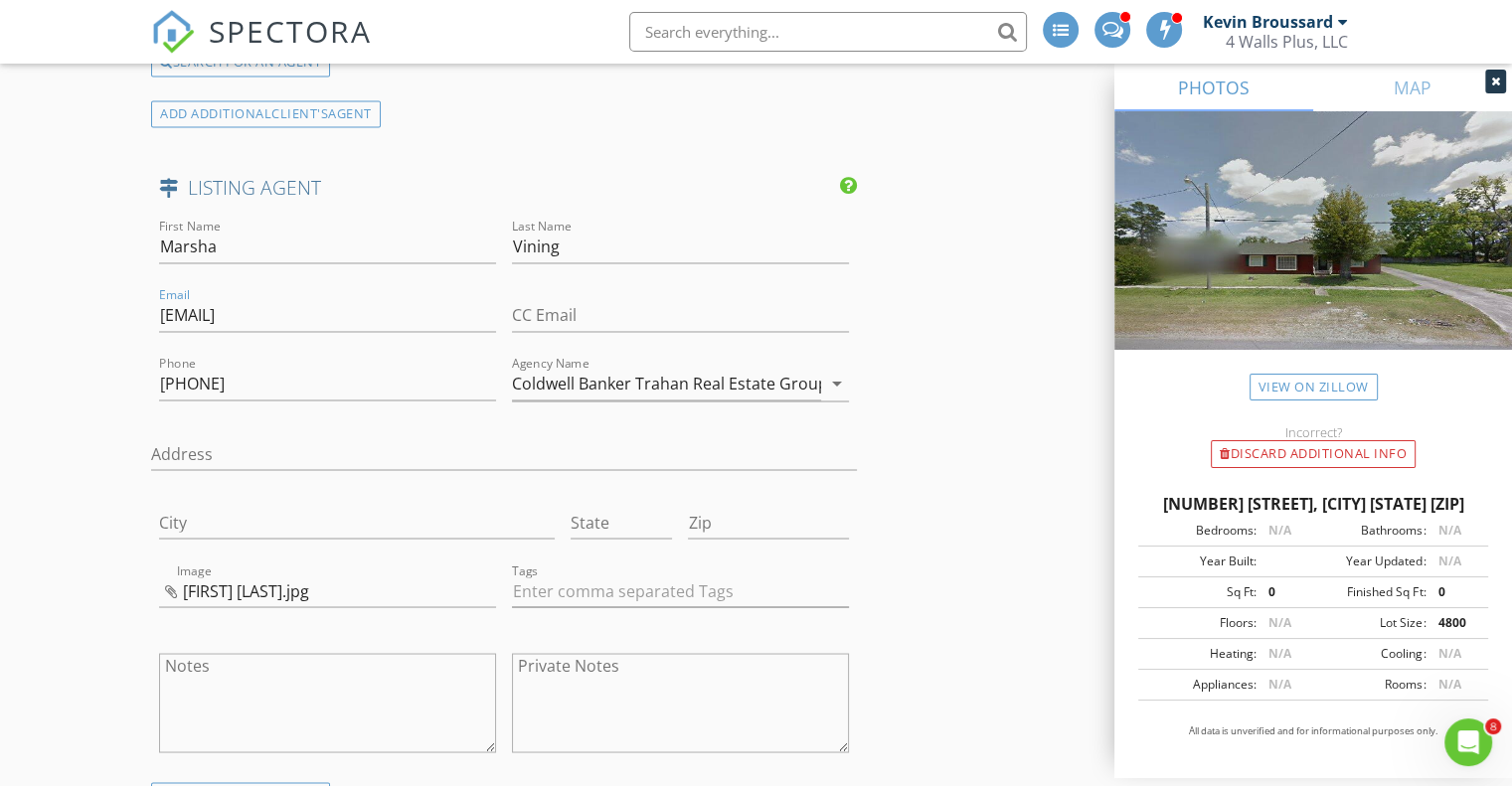 click on "New Inspection
INSPECTOR(S)
check_box   Kevin Broussard   PRIMARY   Kevin Broussard arrow_drop_down   check_box_outline_blank Kevin Broussard specifically requested
Date/Time
08/06/2025 8:00 AM
Location
Address Search       Address 408 Section Ave   Unit   City Rayne   State LA   Zip 70578   County Acadia Parish     Square Feet 2655   Year Built 1974   Foundation Crawlspace arrow_drop_down     Kevin Broussard     8.3 miles     (12 minutes)
client
check_box Enable Client CC email for this inspection   Client Search     check_box_outline_blank Client is a Company/Organization     First Name Mike   Last Name Dartez   Email mikedartez@aol.com   CC Email   Phone 337-278-4423   Address   City   State   Zip     Tags         Notes   Private Notes
ADD ADDITIONAL client
SERVICES" at bounding box center (756, -538) 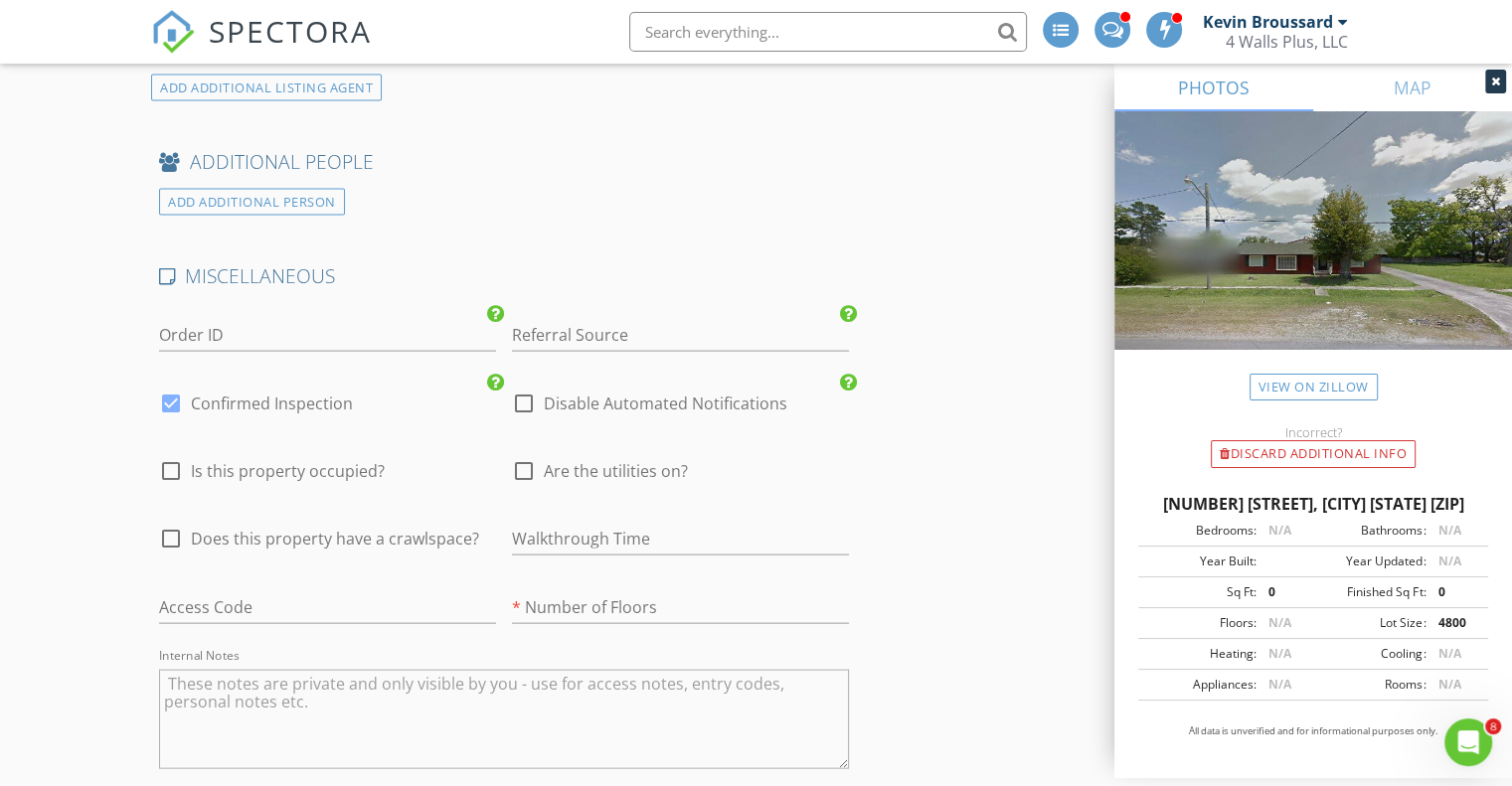 scroll, scrollTop: 4245, scrollLeft: 0, axis: vertical 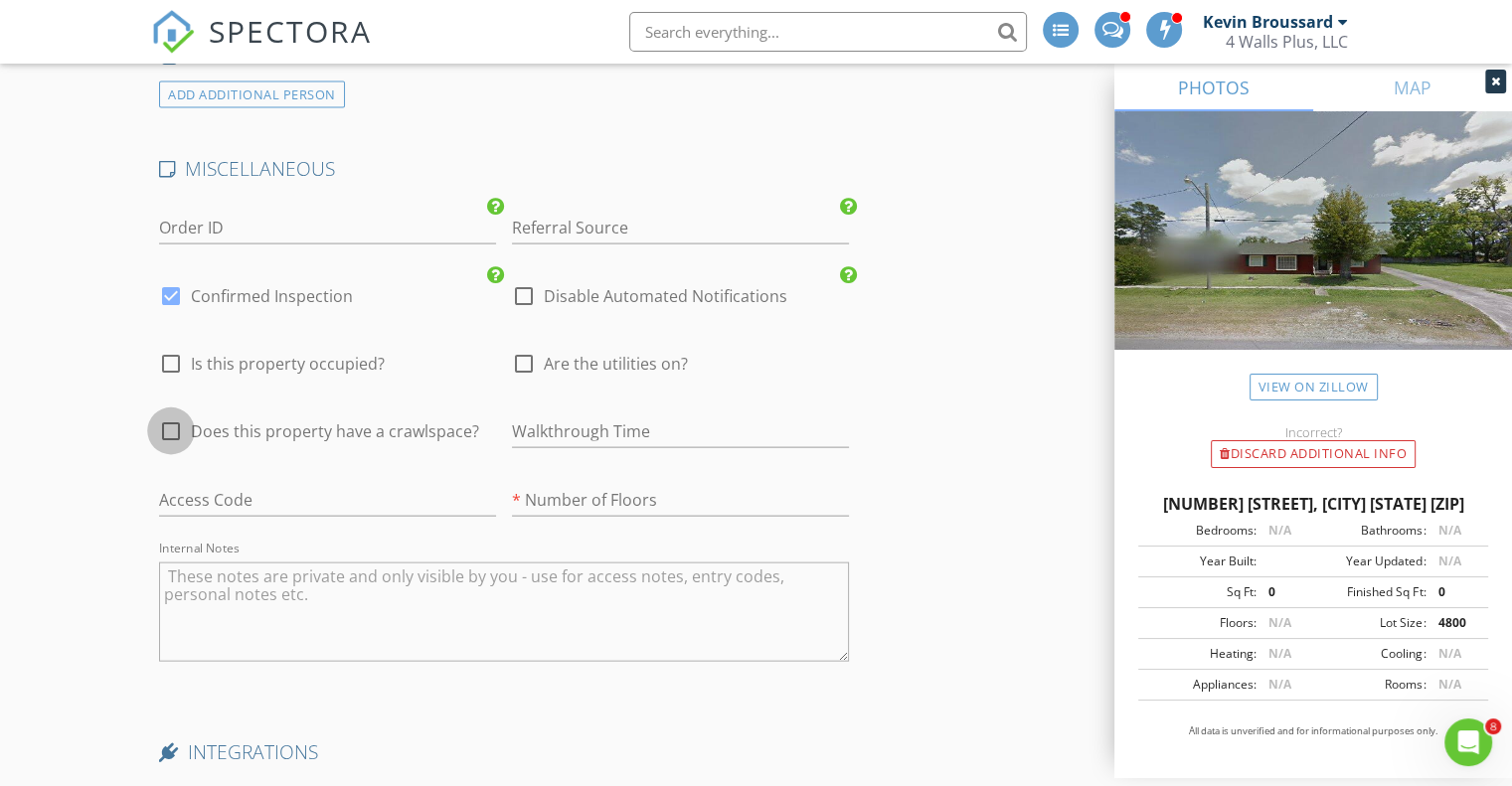 click at bounding box center (171, 431) 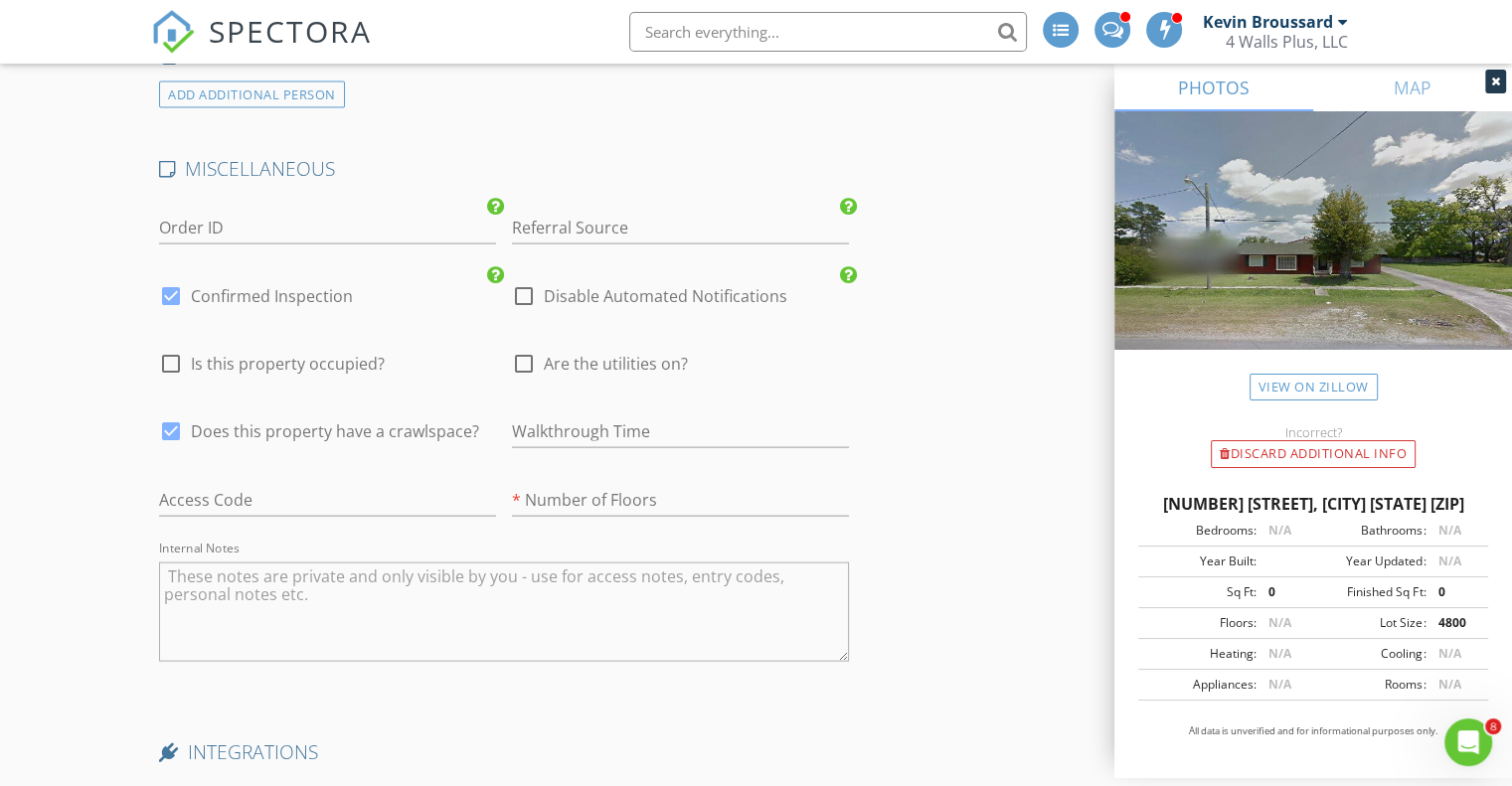 click at bounding box center (524, 364) 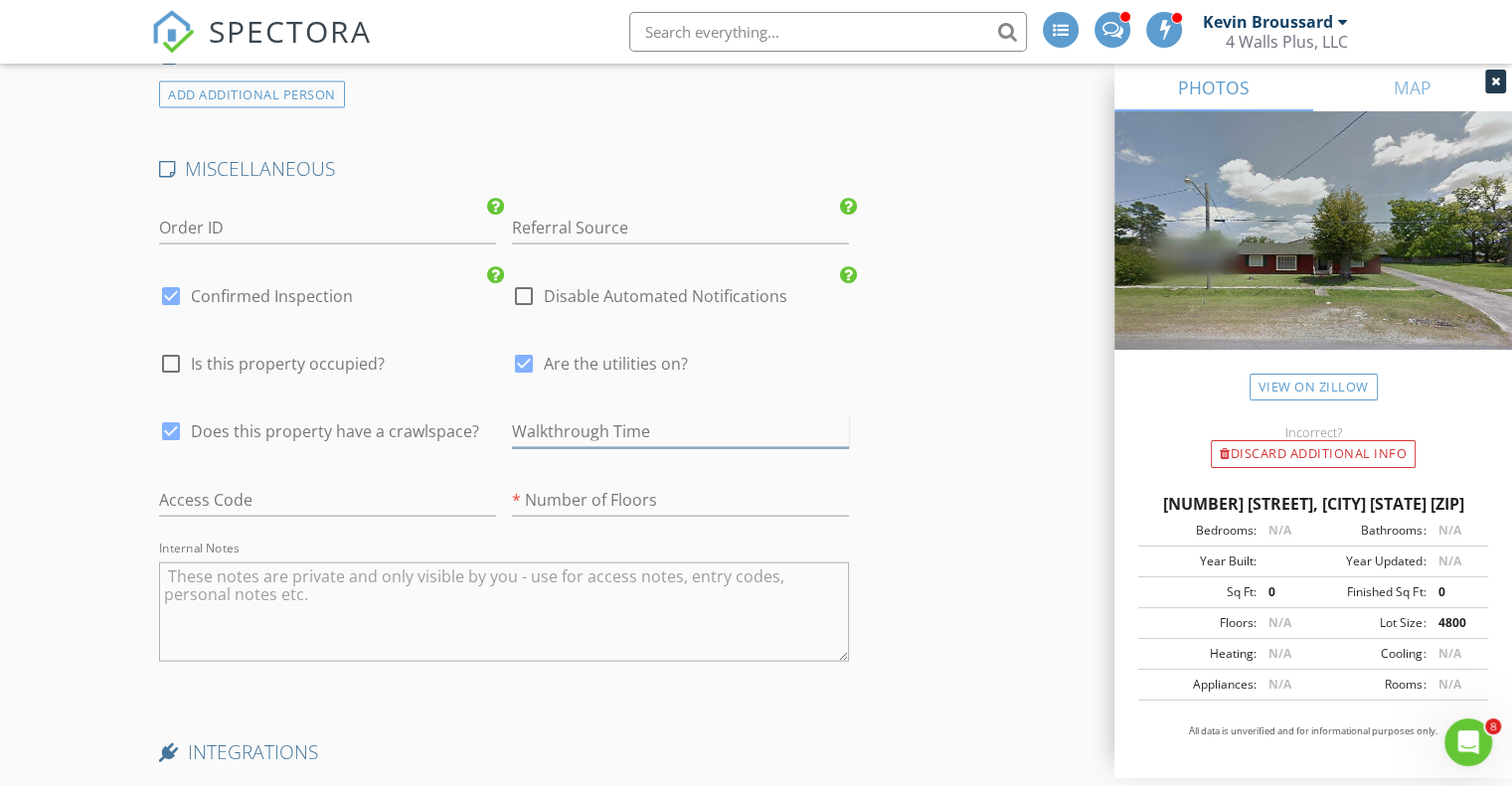 click at bounding box center (680, 431) 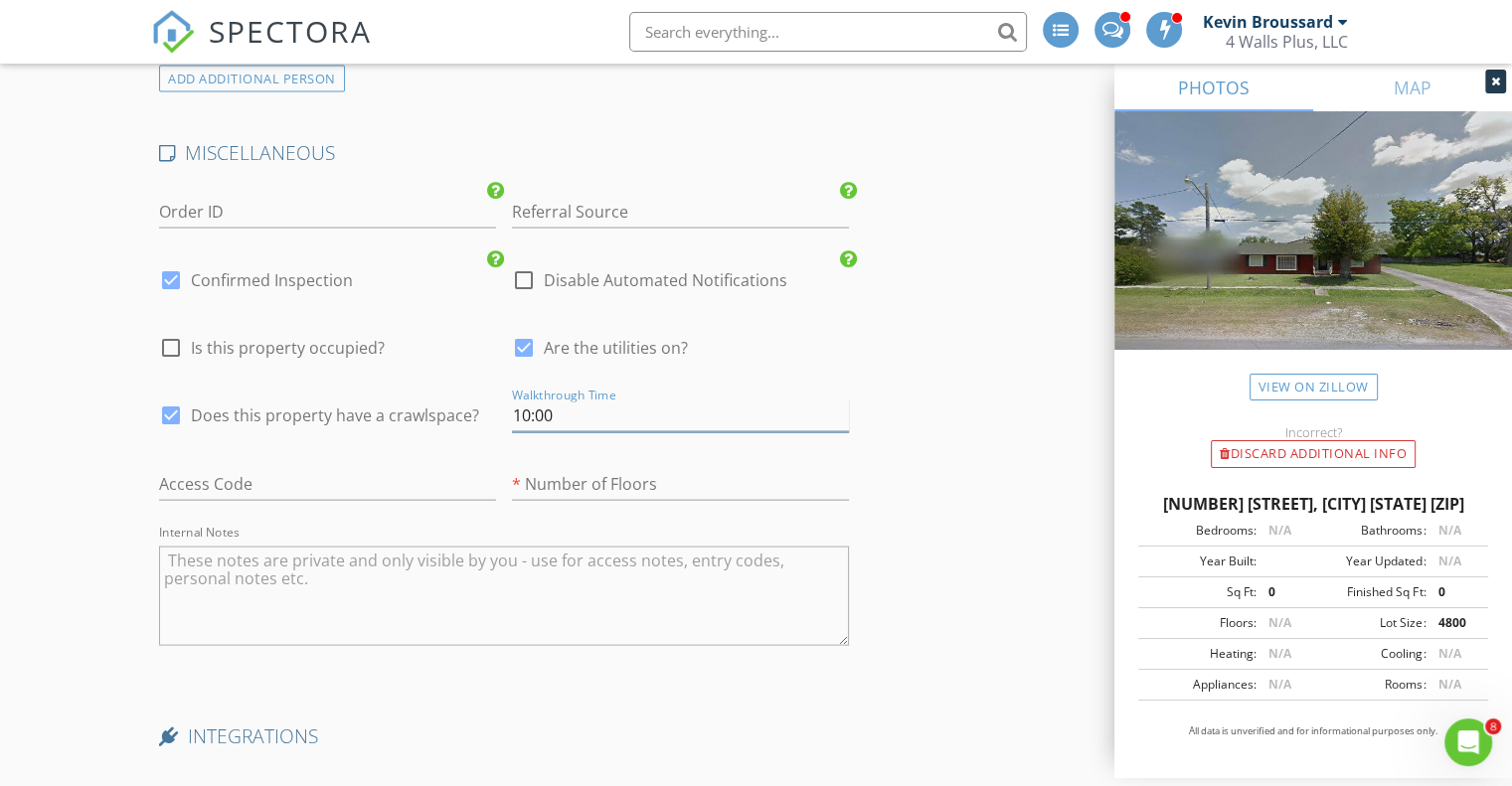 scroll, scrollTop: 4245, scrollLeft: 0, axis: vertical 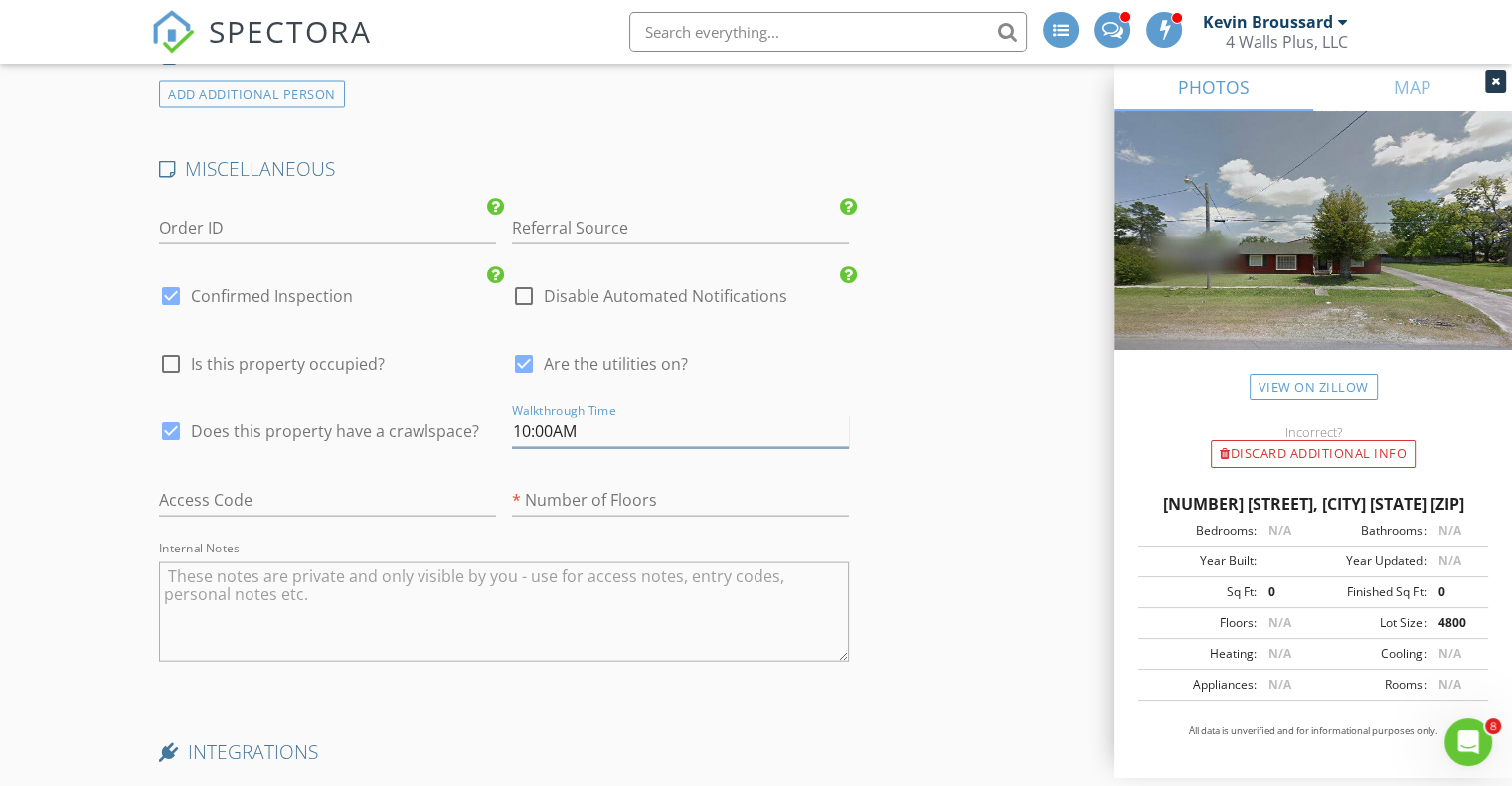 type on "10:00AM" 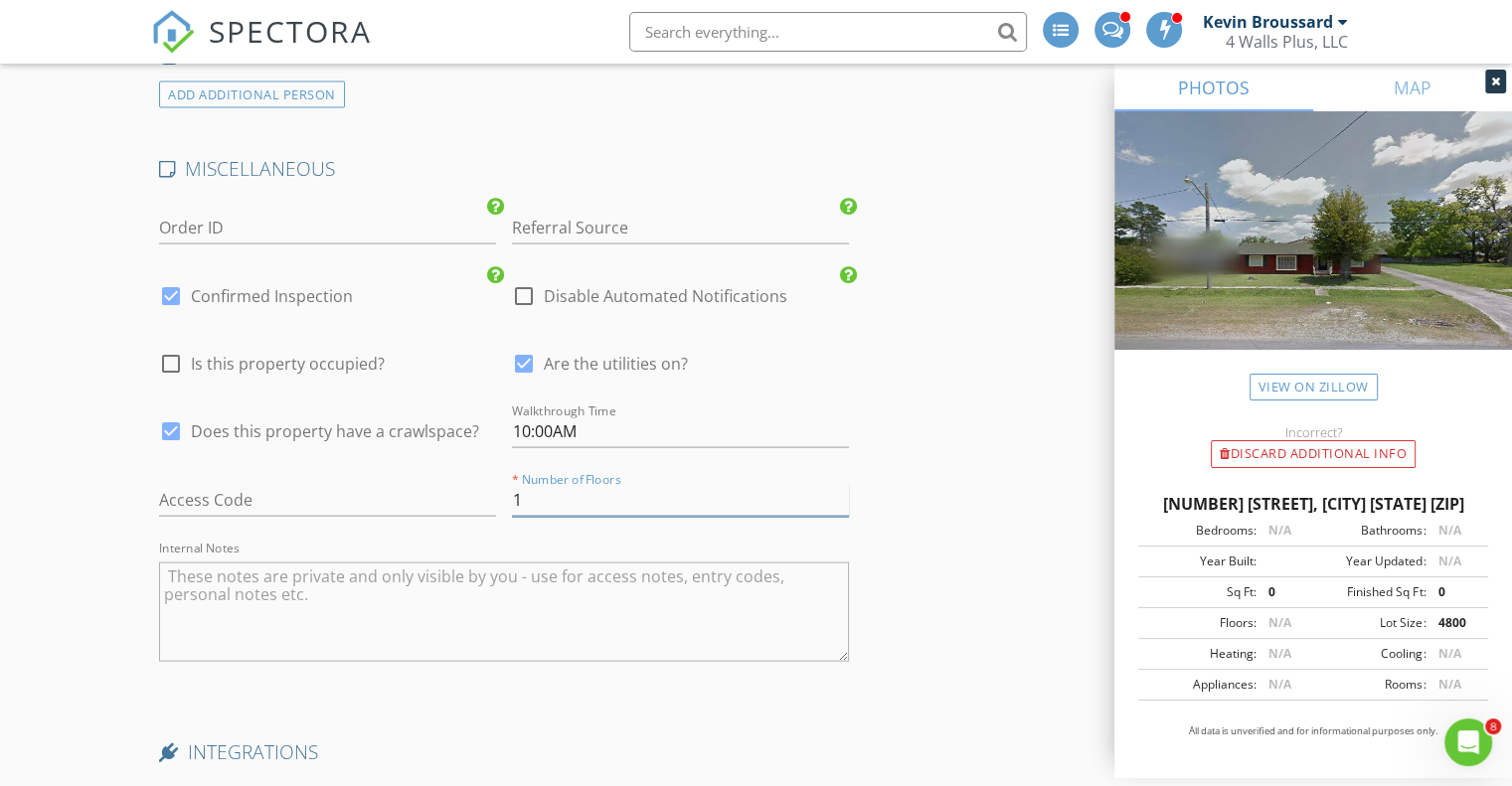 type on "1" 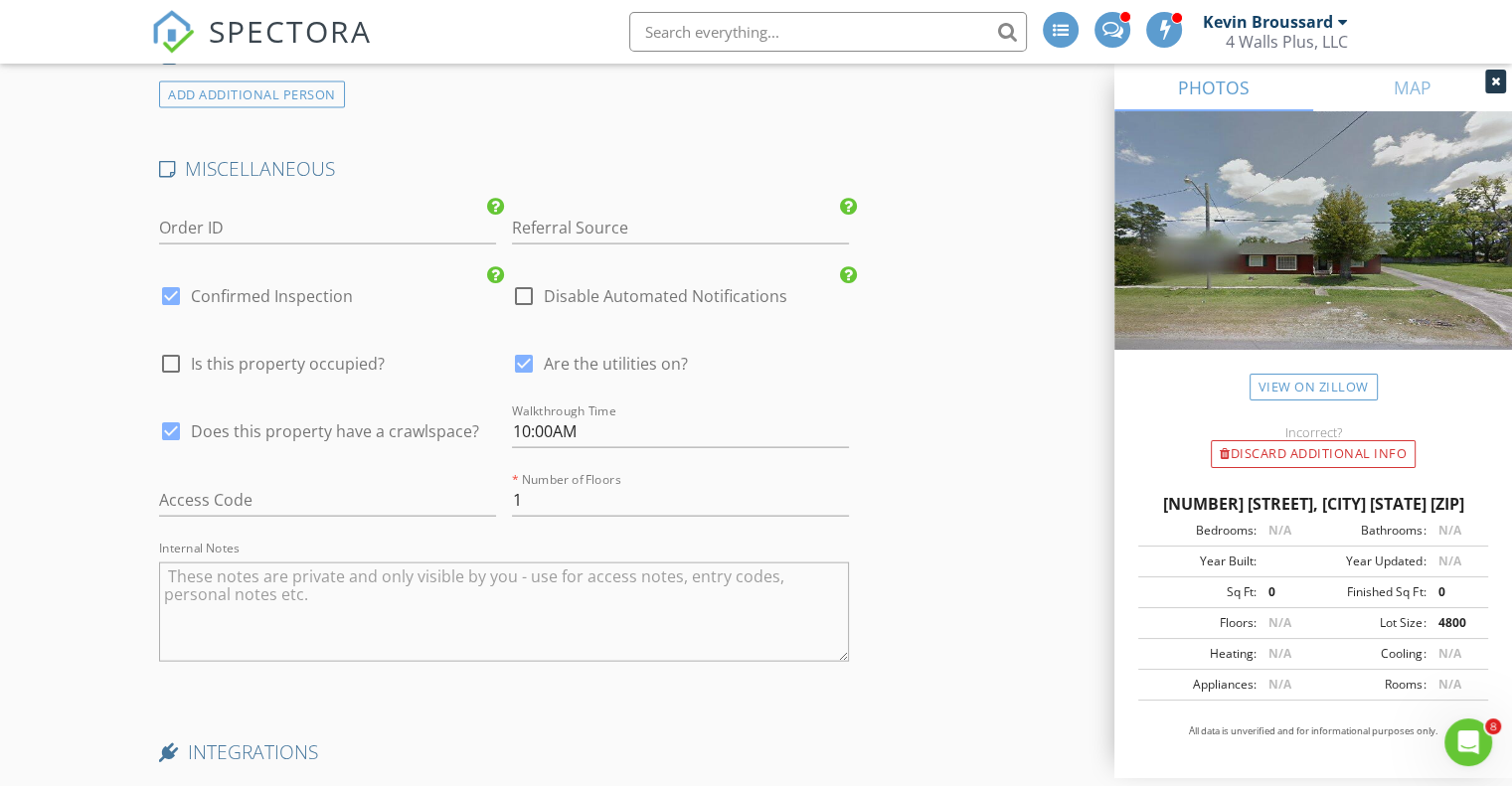 click on "INSPECTOR(S)
check_box   Kevin Broussard   PRIMARY   Kevin Broussard arrow_drop_down   check_box_outline_blank Kevin Broussard specifically requested
Date/Time
08/06/2025 8:00 AM
Location
Address Search       Address 408 Section Ave   Unit   City Rayne   State LA   Zip 70578   County Acadia Parish     Square Feet 2655   Year Built 1974   Foundation Crawlspace arrow_drop_down     Kevin Broussard     8.3 miles     (12 minutes)
client
check_box Enable Client CC email for this inspection   Client Search     check_box_outline_blank Client is a Company/Organization     First Name Mike   Last Name Dartez   Email mikedartez@aol.com   CC Email   Phone 337-278-4423   Address   City   State   Zip     Tags         Notes   Private Notes
ADD ADDITIONAL client
SERVICES
check_box" at bounding box center [756, -1371] 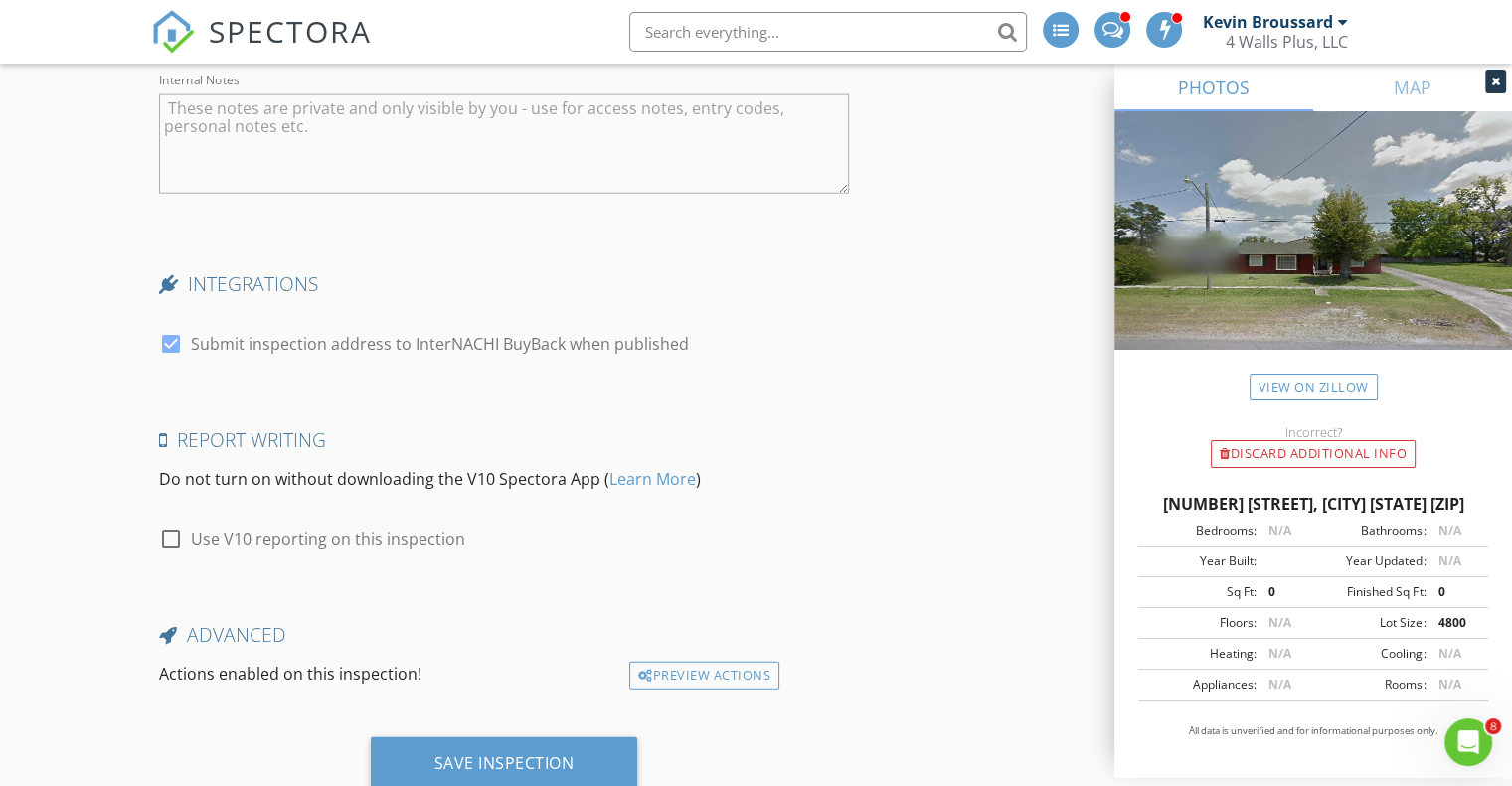 scroll, scrollTop: 4714, scrollLeft: 0, axis: vertical 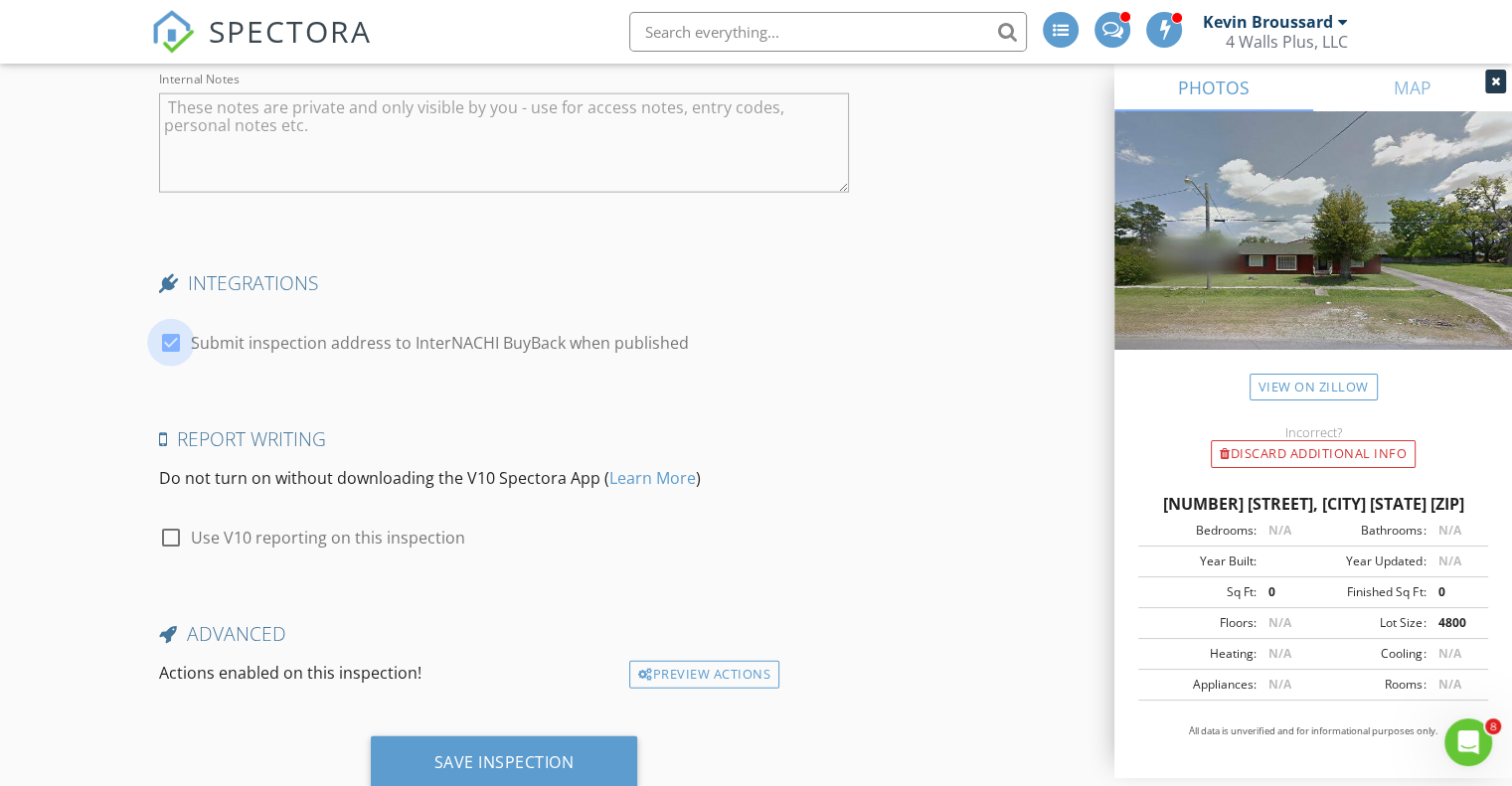 click at bounding box center [171, 343] 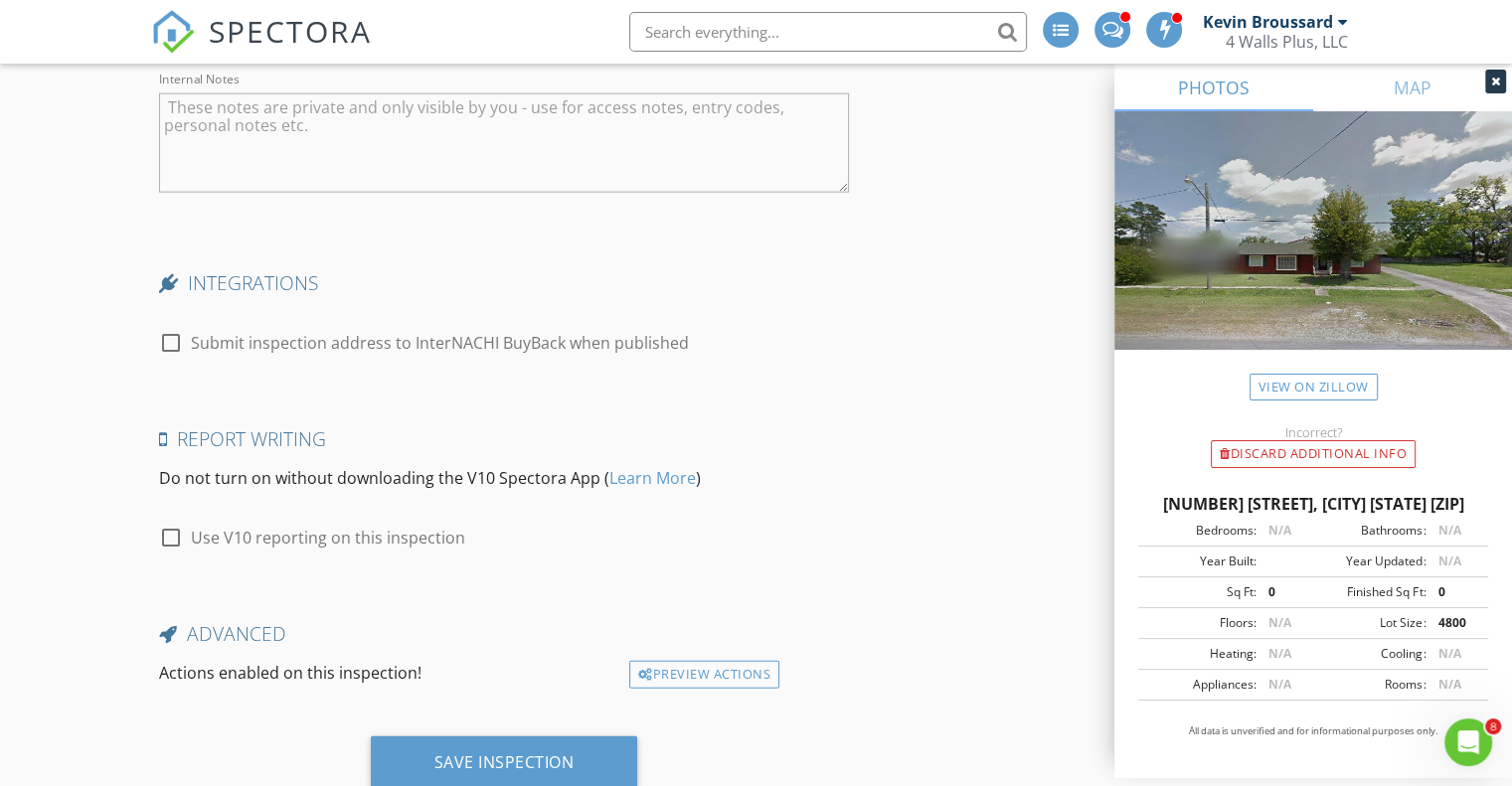 click on "check_box_outline_blank Submit inspection address to InterNACHI BuyBack when published" at bounding box center (504, 345) 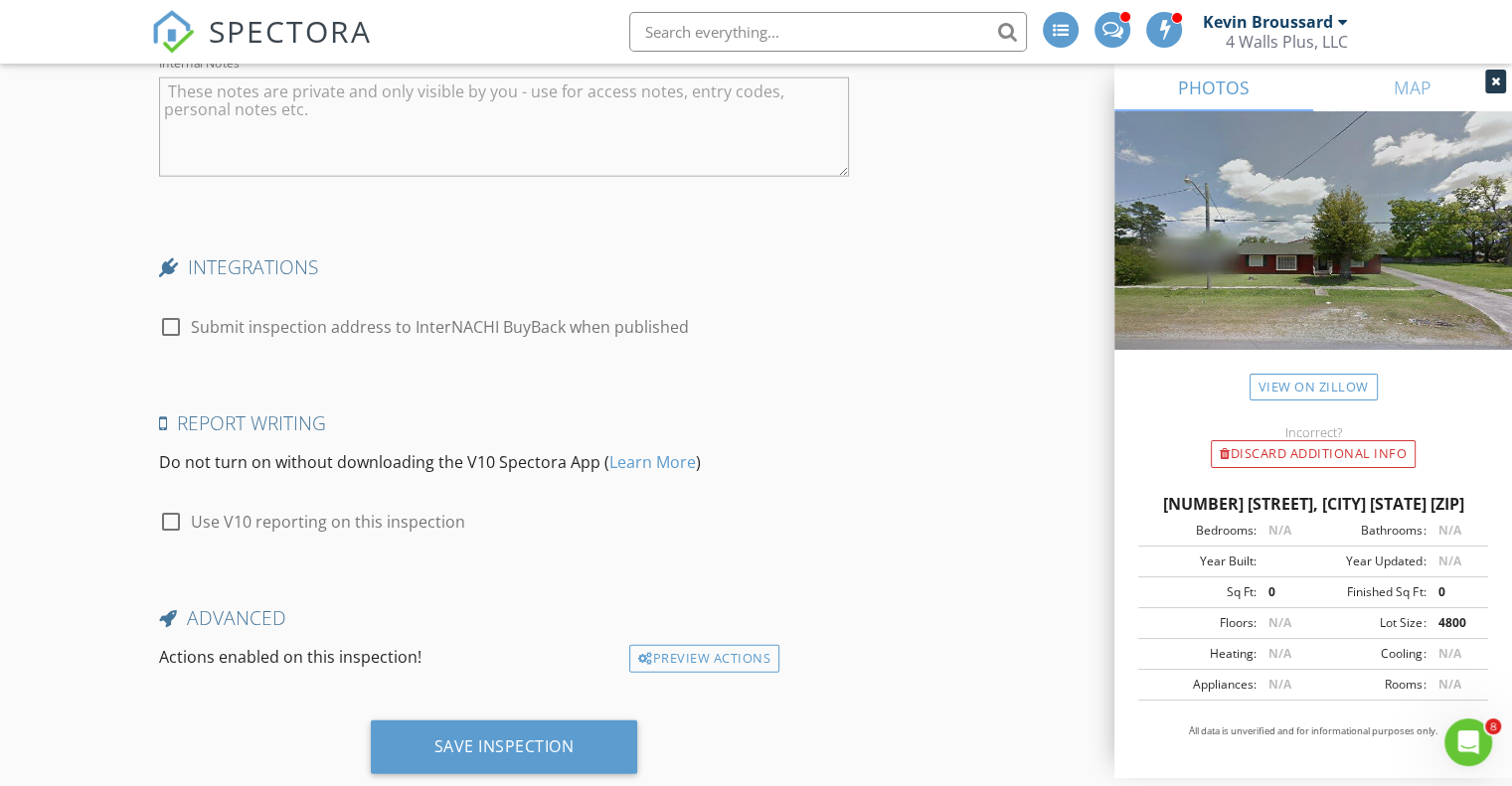 scroll, scrollTop: 4766, scrollLeft: 0, axis: vertical 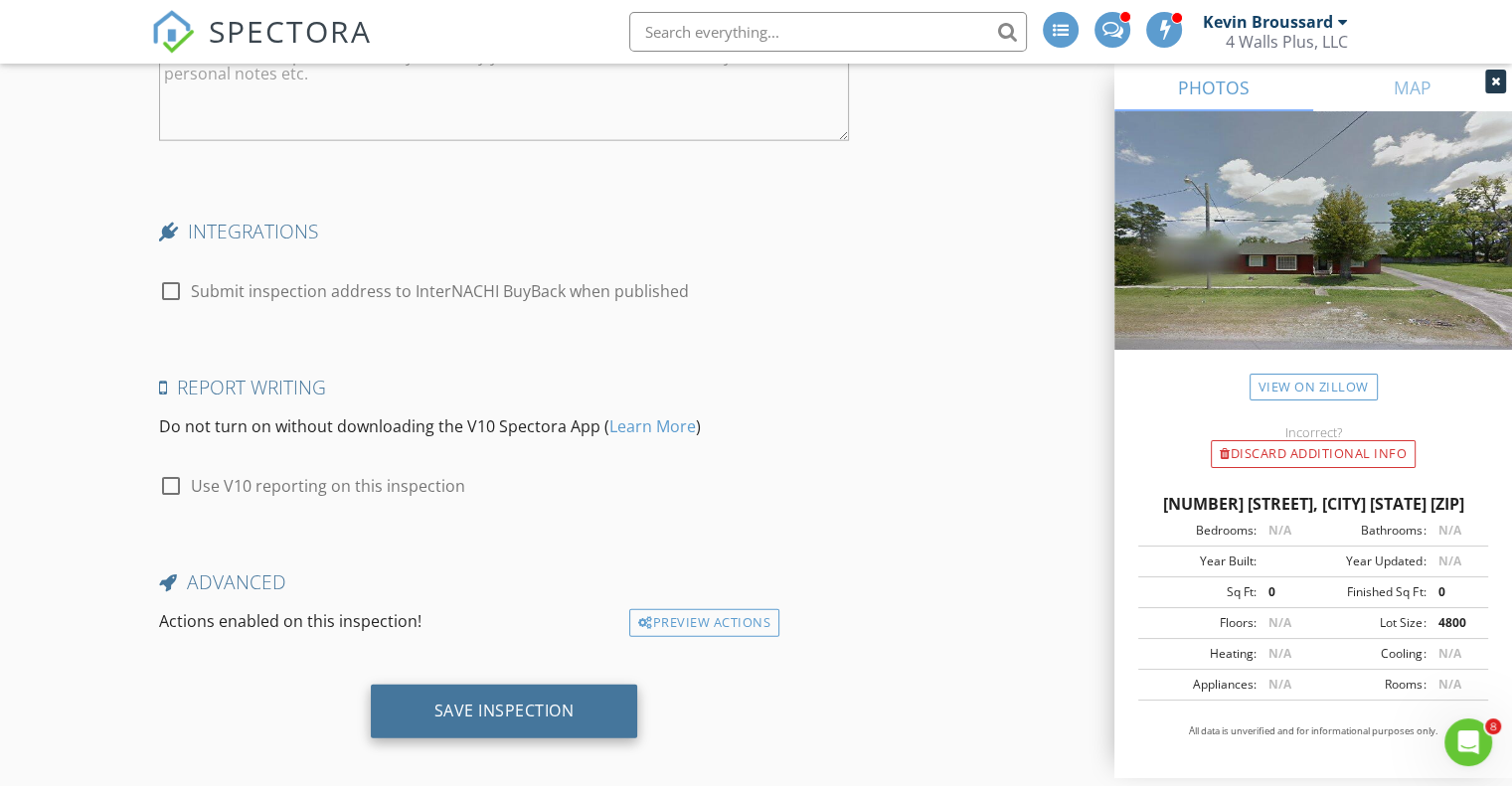 click on "Save Inspection" at bounding box center (504, 710) 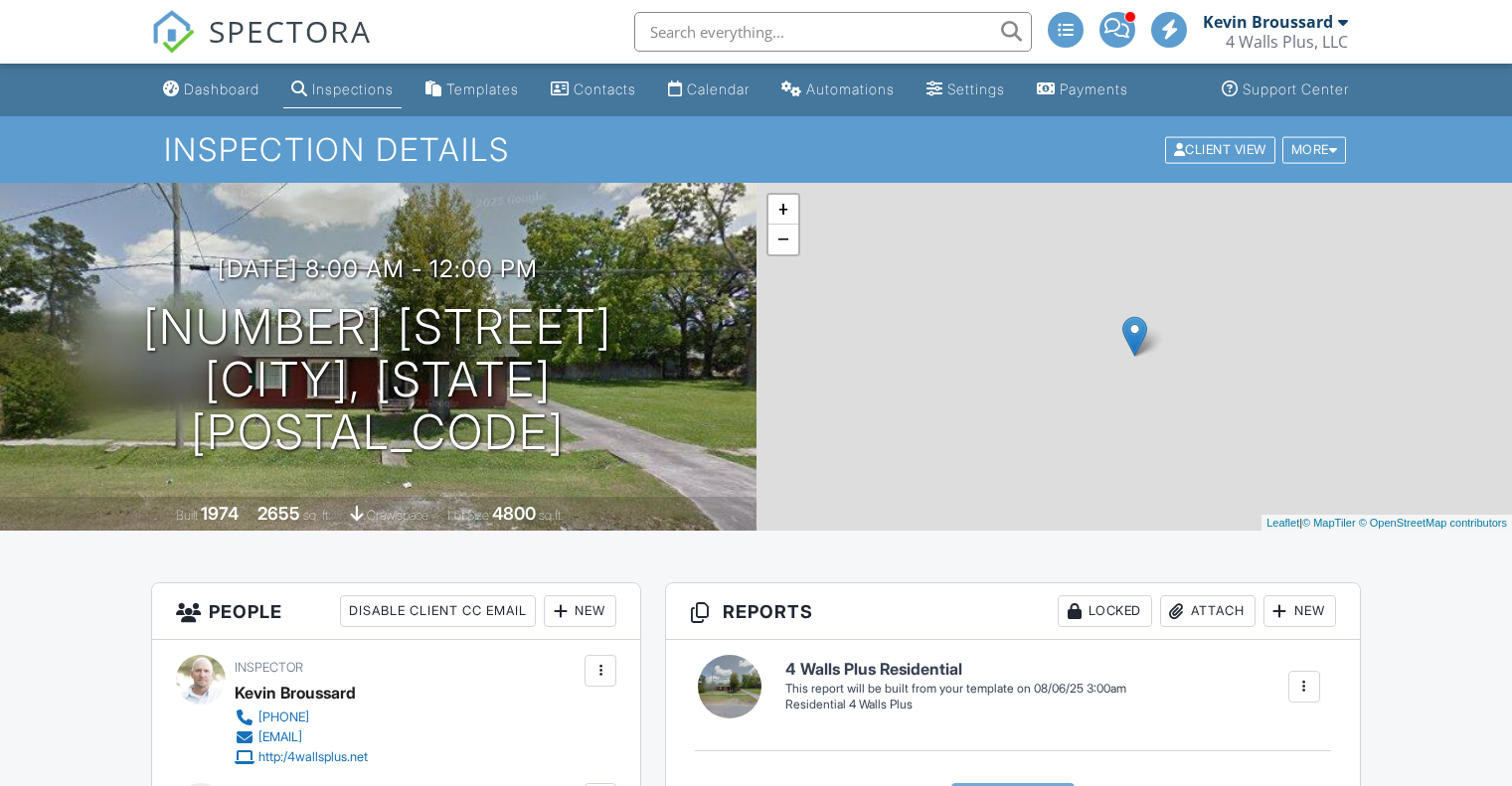 scroll, scrollTop: 0, scrollLeft: 0, axis: both 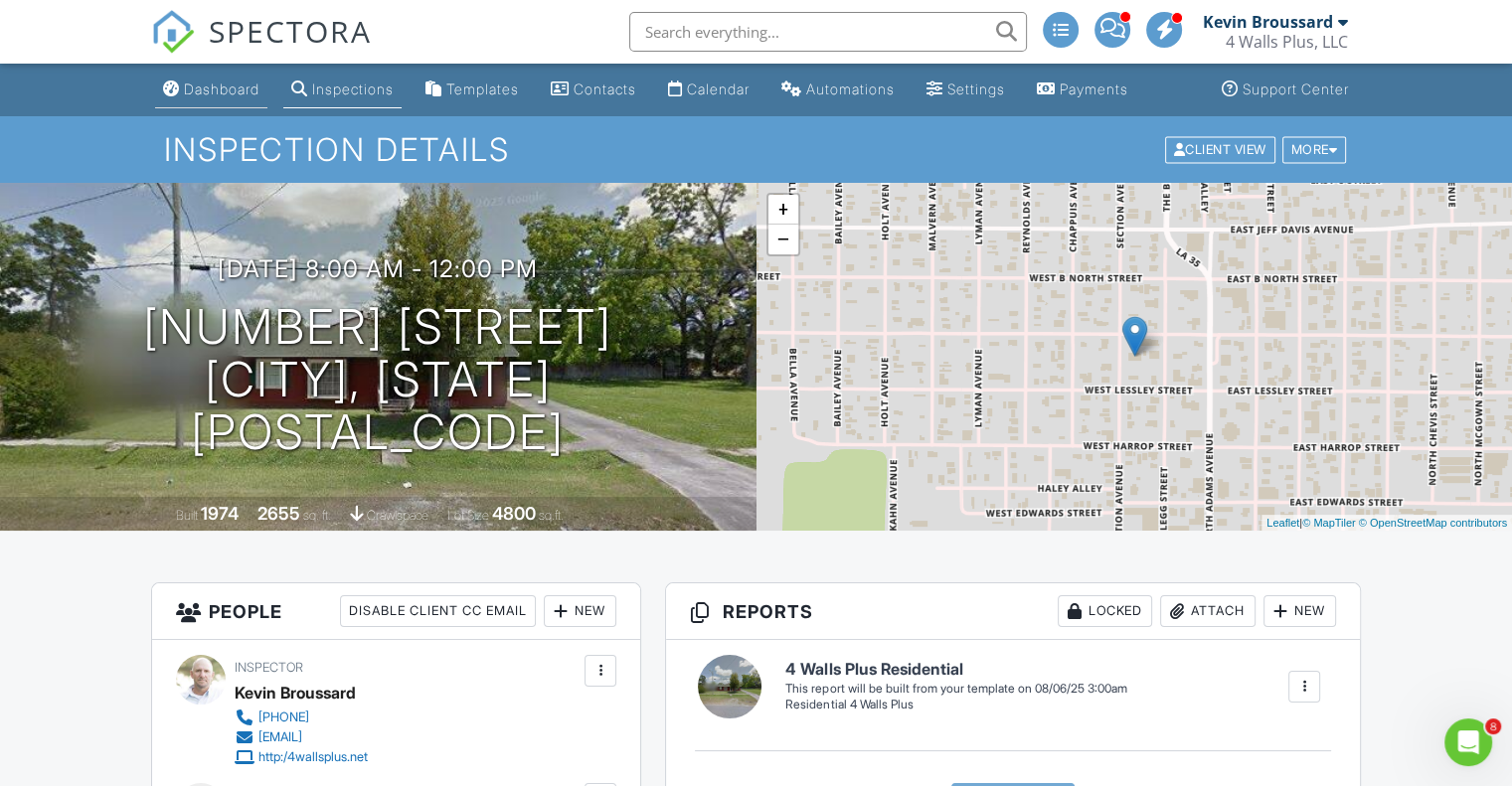 click on "Dashboard" at bounding box center [222, 88] 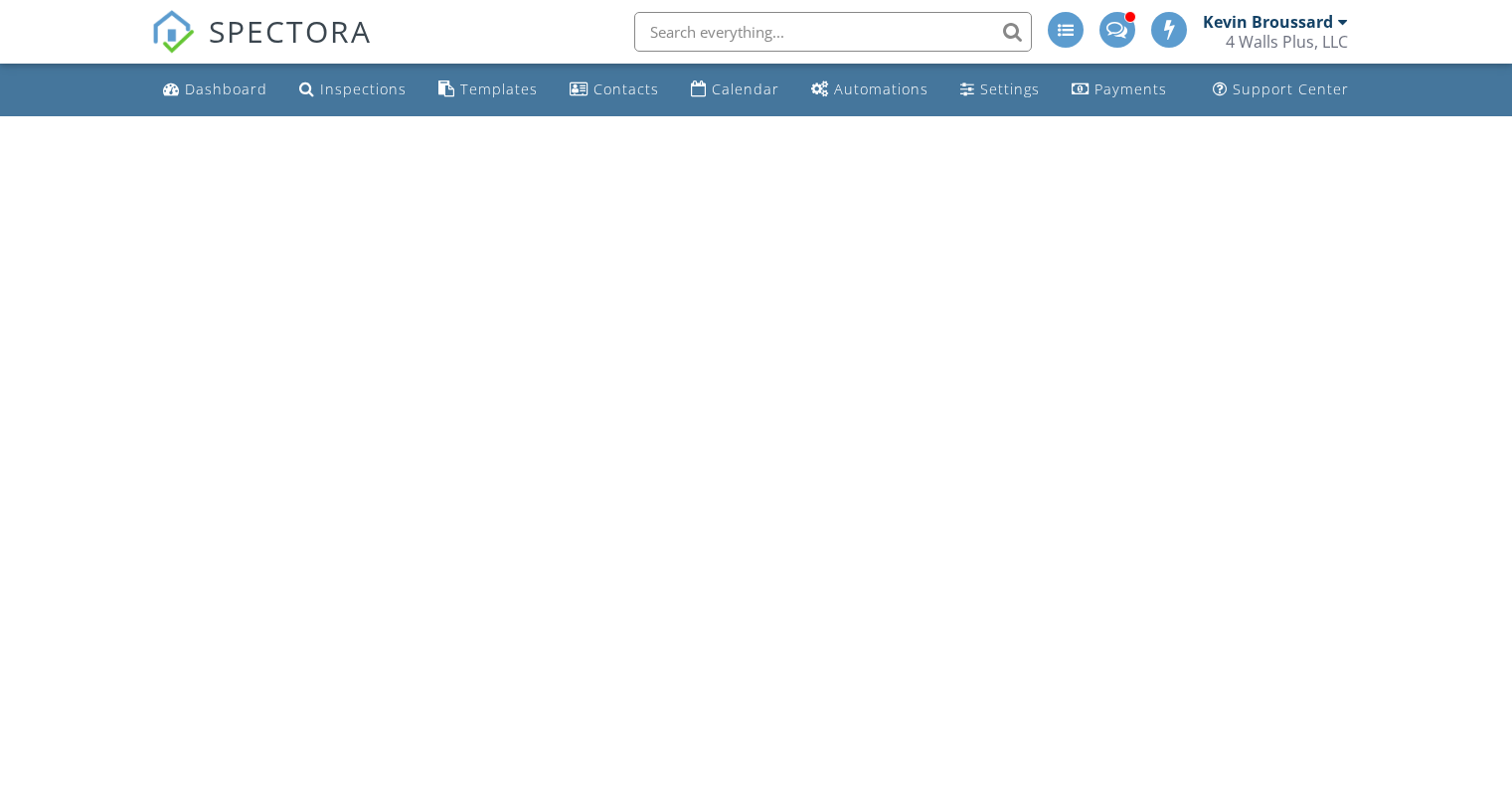 scroll, scrollTop: 0, scrollLeft: 0, axis: both 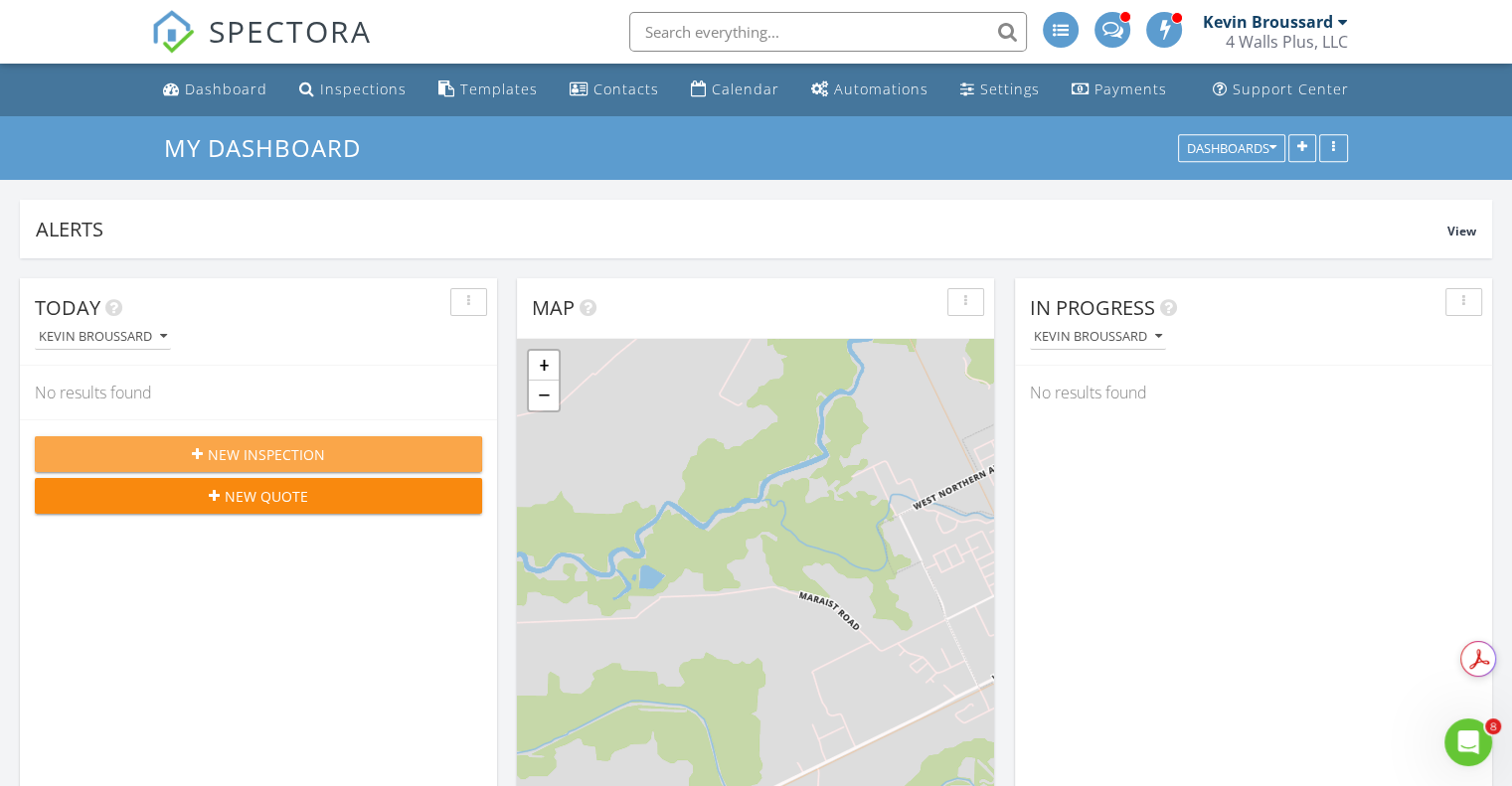 click on "New Inspection" at bounding box center (266, 454) 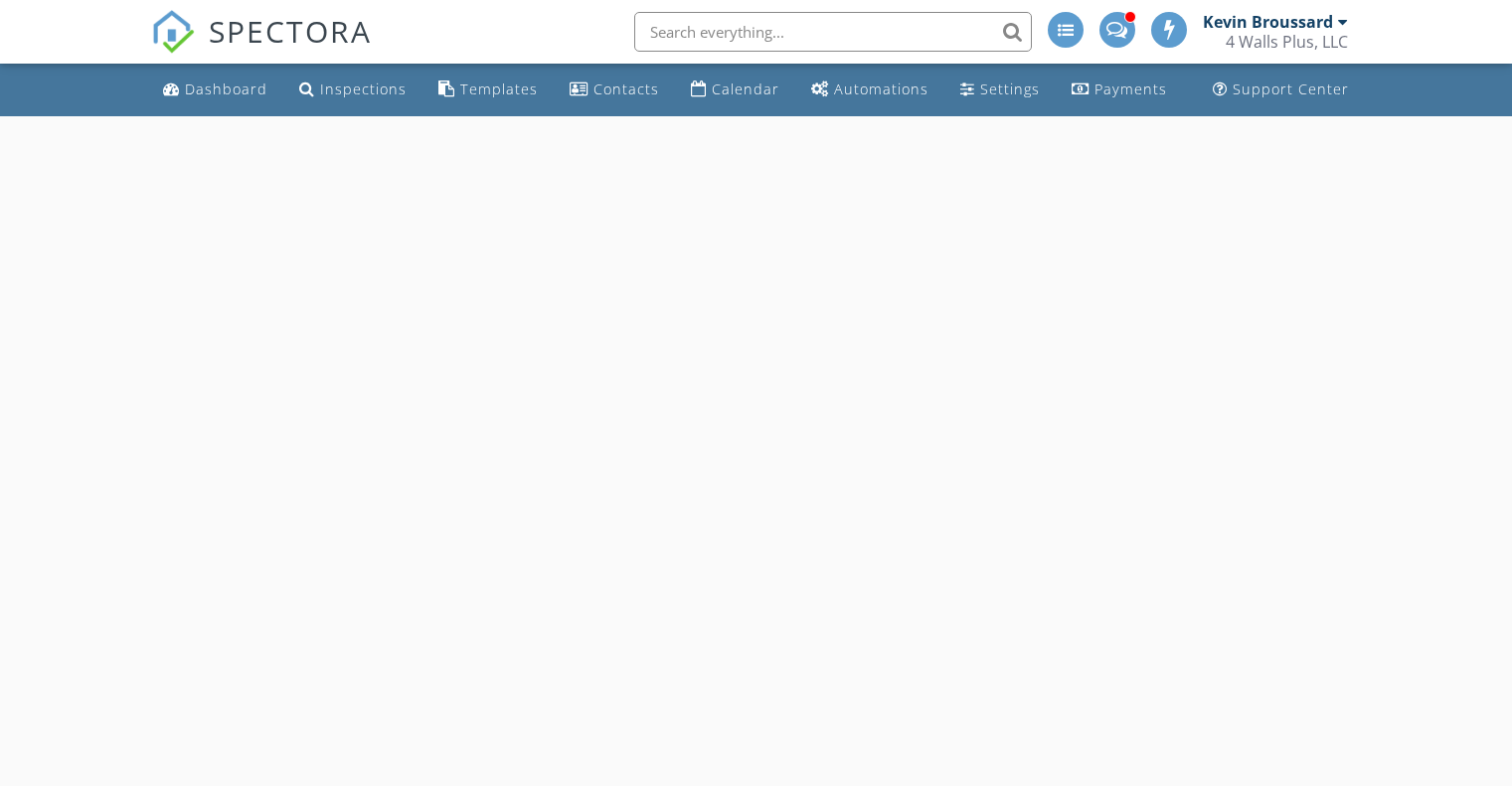 scroll, scrollTop: 0, scrollLeft: 0, axis: both 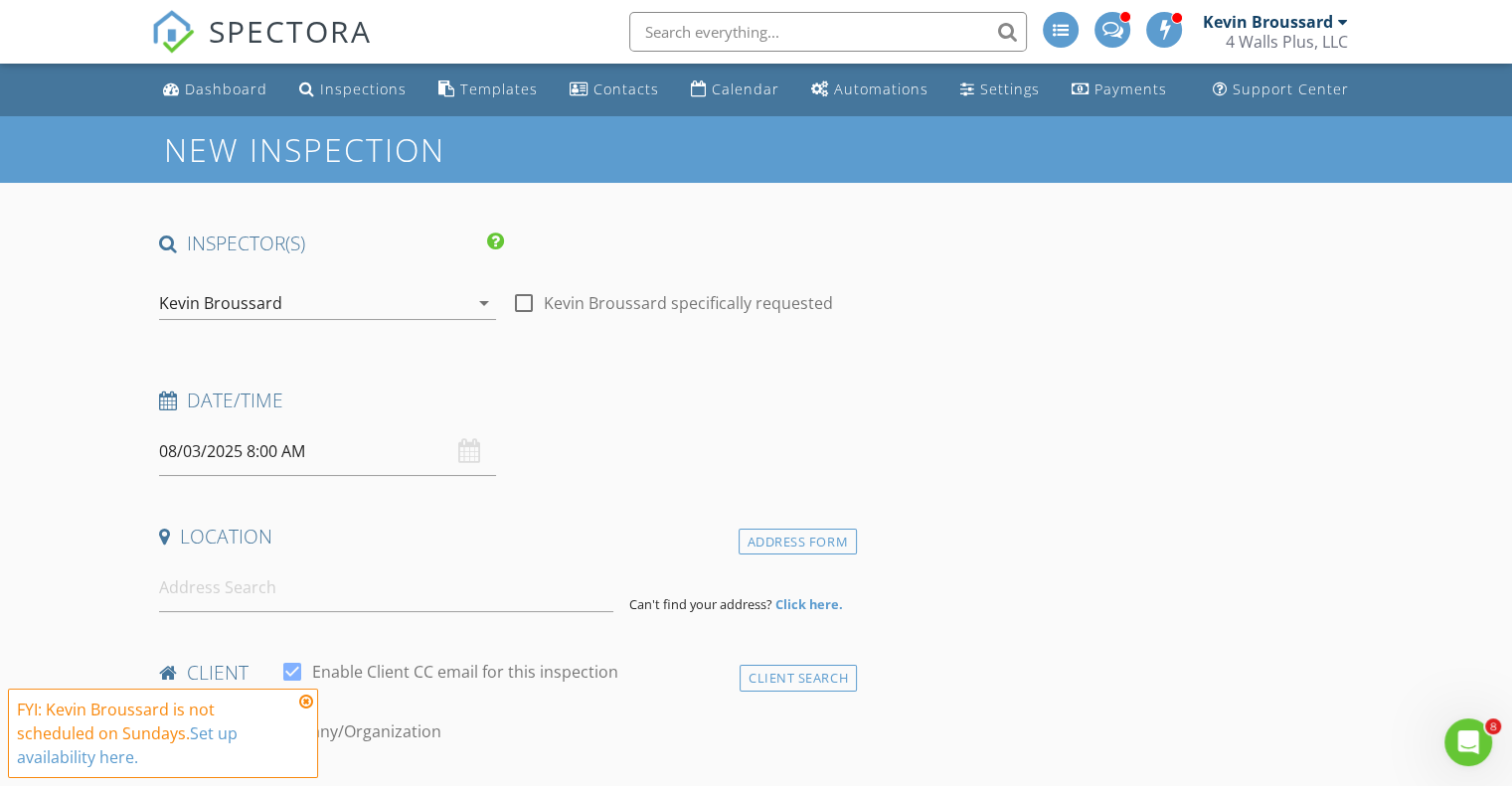 click on "08/03/2025 8:00 AM" at bounding box center [327, 451] 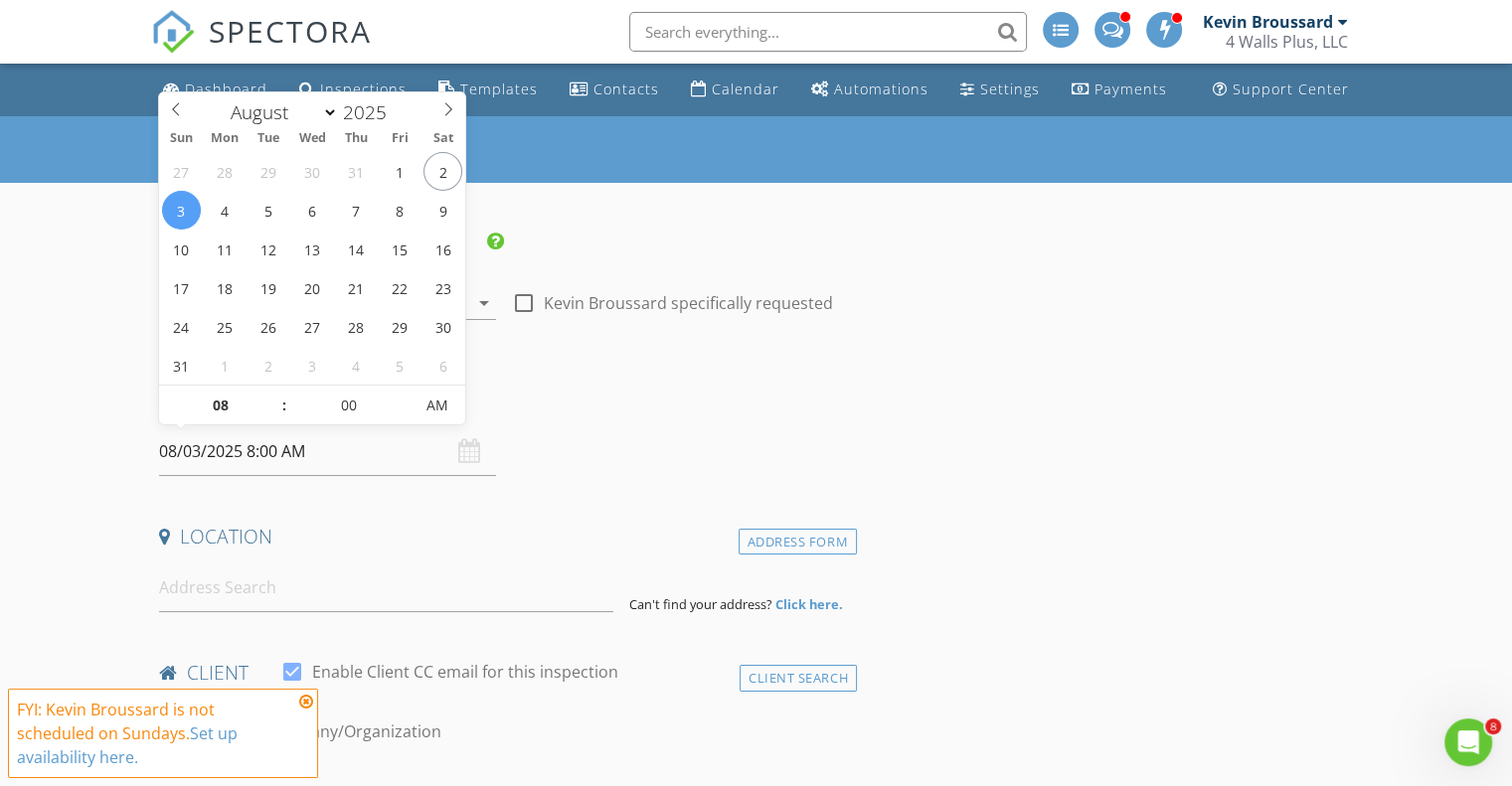 click on "08/03/2025 8:00 AM" at bounding box center [327, 451] 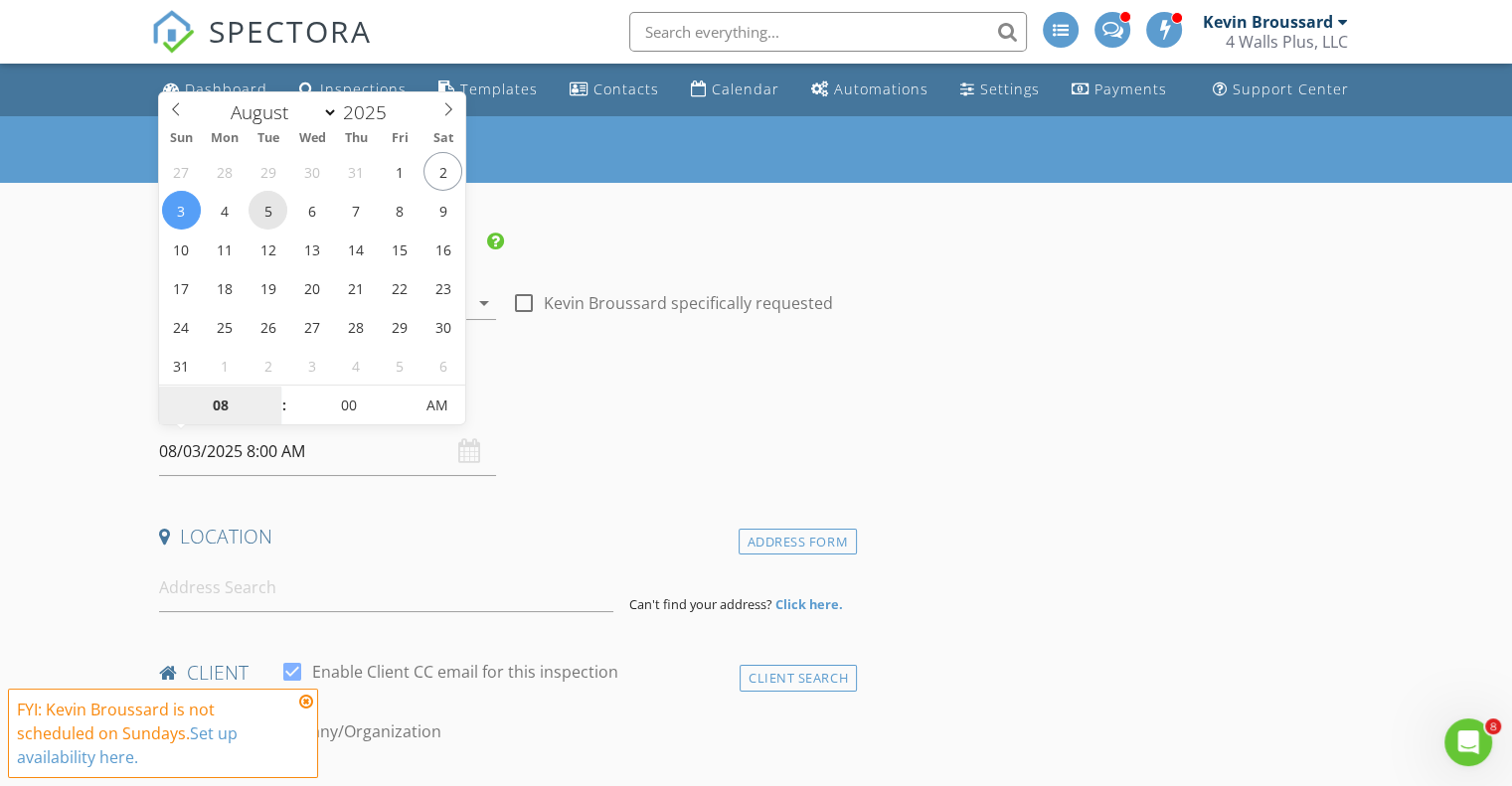 type on "08/05/2025 8:00 AM" 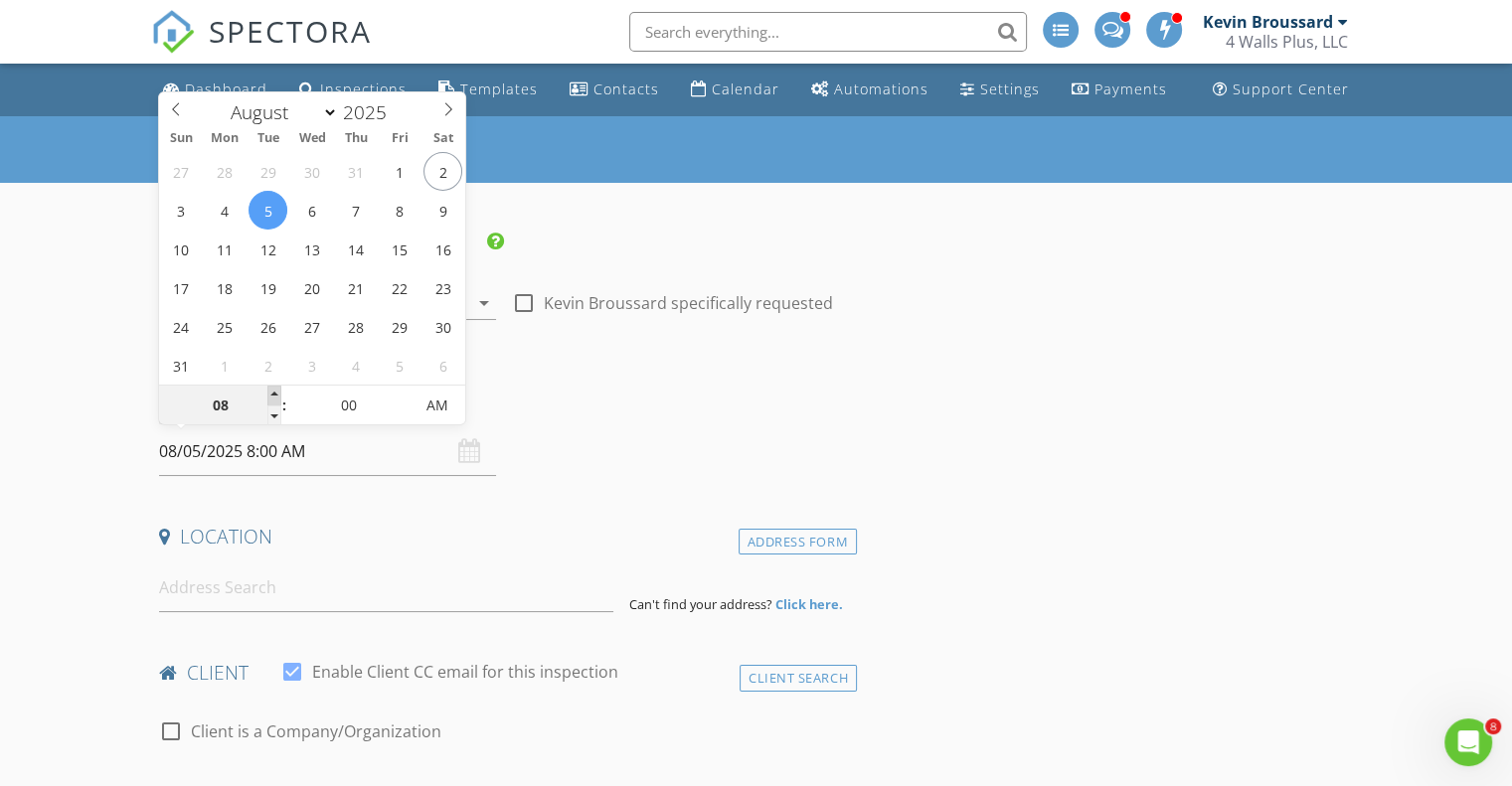 type on "09" 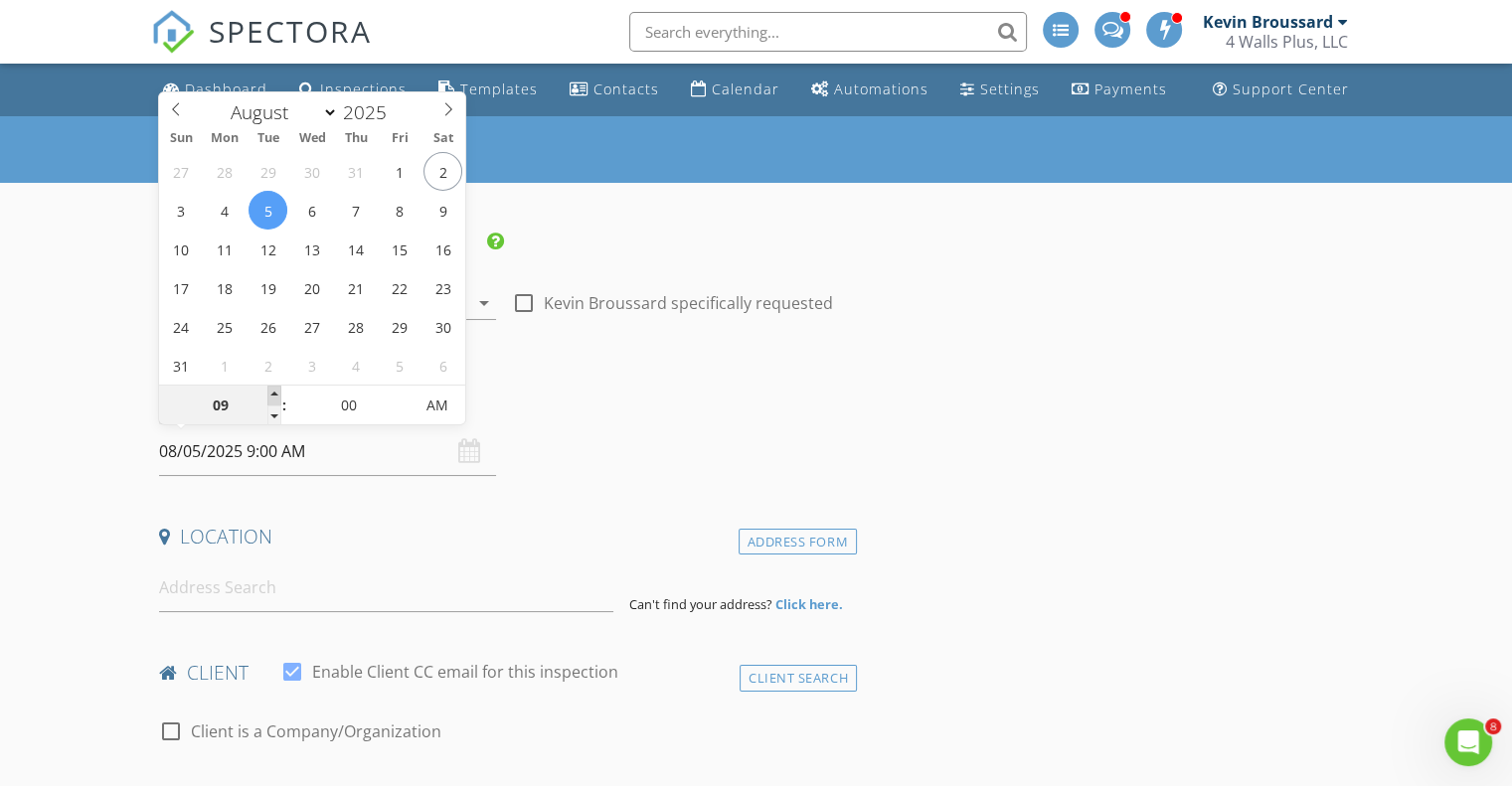 click at bounding box center (274, 395) 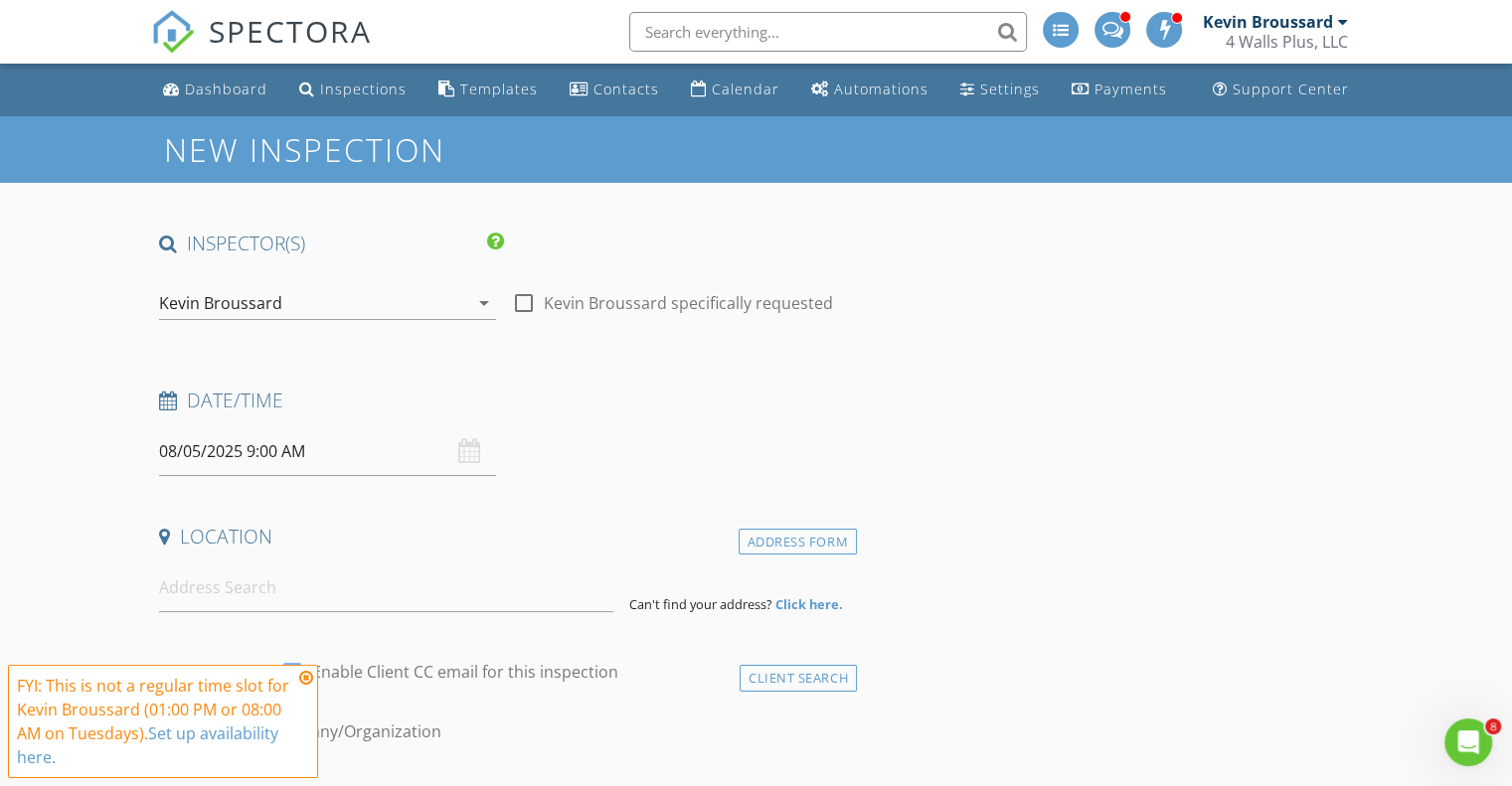 click on "New Inspection
INSPECTOR(S)
check_box   Kevin Broussard   PRIMARY   Kevin Broussard arrow_drop_down   check_box_outline_blank Kevin Broussard specifically requested
Date/Time
08/05/2025 9:00 AM
Location
Address Form       Can't find your address?   Click here.
client
check_box Enable Client CC email for this inspection   Client Search     check_box_outline_blank Client is a Company/Organization     First Name   Last Name   Email   CC Email   Phone   Address   City   State   Zip     Tags         Notes   Private Notes
ADD ADDITIONAL client
SERVICES
check_box_outline_blank   Residential Inspection  - Lake Charles   Home inspection for the Lake Charles region check_box_outline_blank   Residential Inspection - Lafayette   Home inspections for the Lafayette region" at bounding box center (756, 2058) 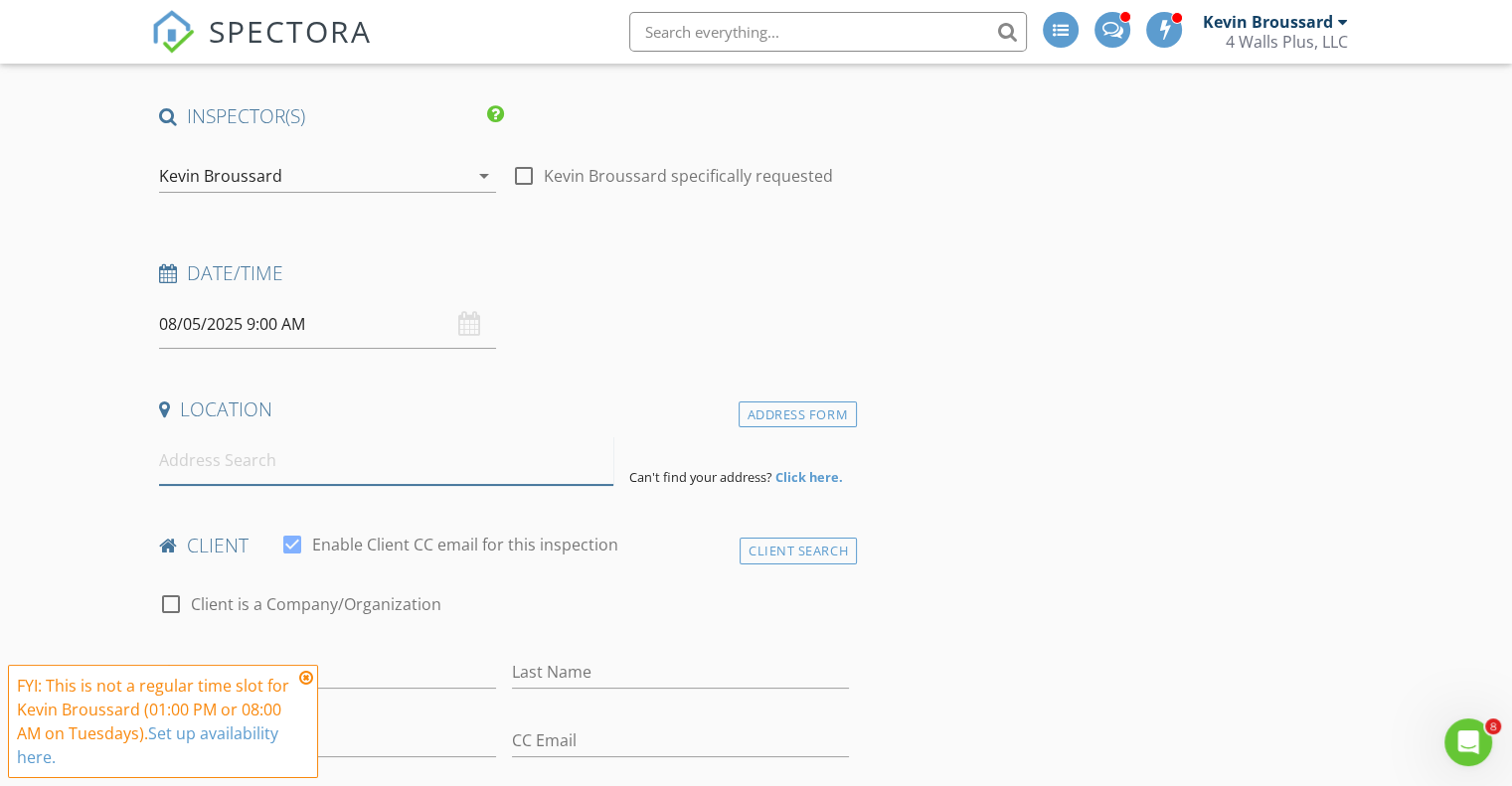 click at bounding box center [386, 460] 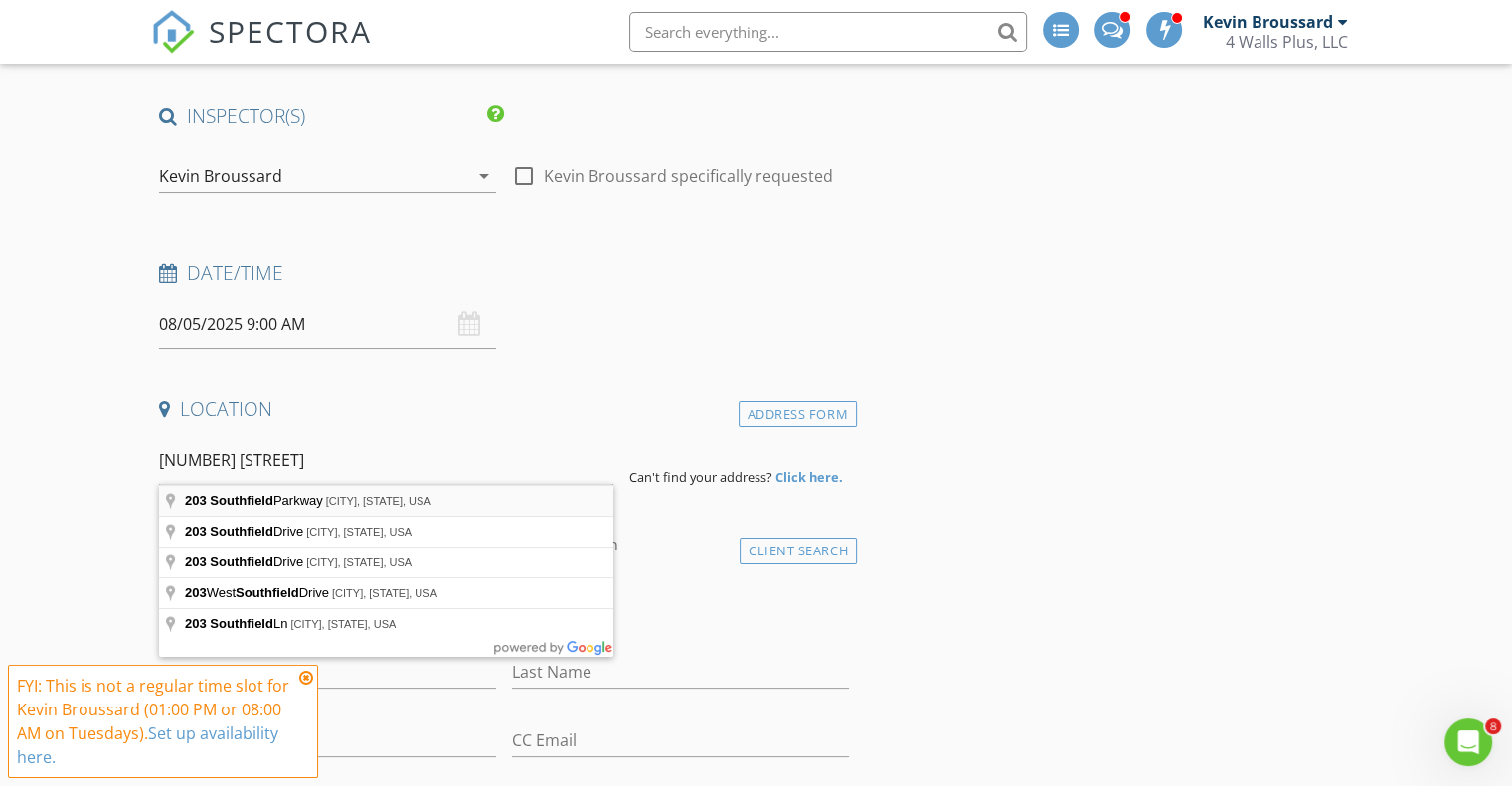 type on "203 Southfield Parkway, Lafayette, LA, USA" 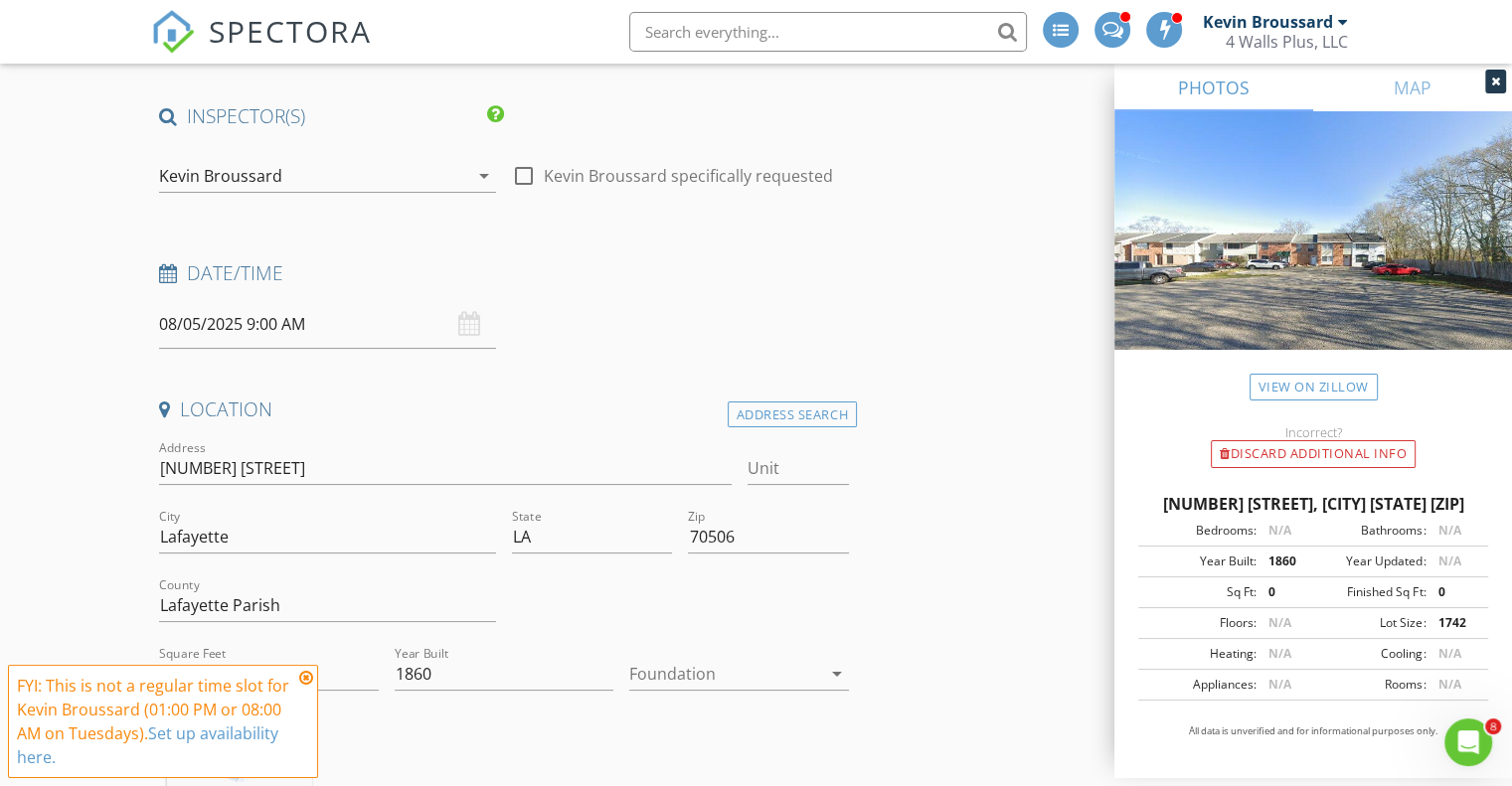 click on "New Inspection
INSPECTOR(S)
check_box   Kevin Broussard   PRIMARY   Kevin Broussard arrow_drop_down   check_box_outline_blank Kevin Broussard specifically requested
Date/Time
08/05/2025 9:00 AM
Location
Address Search       Address 203 Southfield Pkwy   Unit   City Lafayette   State LA   Zip 70506   County Lafayette Parish     Square Feet 0   Year Built 1860   Foundation arrow_drop_down     Kevin Broussard     22.9 miles     (32 minutes)
client
check_box Enable Client CC email for this inspection   Client Search     check_box_outline_blank Client is a Company/Organization     First Name   Last Name   Email   CC Email   Phone   Address   City   State   Zip     Tags         Notes   Private Notes
ADD ADDITIONAL client
SERVICES
check_box_outline_blank" at bounding box center (756, 2133) 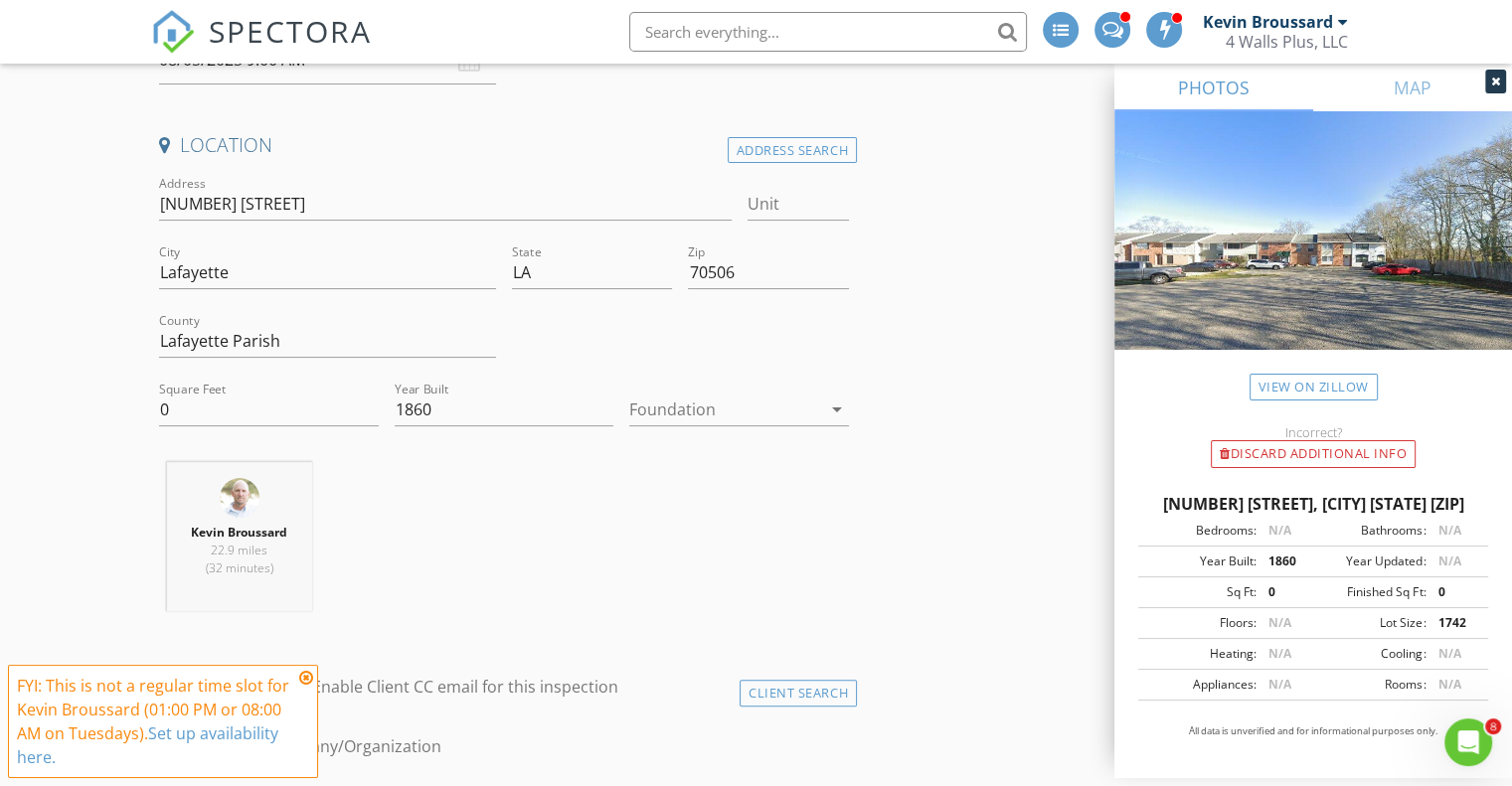 scroll, scrollTop: 393, scrollLeft: 0, axis: vertical 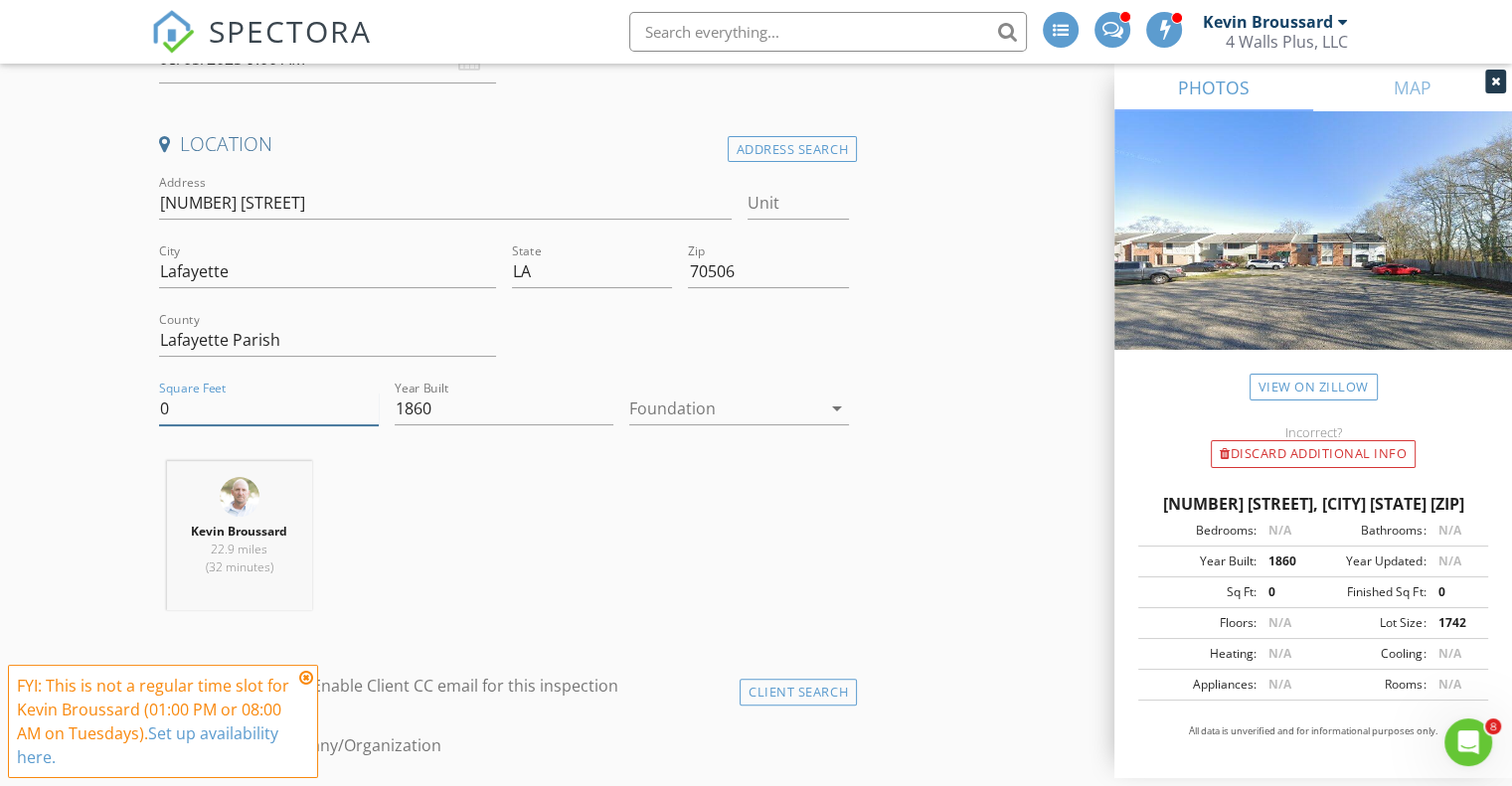 drag, startPoint x: 191, startPoint y: 404, endPoint x: 90, endPoint y: 393, distance: 101.59724 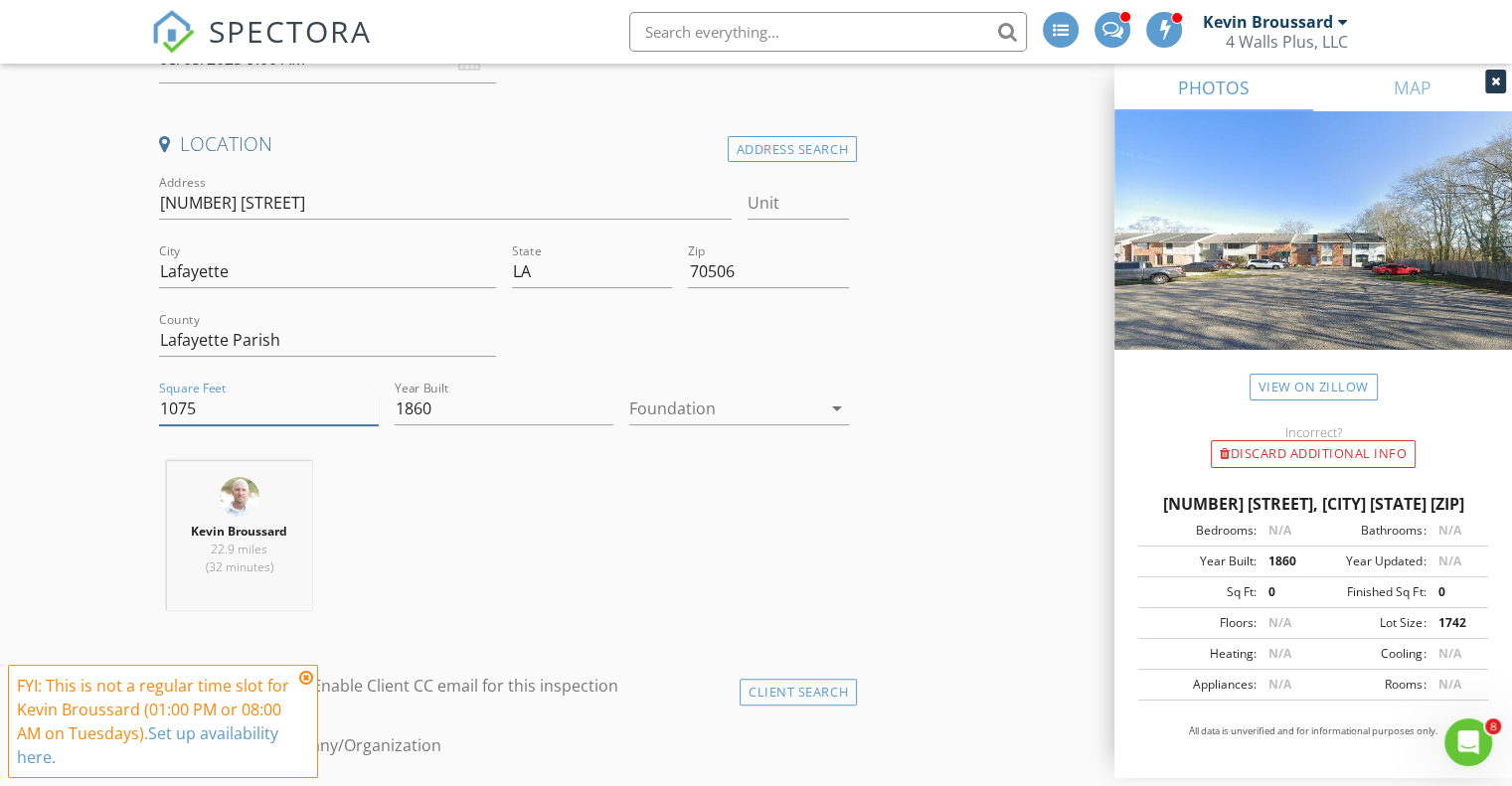 type on "1075" 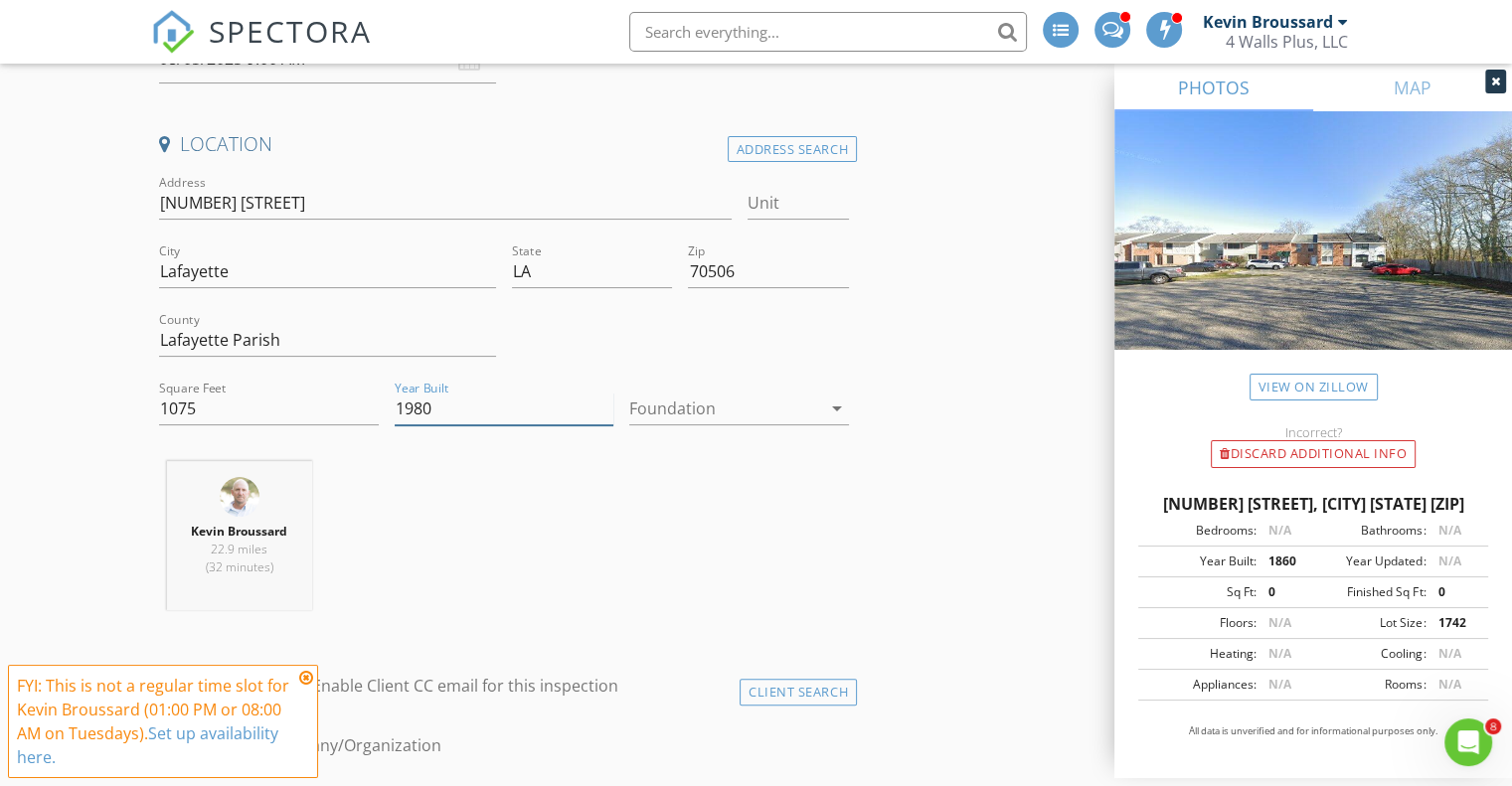 type on "1980" 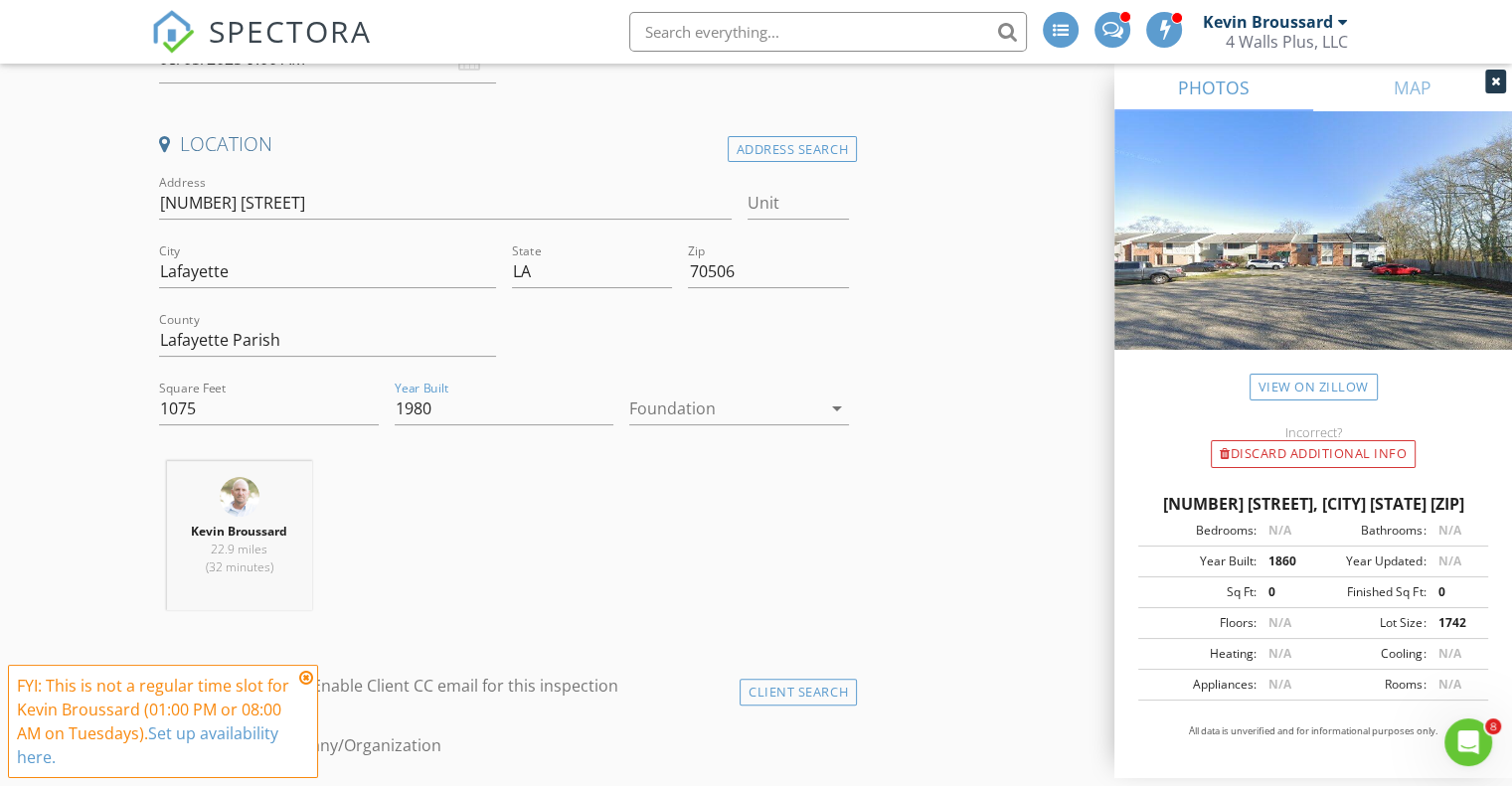 click at bounding box center [725, 408] 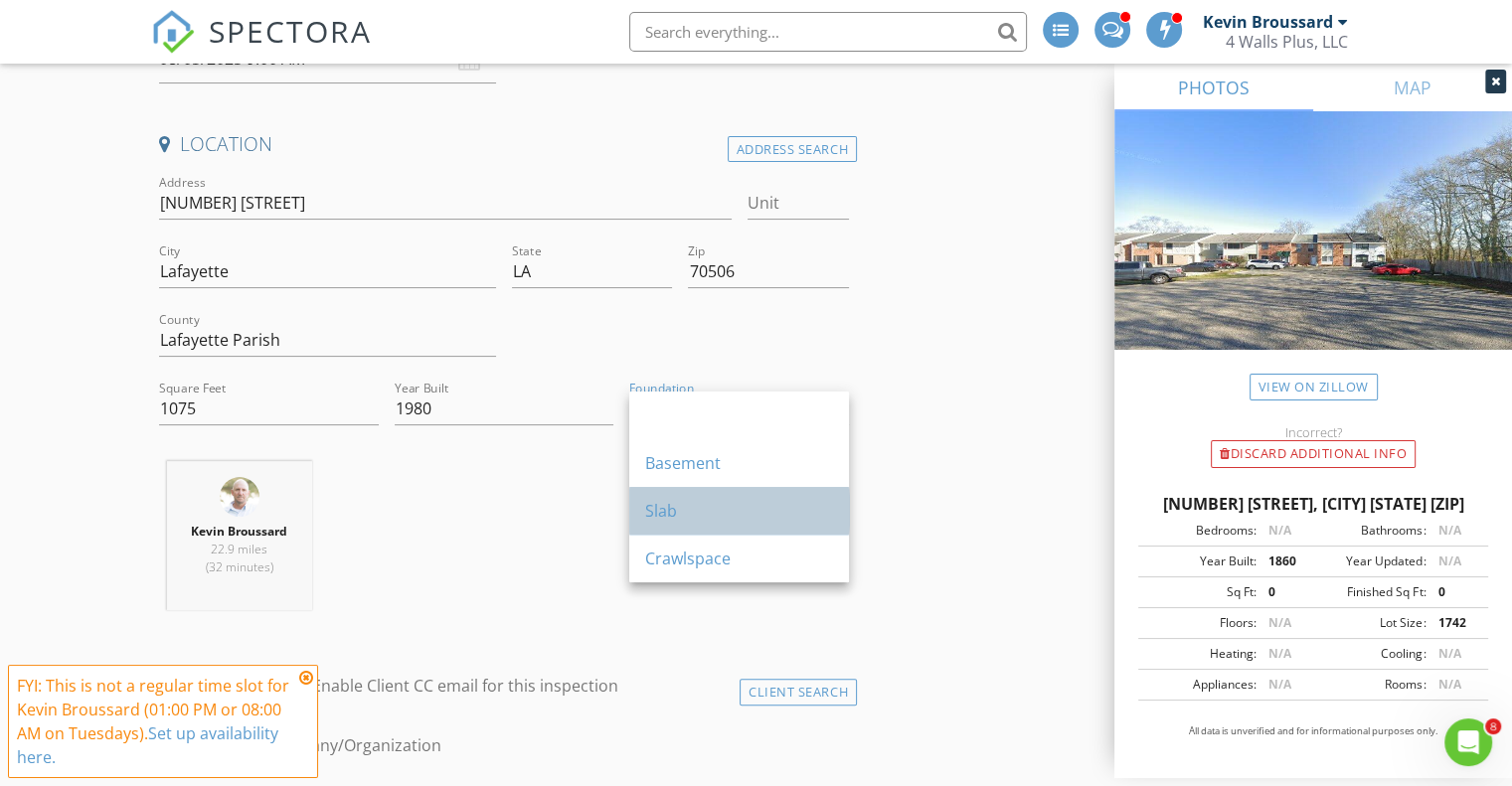 click on "Slab" at bounding box center [739, 511] 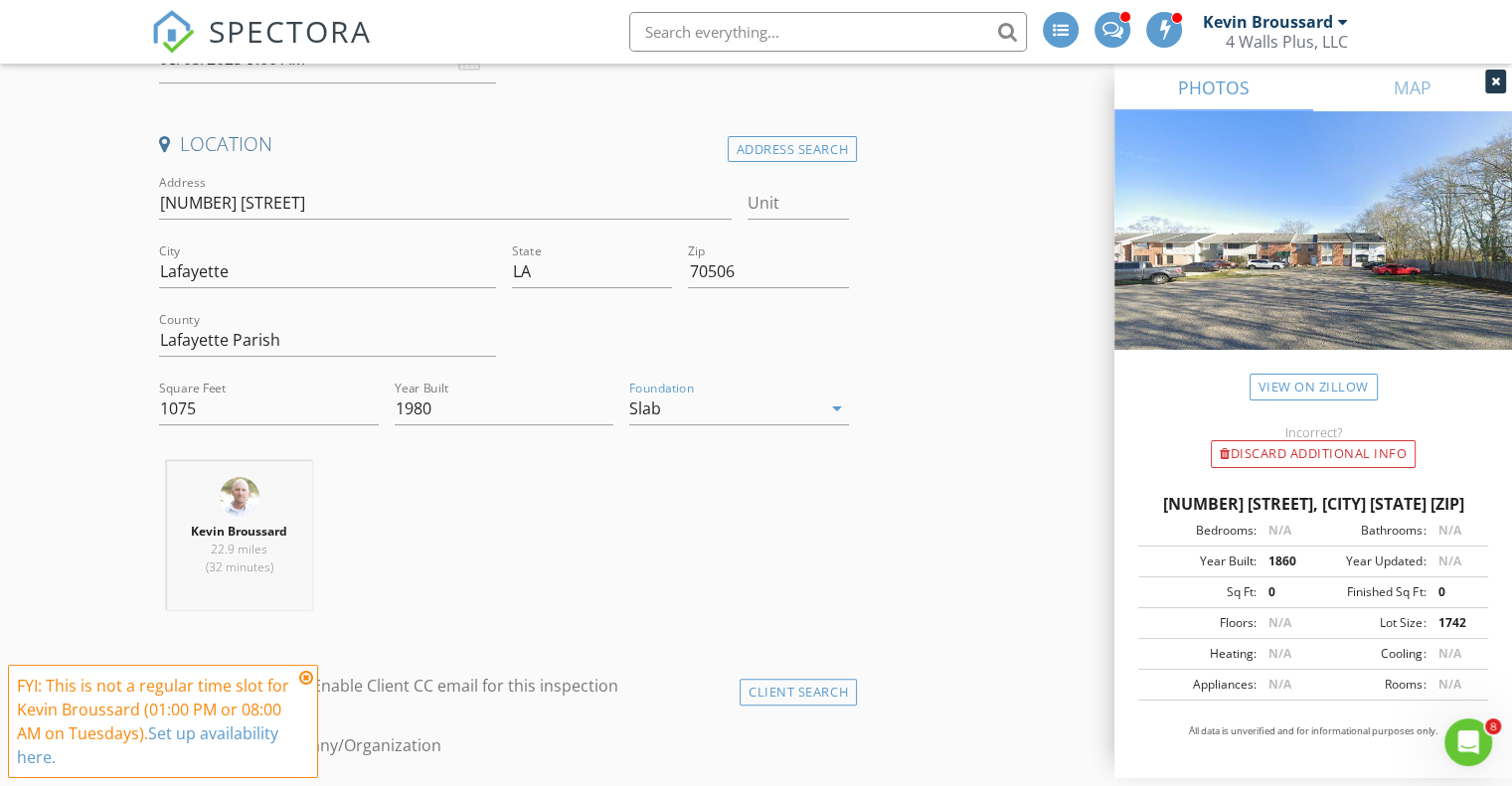 click on "Kevin Broussard     22.9 miles     (32 minutes)" at bounding box center (504, 544) 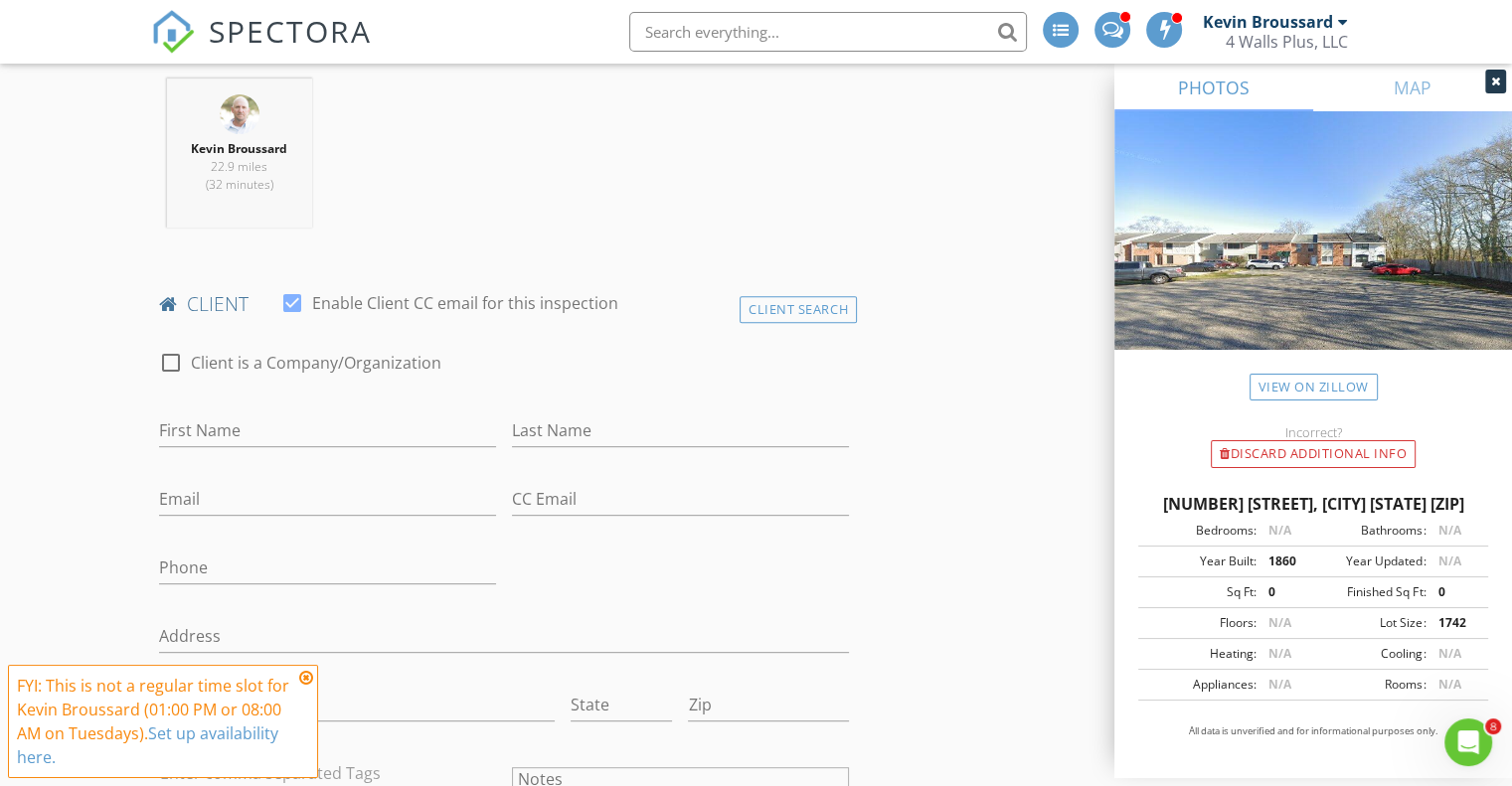 scroll, scrollTop: 774, scrollLeft: 0, axis: vertical 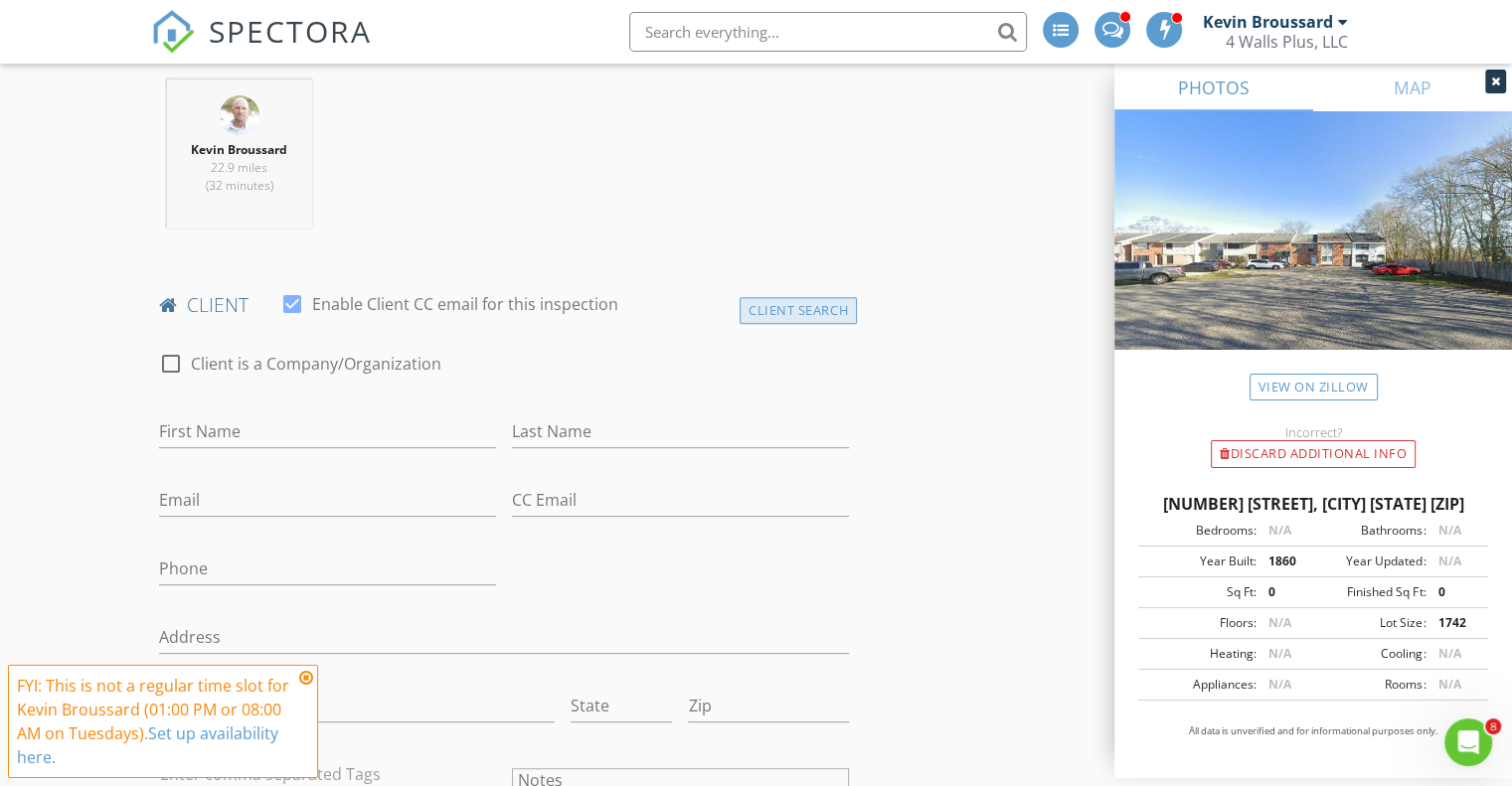 click on "Client Search" at bounding box center [798, 310] 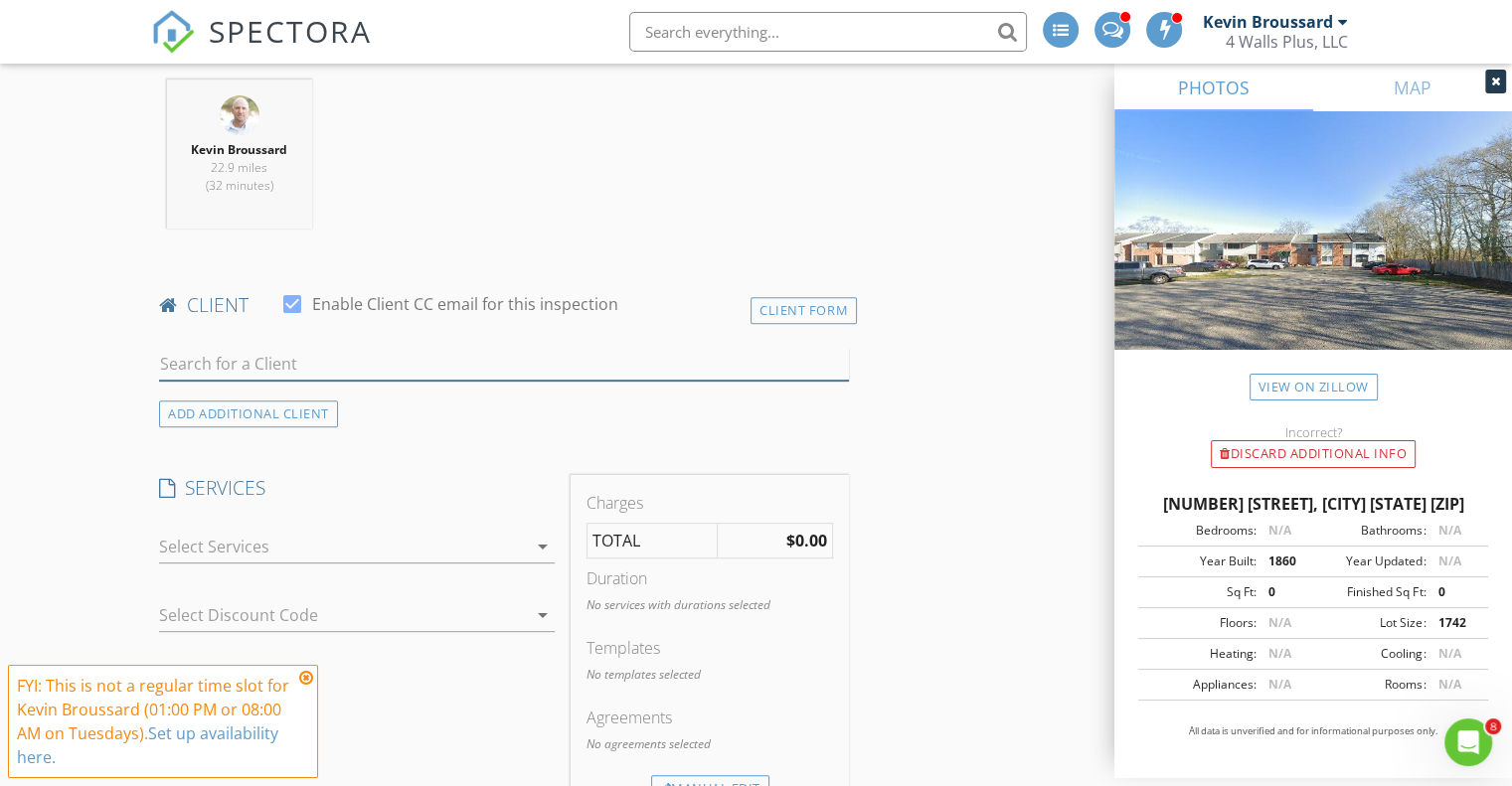 click at bounding box center [504, 364] 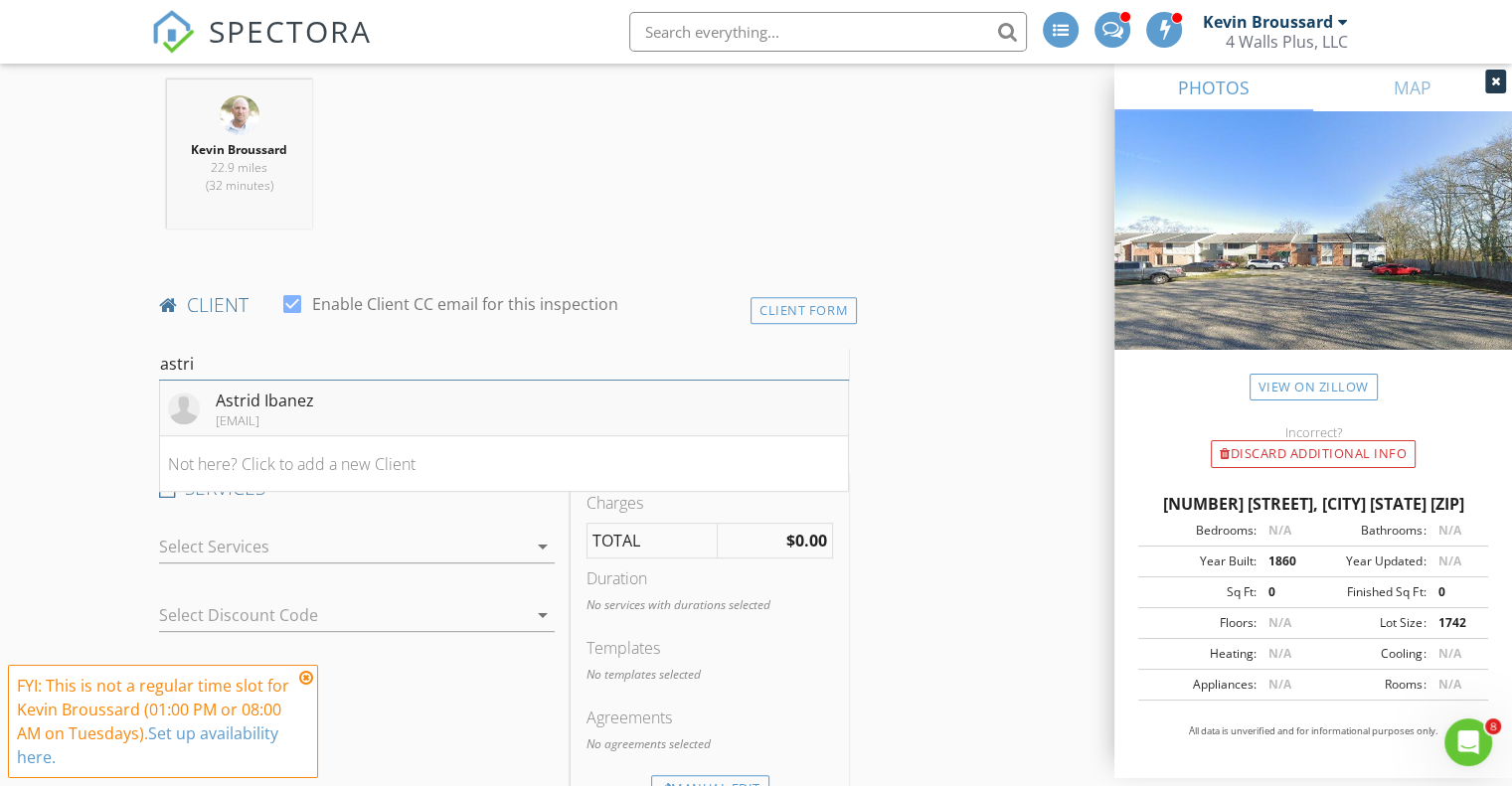 type on "astri" 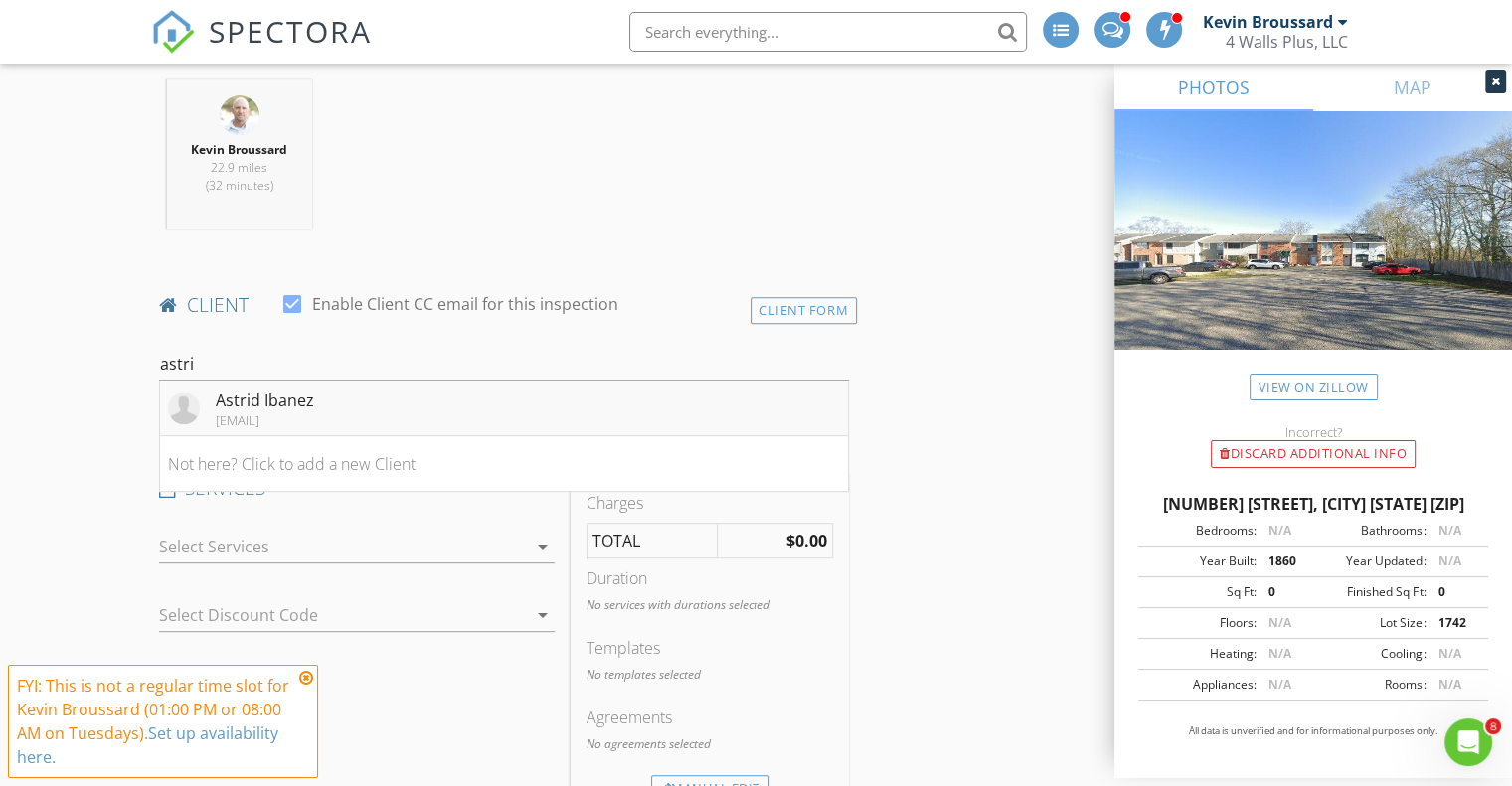 click on "romeroastrid993@gmail.com" at bounding box center (264, 420) 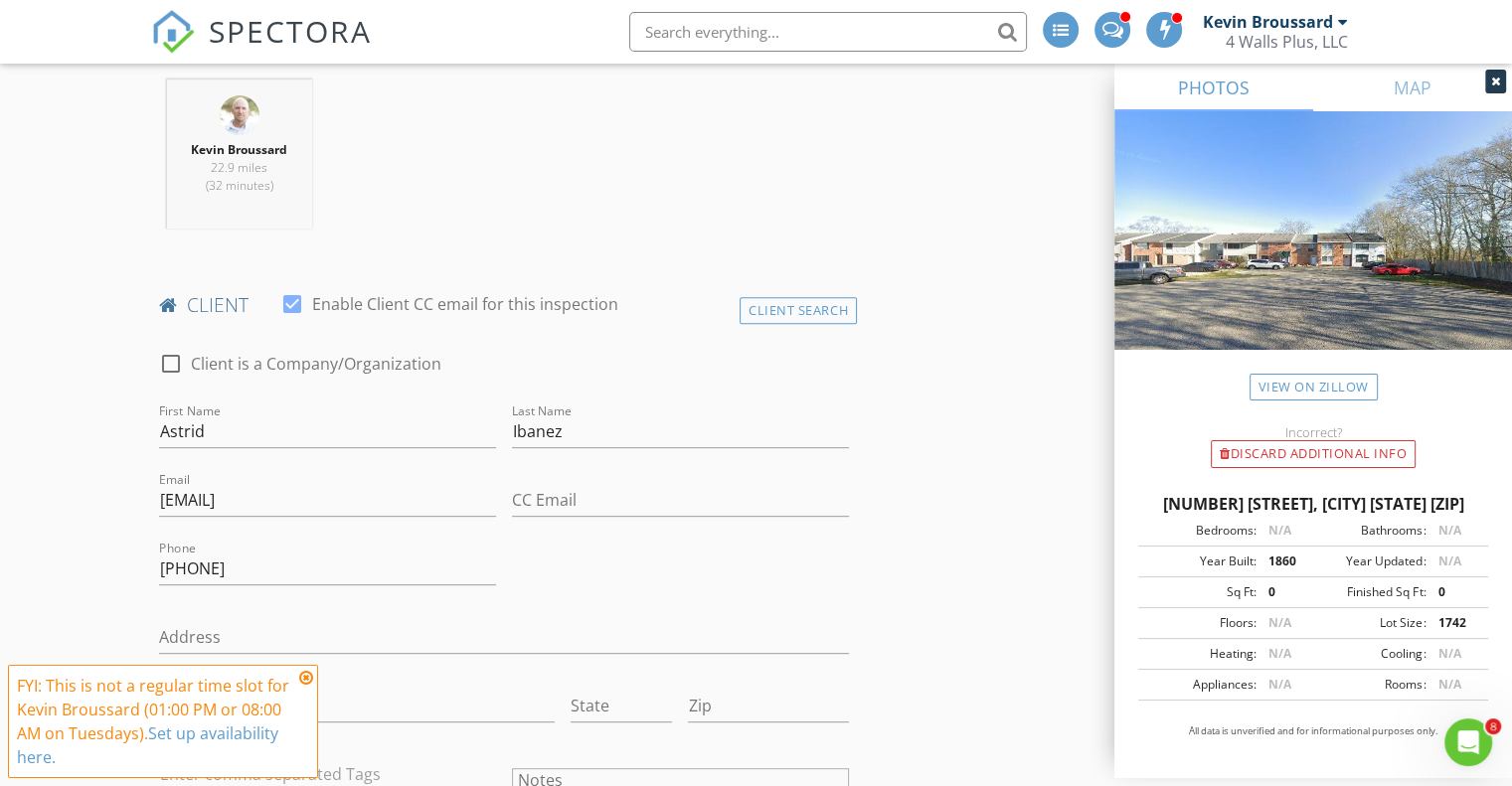 click on "New Inspection
INSPECTOR(S)
check_box   Kevin Broussard   PRIMARY   Kevin Broussard arrow_drop_down   check_box_outline_blank Kevin Broussard specifically requested
Date/Time
08/05/2025 9:00 AM
Location
Address Search       Address 203 Southfield Pkwy   Unit   City Lafayette   State LA   Zip 70506   County Lafayette Parish     Square Feet 1075   Year Built 1980   Foundation Slab arrow_drop_down     Kevin Broussard     22.9 miles     (32 minutes)
client
check_box Enable Client CC email for this inspection   Client Search     check_box_outline_blank Client is a Company/Organization     First Name Astrid   Last Name Ibanez   Email romeroastrid993@gmail.com   CC Email   Phone 337-889-8202   Address   City   State   Zip     Tags         Notes   Private Notes
ADD ADDITIONAL client
check_box_outline_blank" at bounding box center [756, 1487] 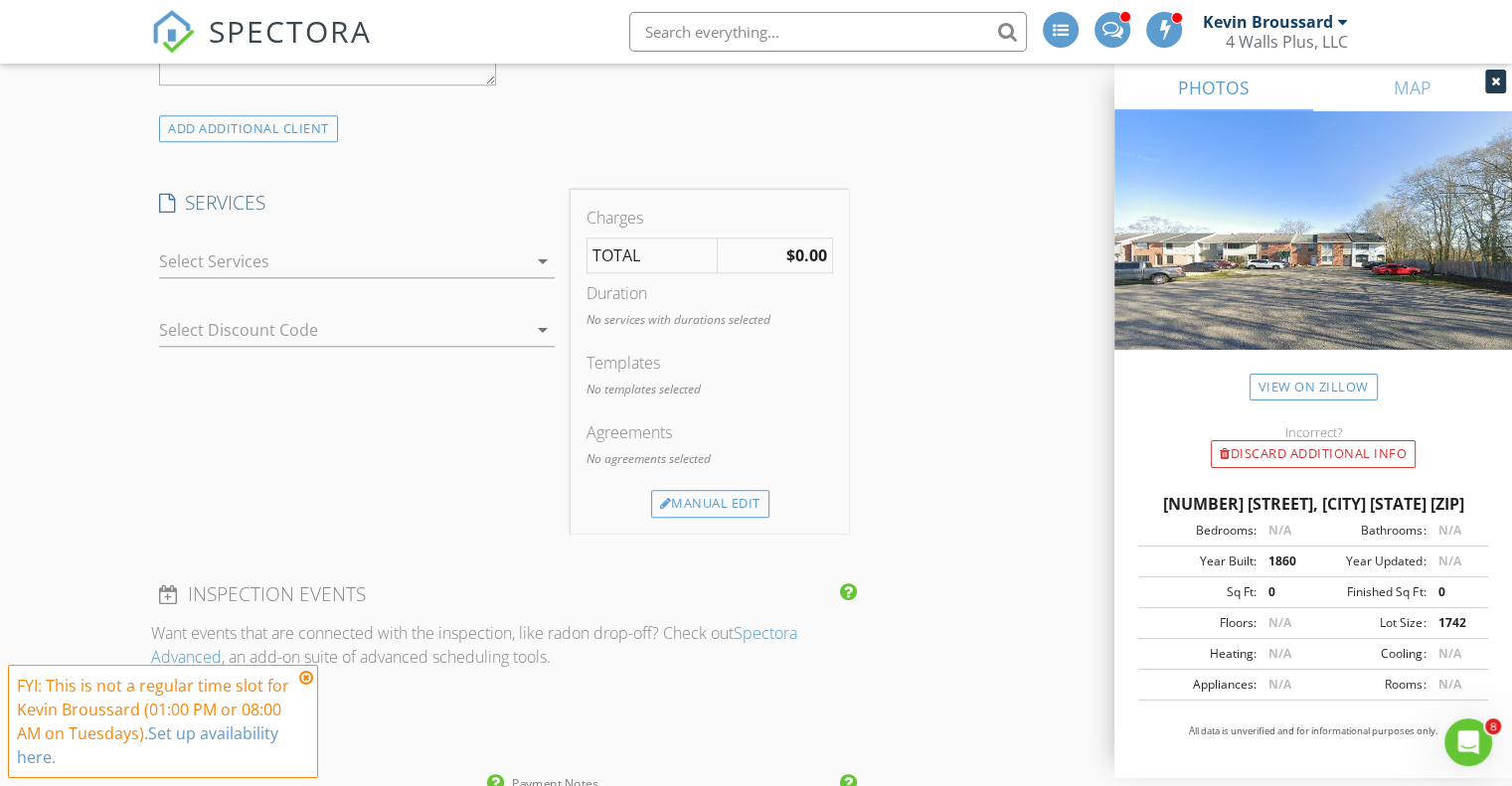 scroll, scrollTop: 1716, scrollLeft: 0, axis: vertical 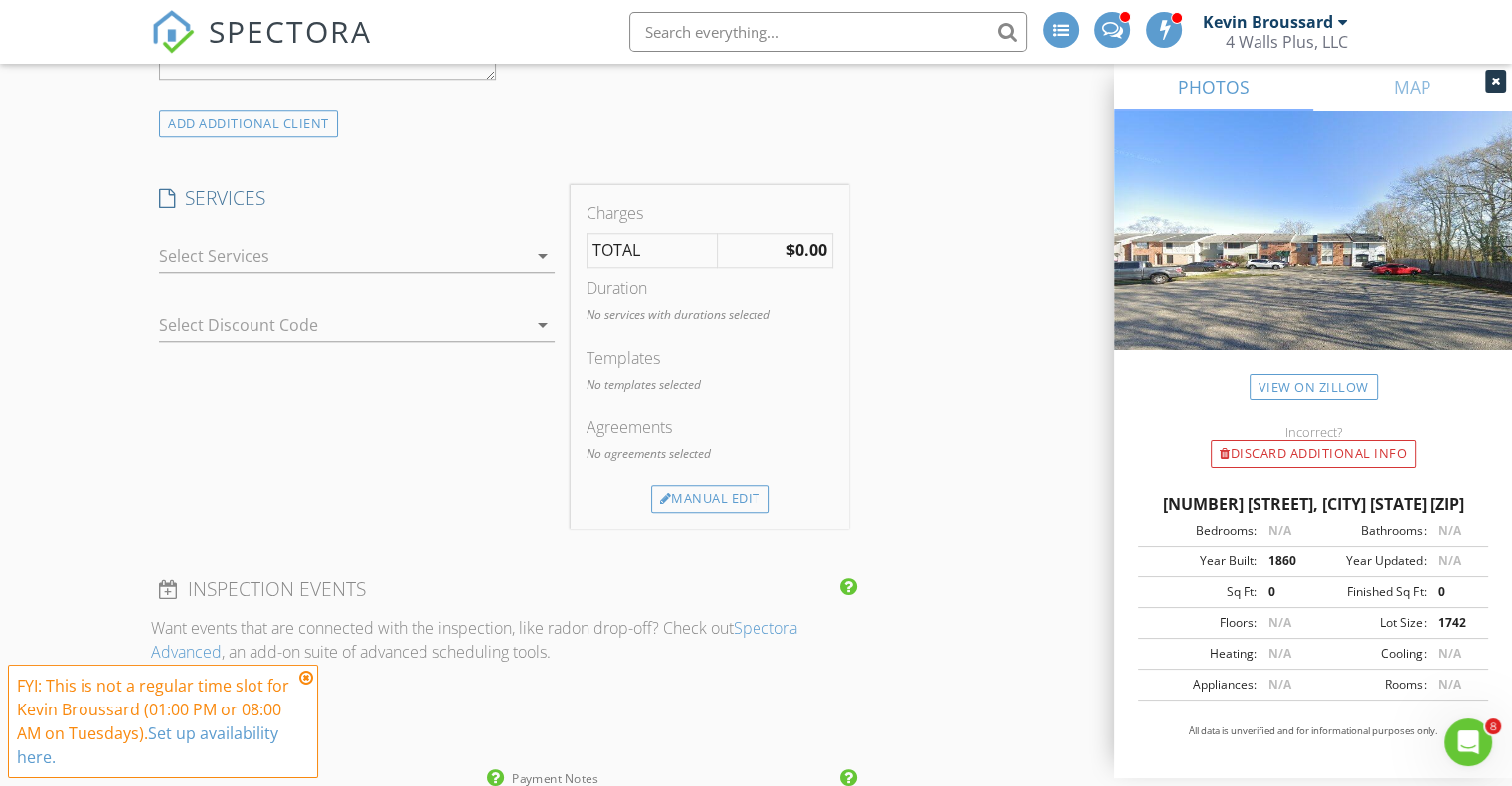 click at bounding box center [343, 256] 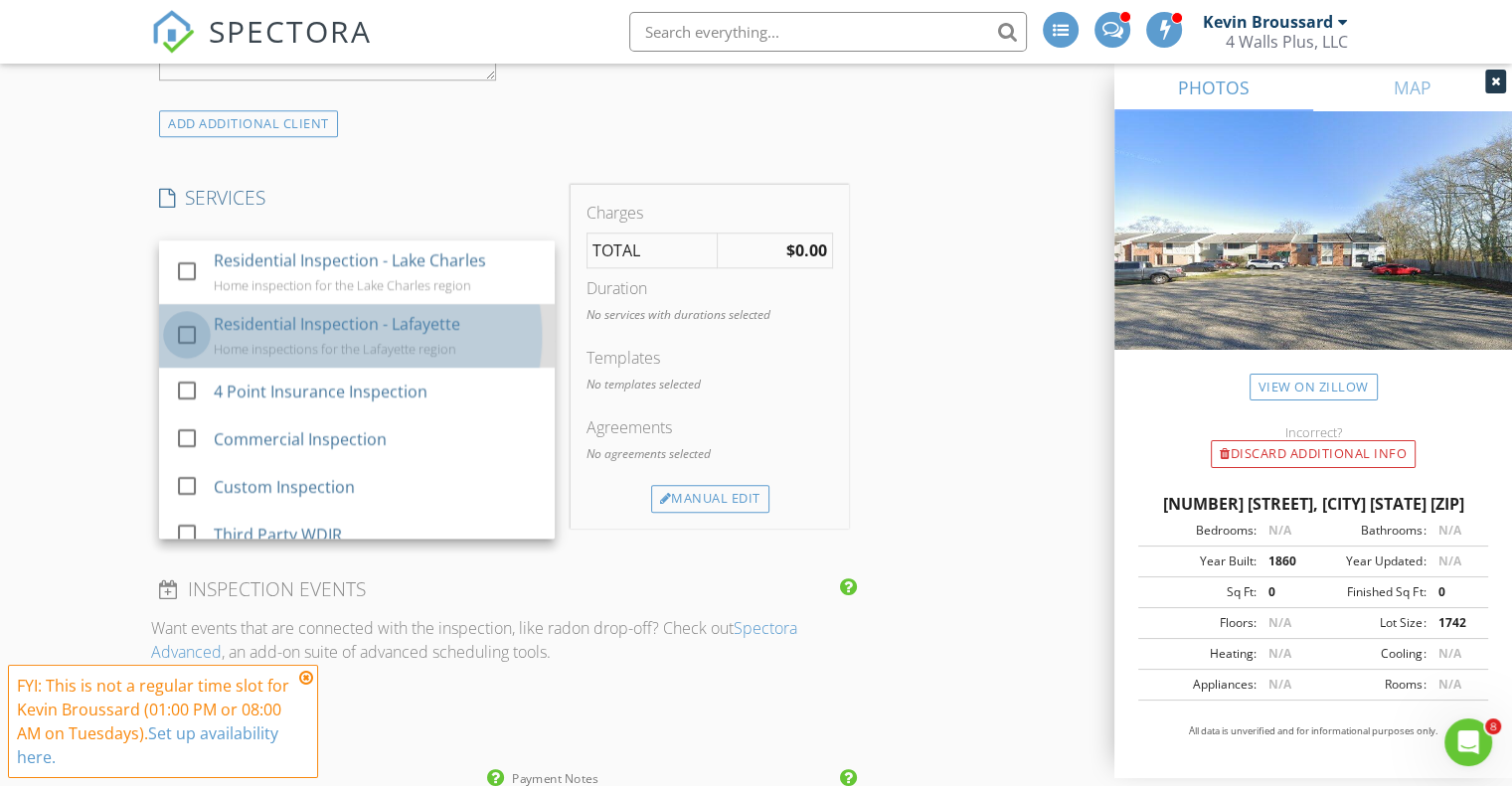 click at bounding box center (187, 335) 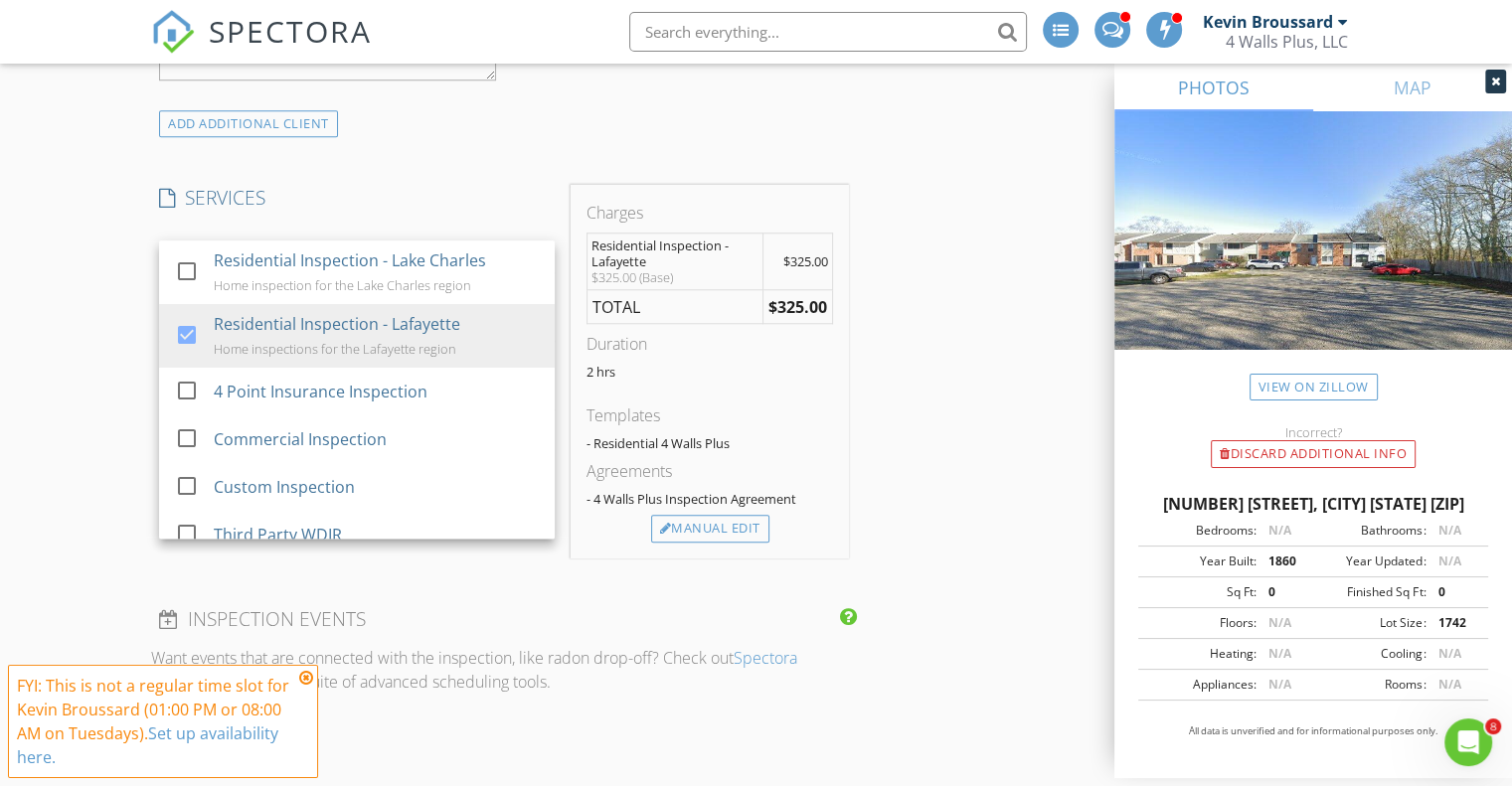 click on "New Inspection
INSPECTOR(S)
check_box   Kevin Broussard   PRIMARY   Kevin Broussard arrow_drop_down   check_box_outline_blank Kevin Broussard specifically requested
Date/Time
08/05/2025 9:00 AM
Location
Address Search       Address 203 Southfield Pkwy   Unit   City Lafayette   State LA   Zip 70506   County Lafayette Parish     Square Feet 1075   Year Built 1980   Foundation Slab arrow_drop_down     Kevin Broussard     22.9 miles     (32 minutes)
client
check_box Enable Client CC email for this inspection   Client Search     check_box_outline_blank Client is a Company/Organization     First Name Astrid   Last Name Ibanez   Email romeroastrid993@gmail.com   CC Email   Phone 337-889-8202   Address   City   State   Zip     Tags         Notes   Private Notes
ADD ADDITIONAL client
check_box_outline_blank" at bounding box center (756, 560) 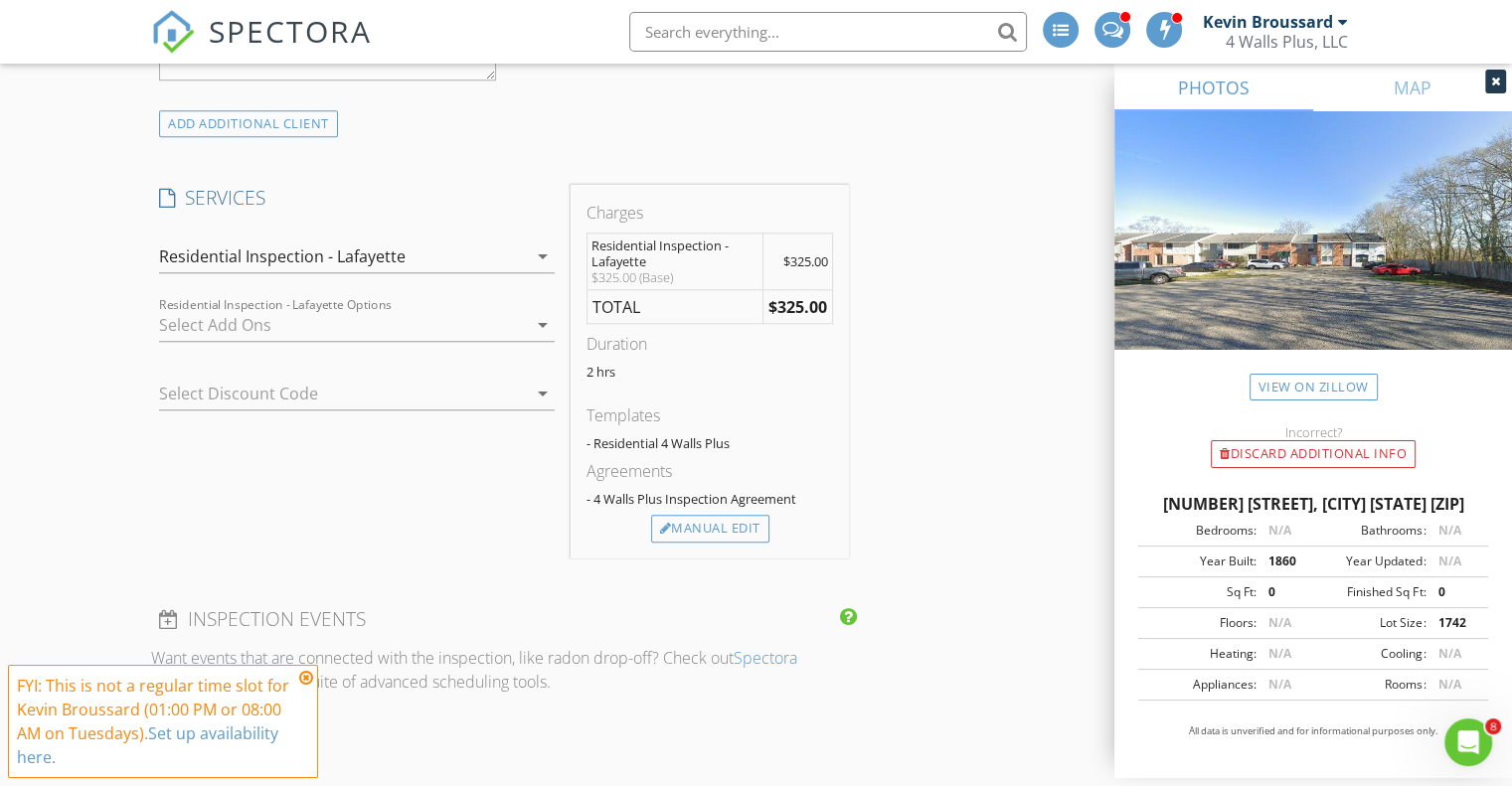 click at bounding box center (343, 325) 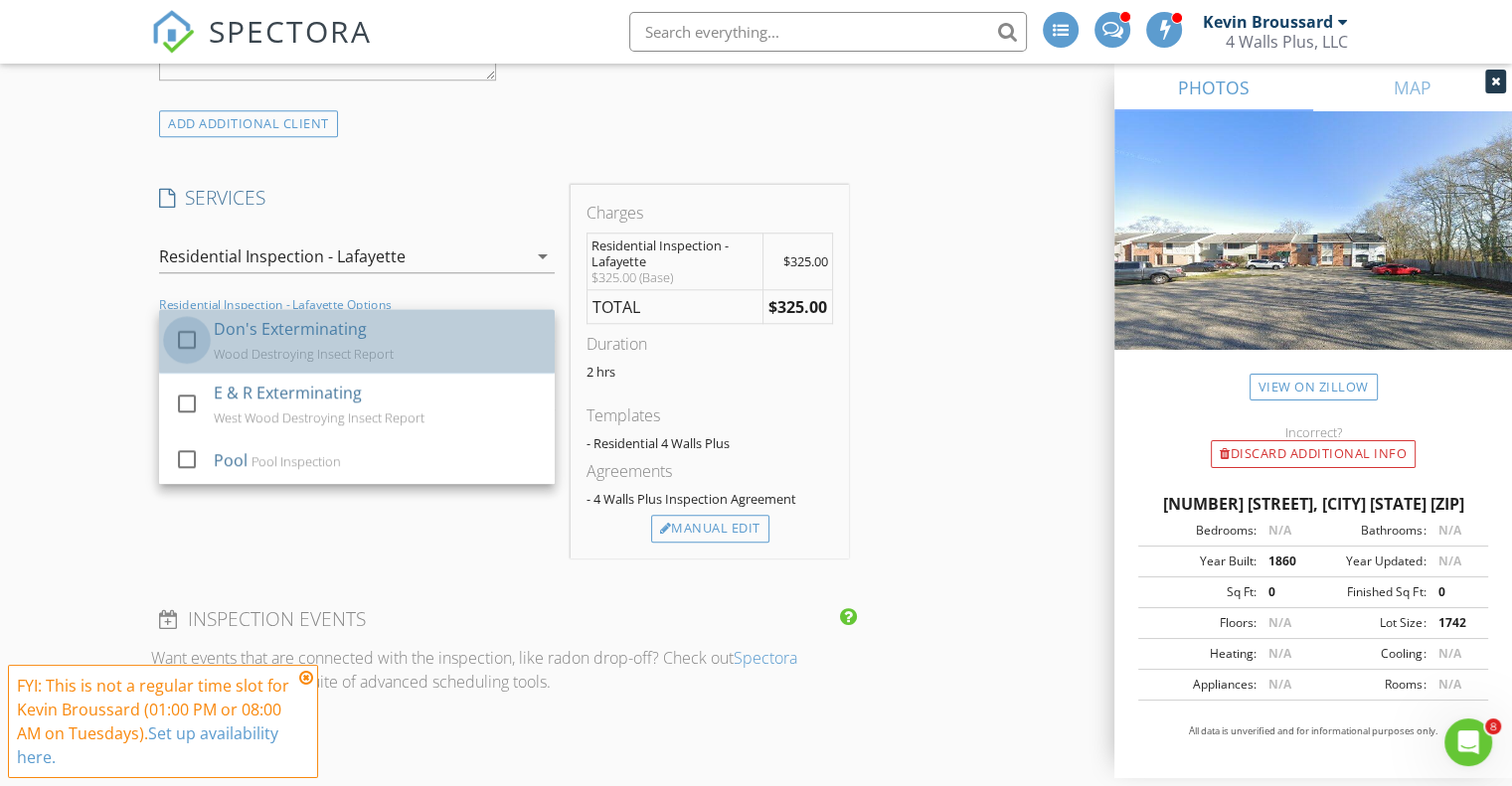 click at bounding box center [187, 340] 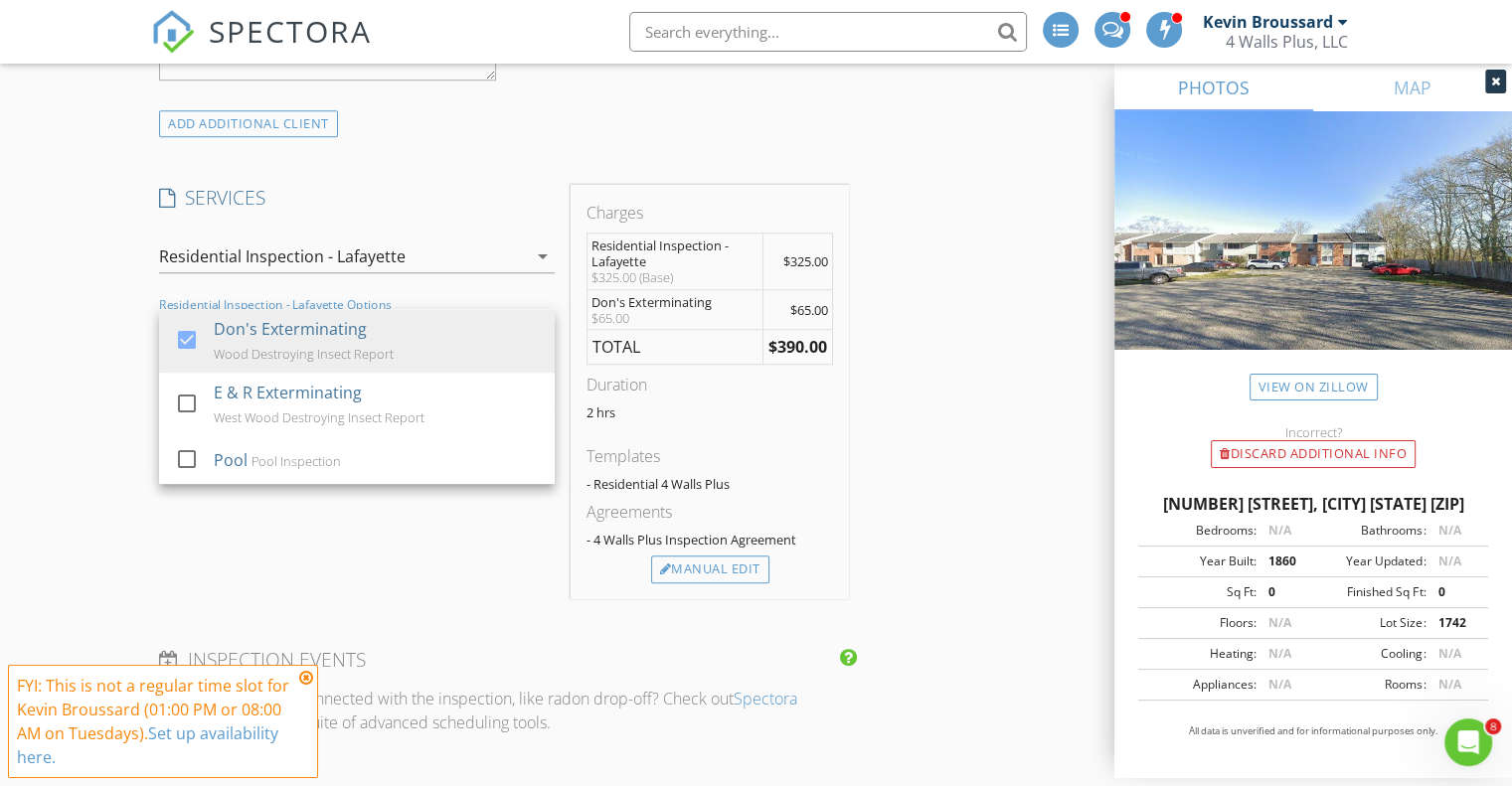click on "New Inspection
INSPECTOR(S)
check_box   Kevin Broussard   PRIMARY   Kevin Broussard arrow_drop_down   check_box_outline_blank Kevin Broussard specifically requested
Date/Time
08/05/2025 9:00 AM
Location
Address Search       Address 203 Southfield Pkwy   Unit   City Lafayette   State LA   Zip 70506   County Lafayette Parish     Square Feet 1075   Year Built 1980   Foundation Slab arrow_drop_down     Kevin Broussard     22.9 miles     (32 minutes)
client
check_box Enable Client CC email for this inspection   Client Search     check_box_outline_blank Client is a Company/Organization     First Name Astrid   Last Name Ibanez   Email romeroastrid993@gmail.com   CC Email   Phone 337-889-8202   Address   City   State   Zip     Tags         Notes   Private Notes
ADD ADDITIONAL client
check_box_outline_blank" at bounding box center [756, 580] 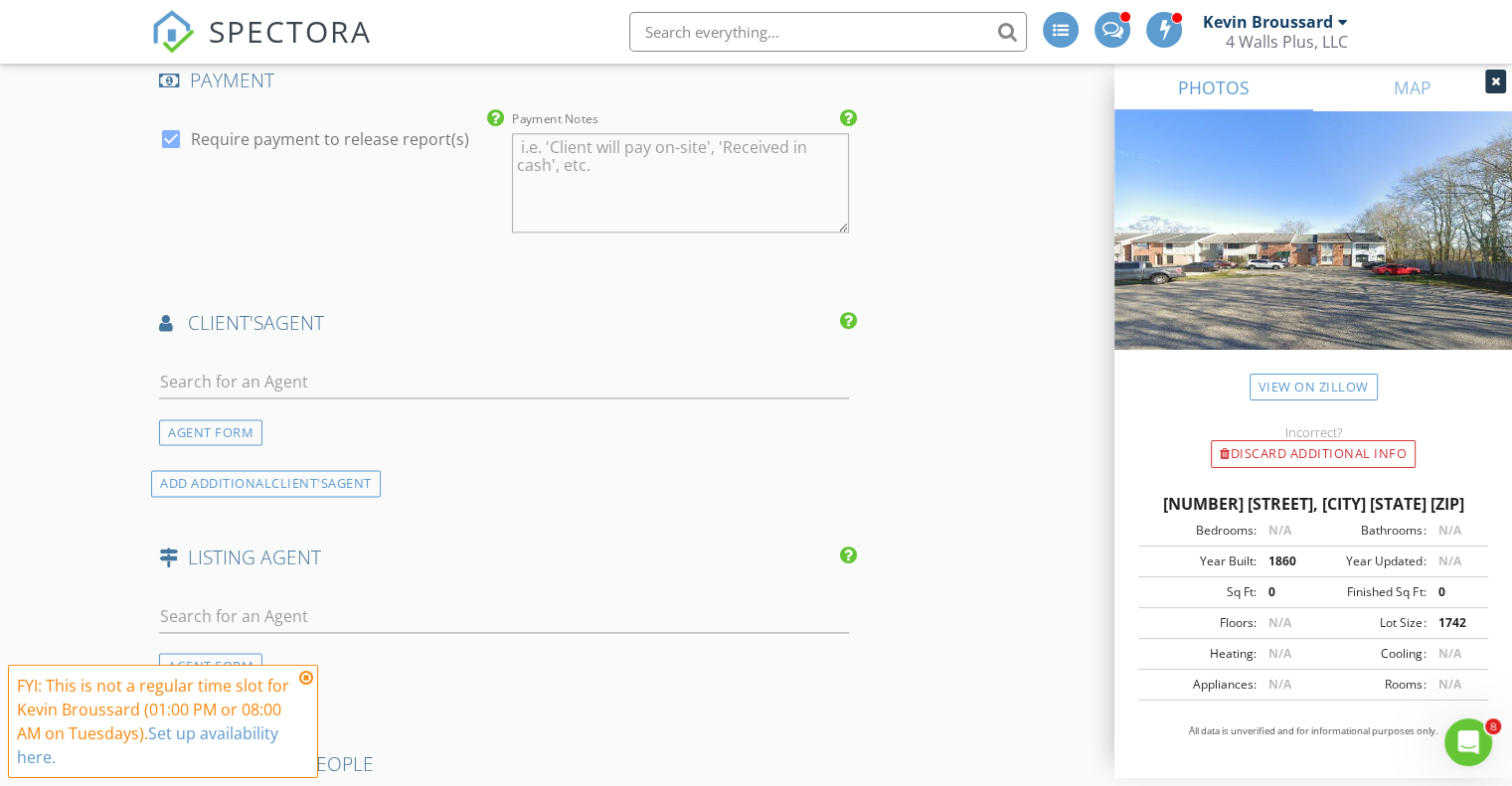 scroll, scrollTop: 2460, scrollLeft: 0, axis: vertical 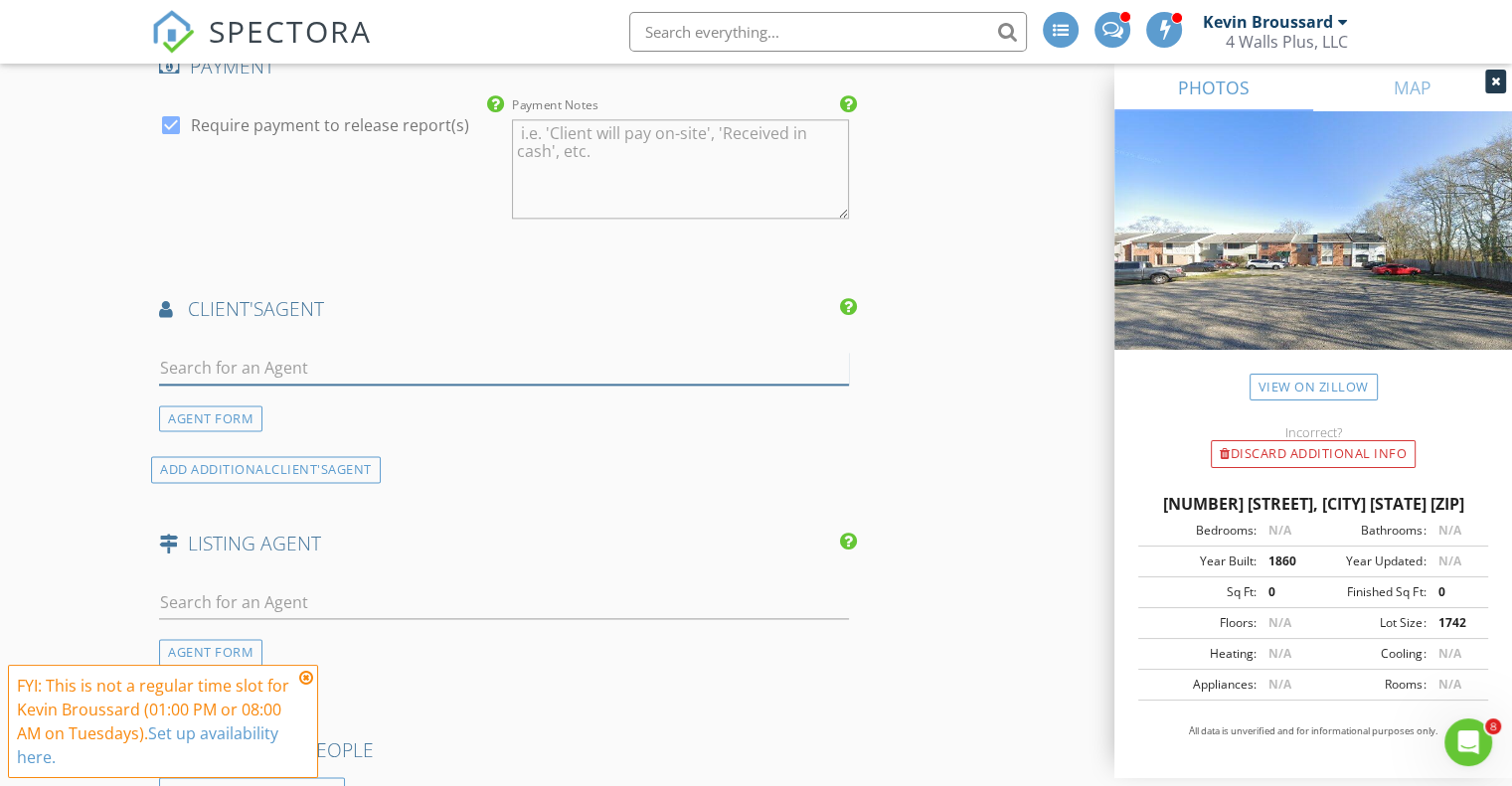click at bounding box center [504, 368] 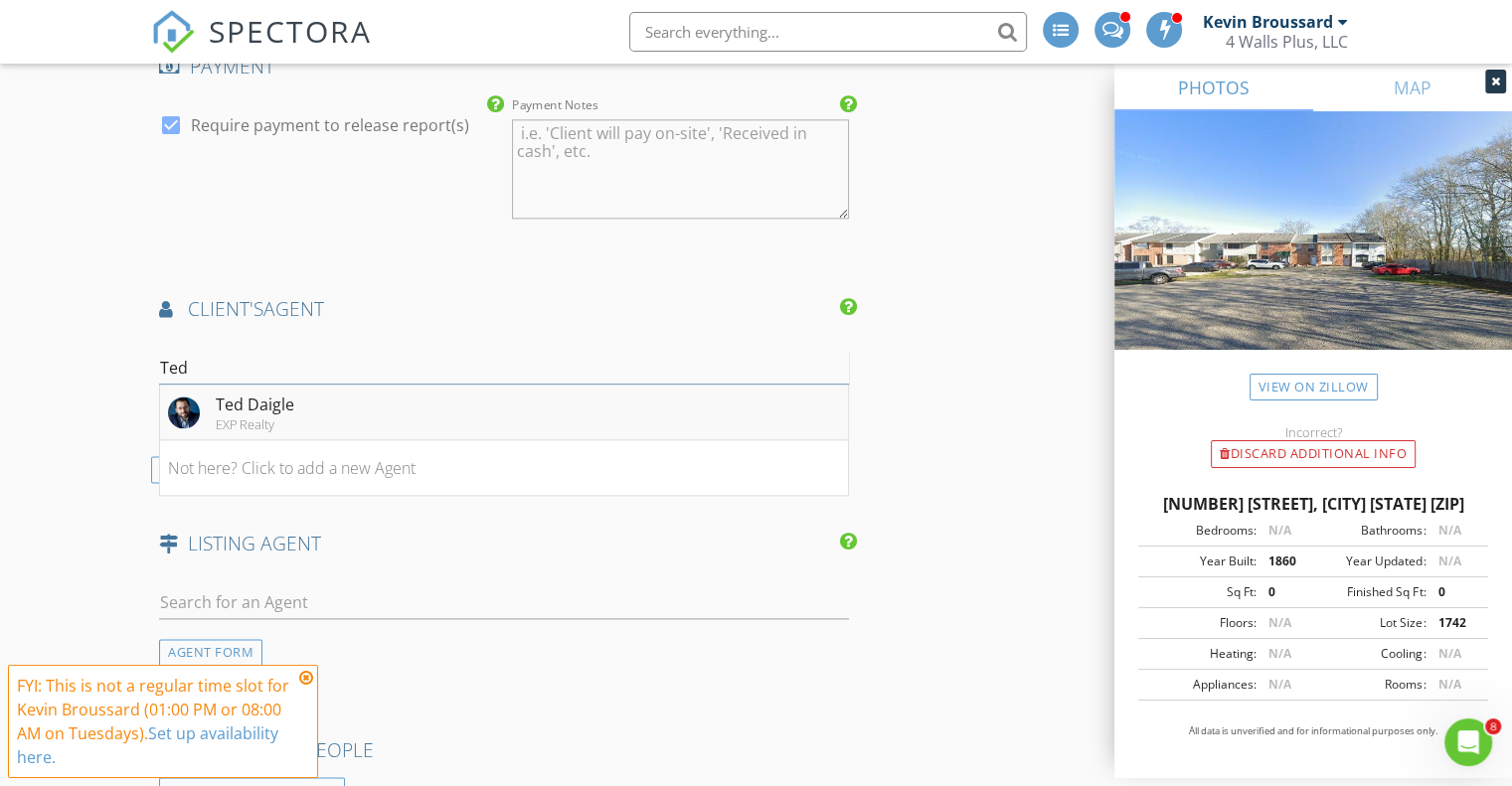 type on "Ted" 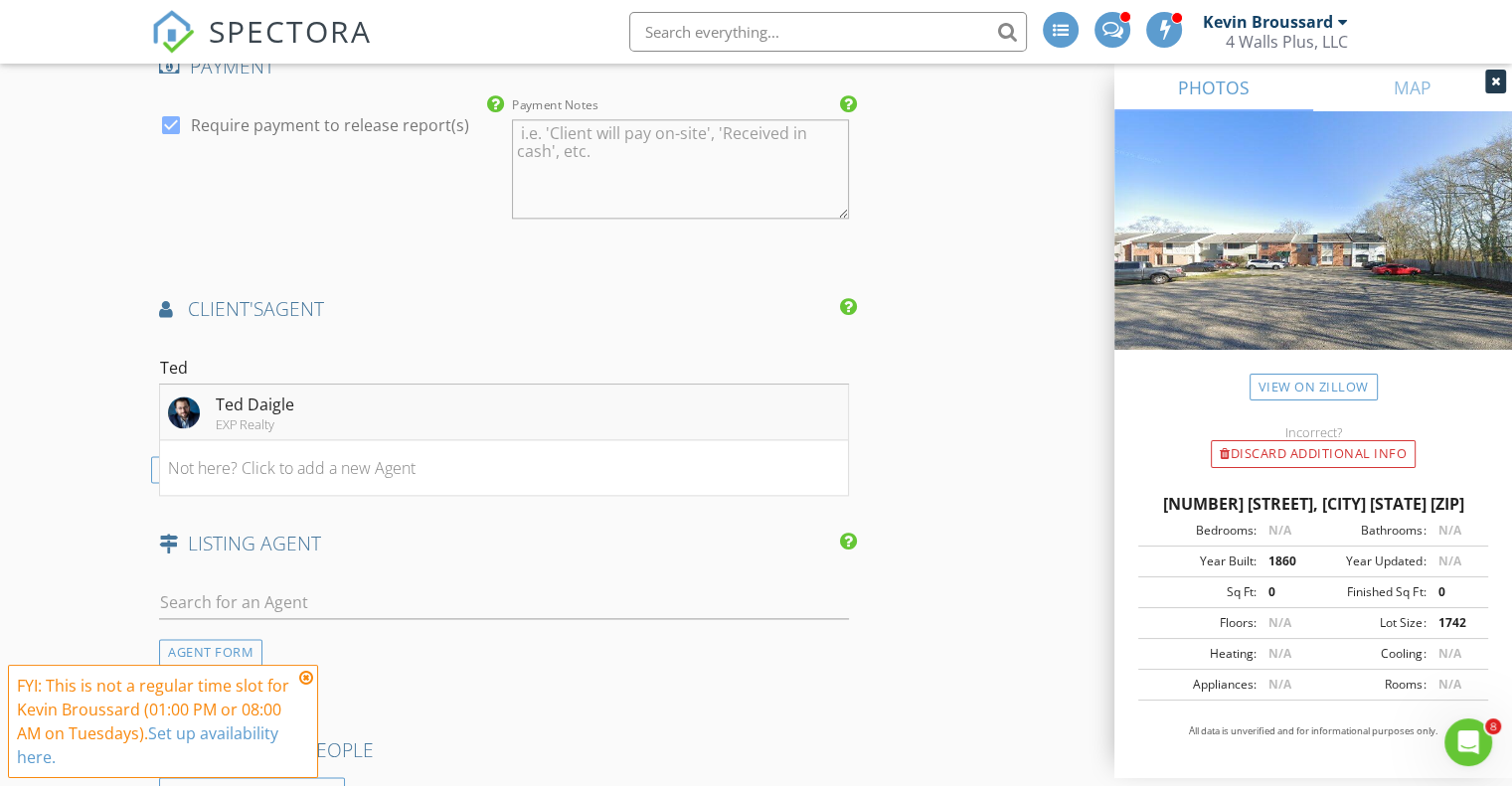 click on "Ted Daigle
EXP Realty" at bounding box center [504, 412] 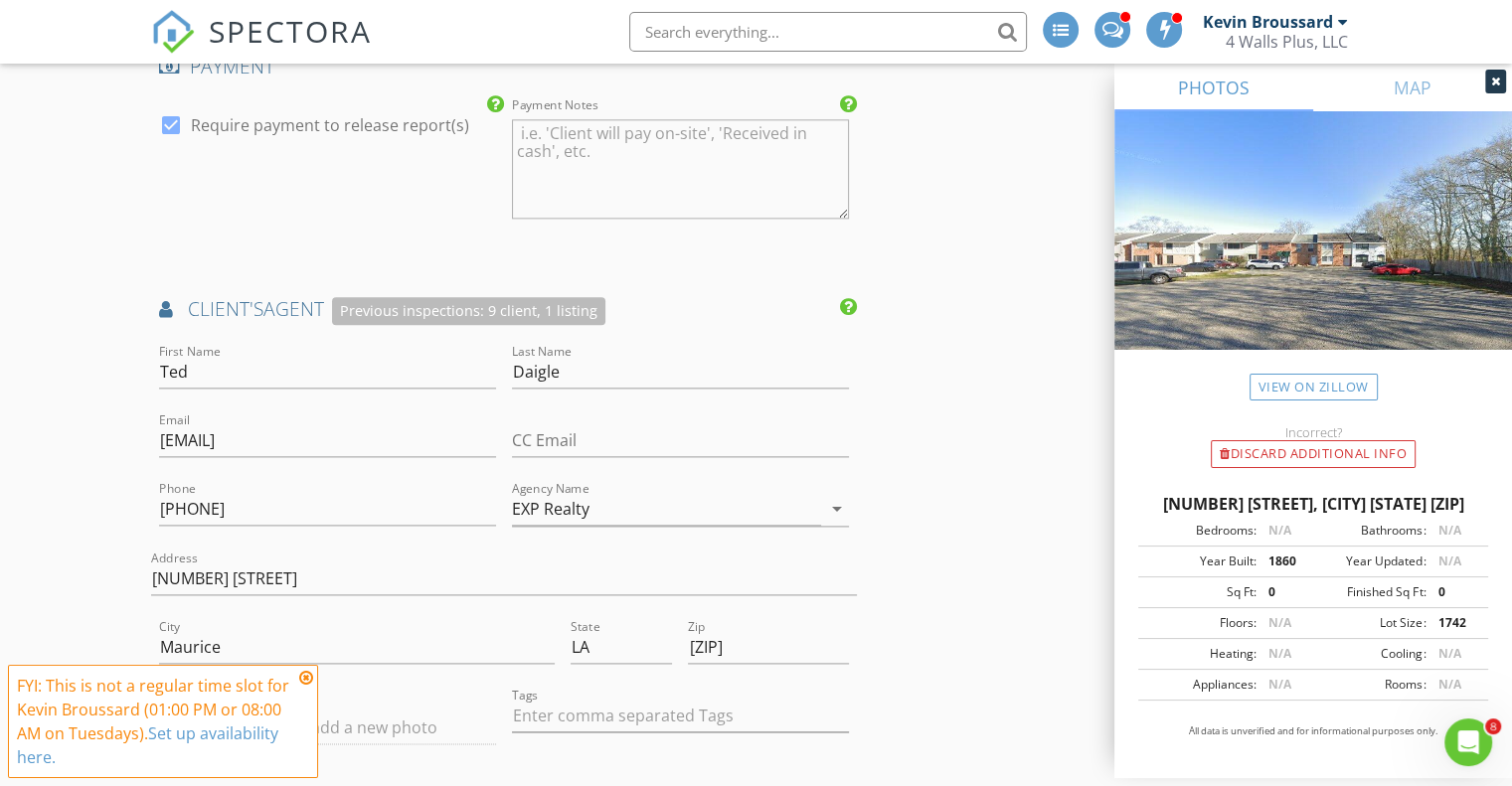 click on "New Inspection
INSPECTOR(S)
check_box   Kevin Broussard   PRIMARY   Kevin Broussard arrow_drop_down   check_box_outline_blank Kevin Broussard specifically requested
Date/Time
08/05/2025 9:00 AM
Location
Address Search       Address 203 Southfield Pkwy   Unit   City Lafayette   State LA   Zip 70506   County Lafayette Parish     Square Feet 1075   Year Built 1980   Foundation Slab arrow_drop_down     Kevin Broussard     22.9 miles     (32 minutes)
client
check_box Enable Client CC email for this inspection   Client Search     check_box_outline_blank Client is a Company/Organization     First Name Astrid   Last Name Ibanez   Email romeroastrid993@gmail.com   CC Email   Phone 337-889-8202   Address   City   State   Zip     Tags         Notes   Private Notes
ADD ADDITIONAL client
check_box_outline_blank" at bounding box center [756, 93] 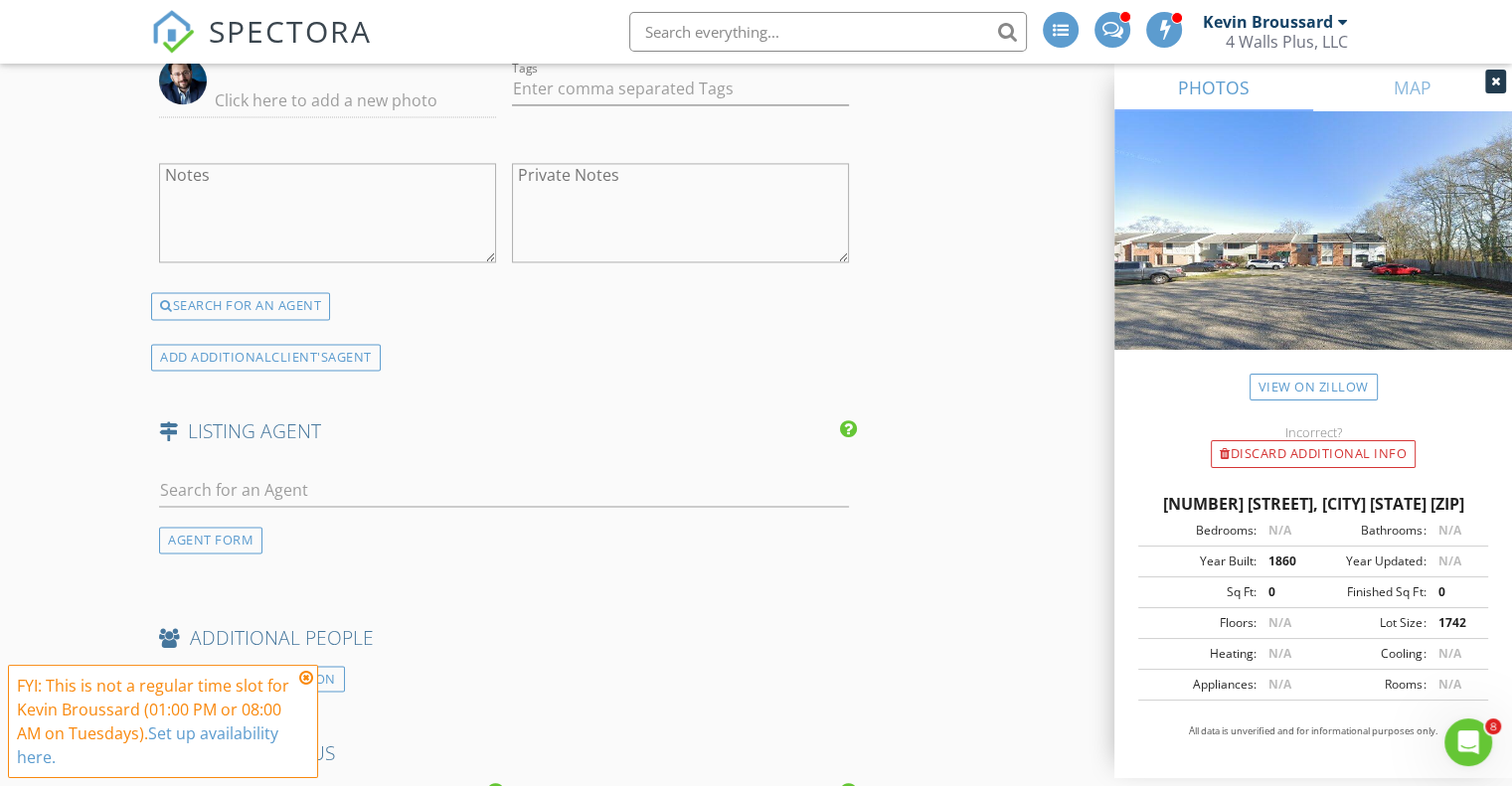 scroll, scrollTop: 3092, scrollLeft: 0, axis: vertical 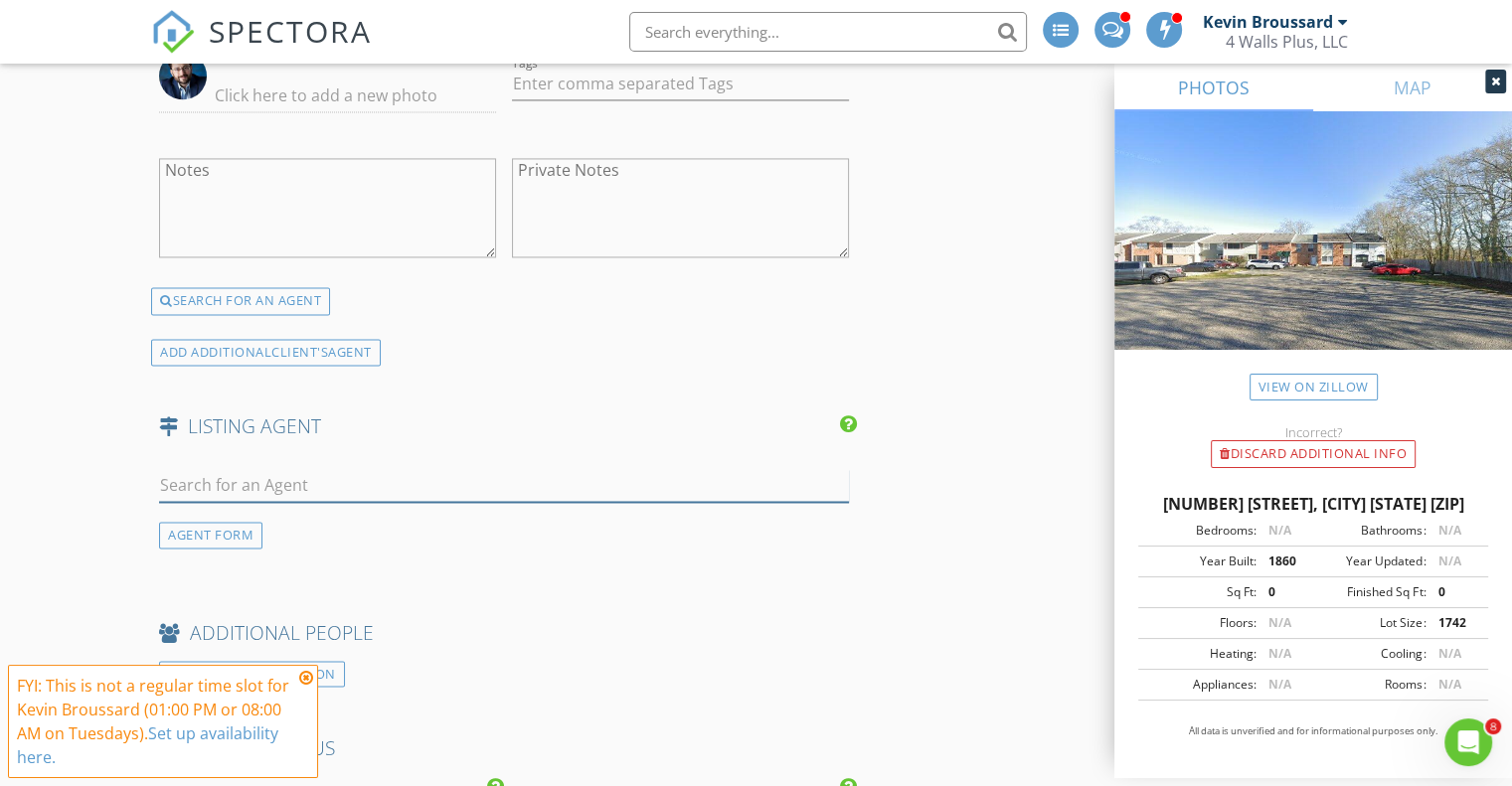 click at bounding box center (504, 485) 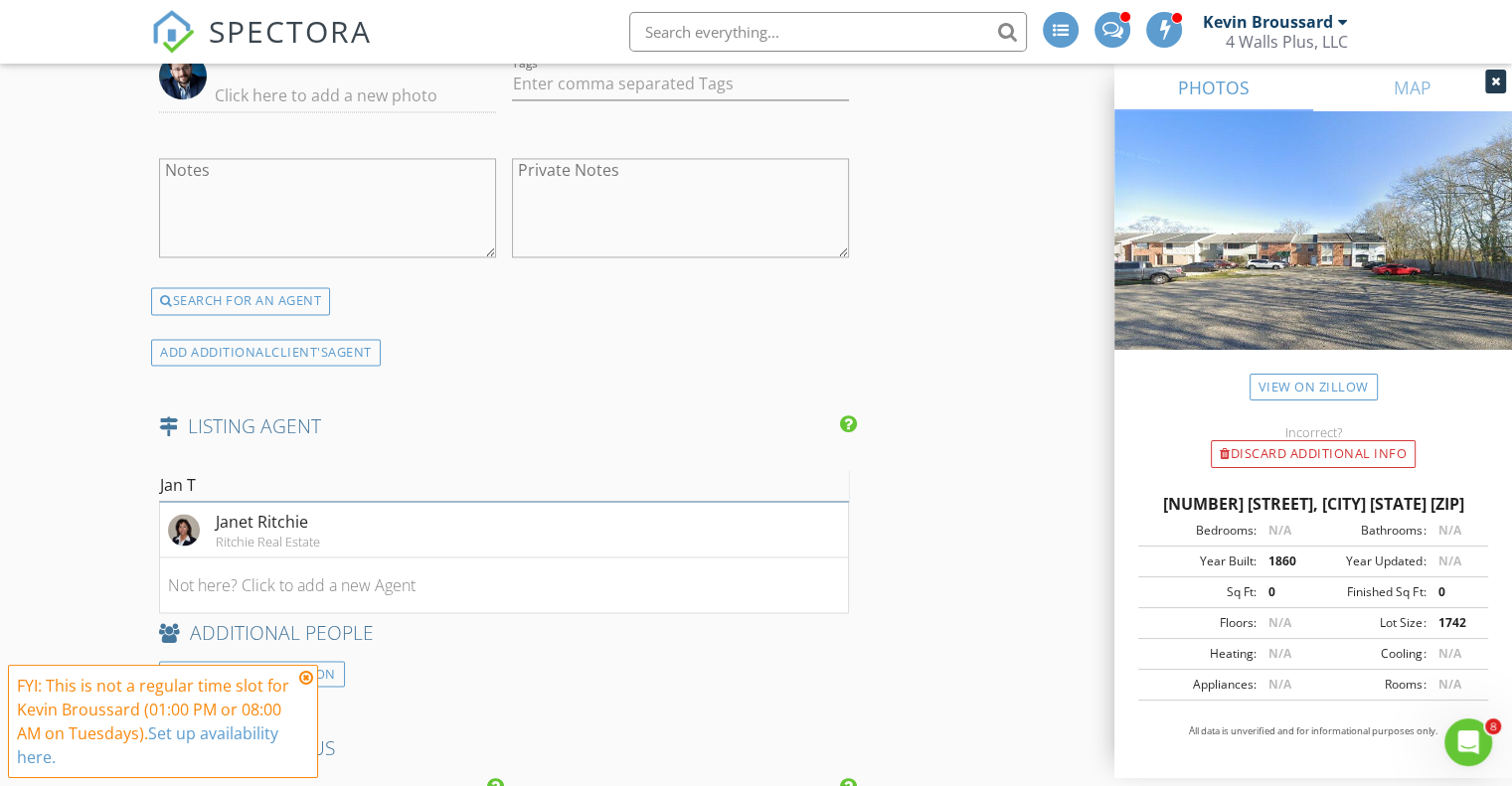 type on "Jan T" 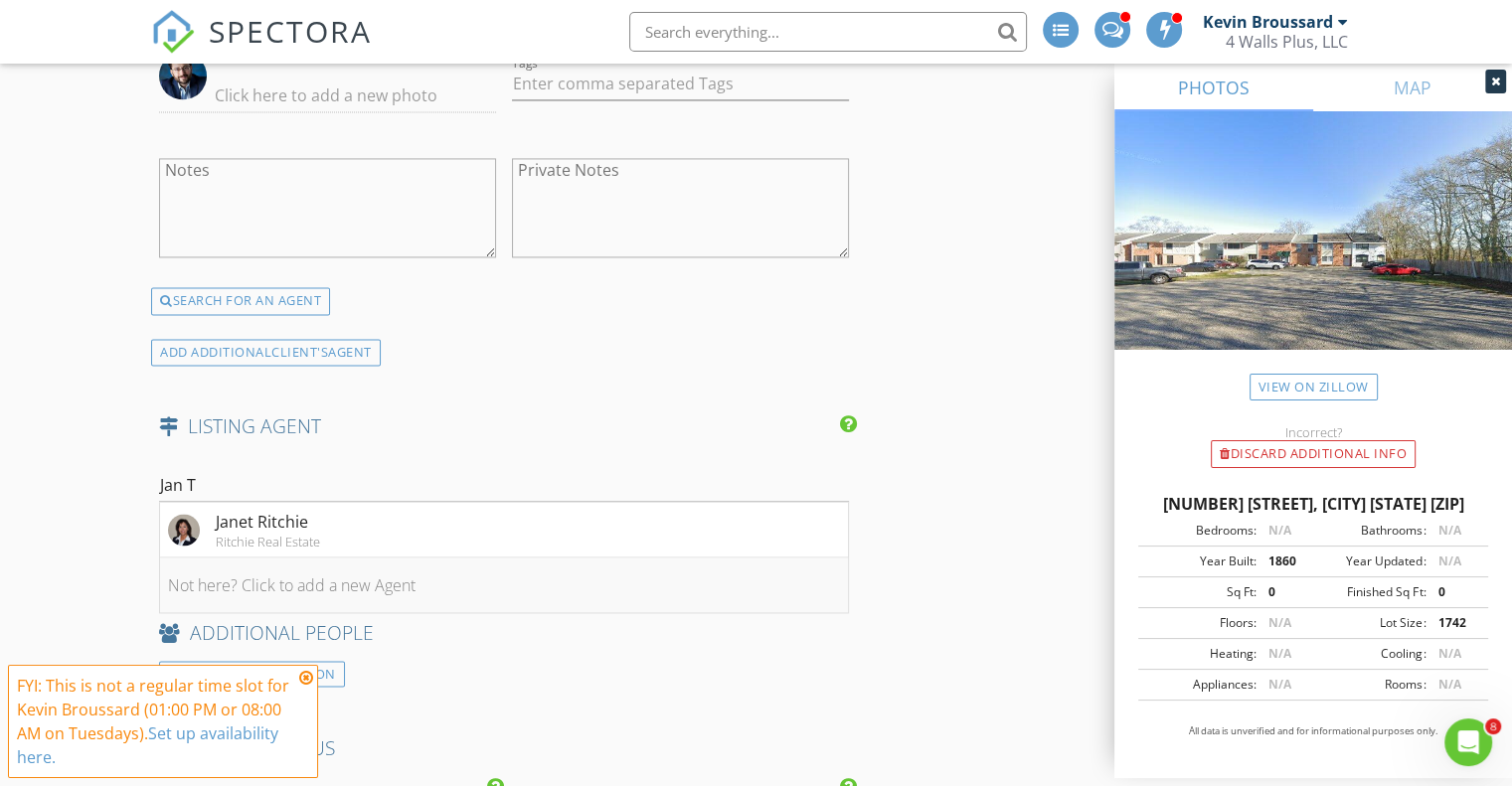 click on "Not here? Click to add a new Agent" at bounding box center [504, 585] 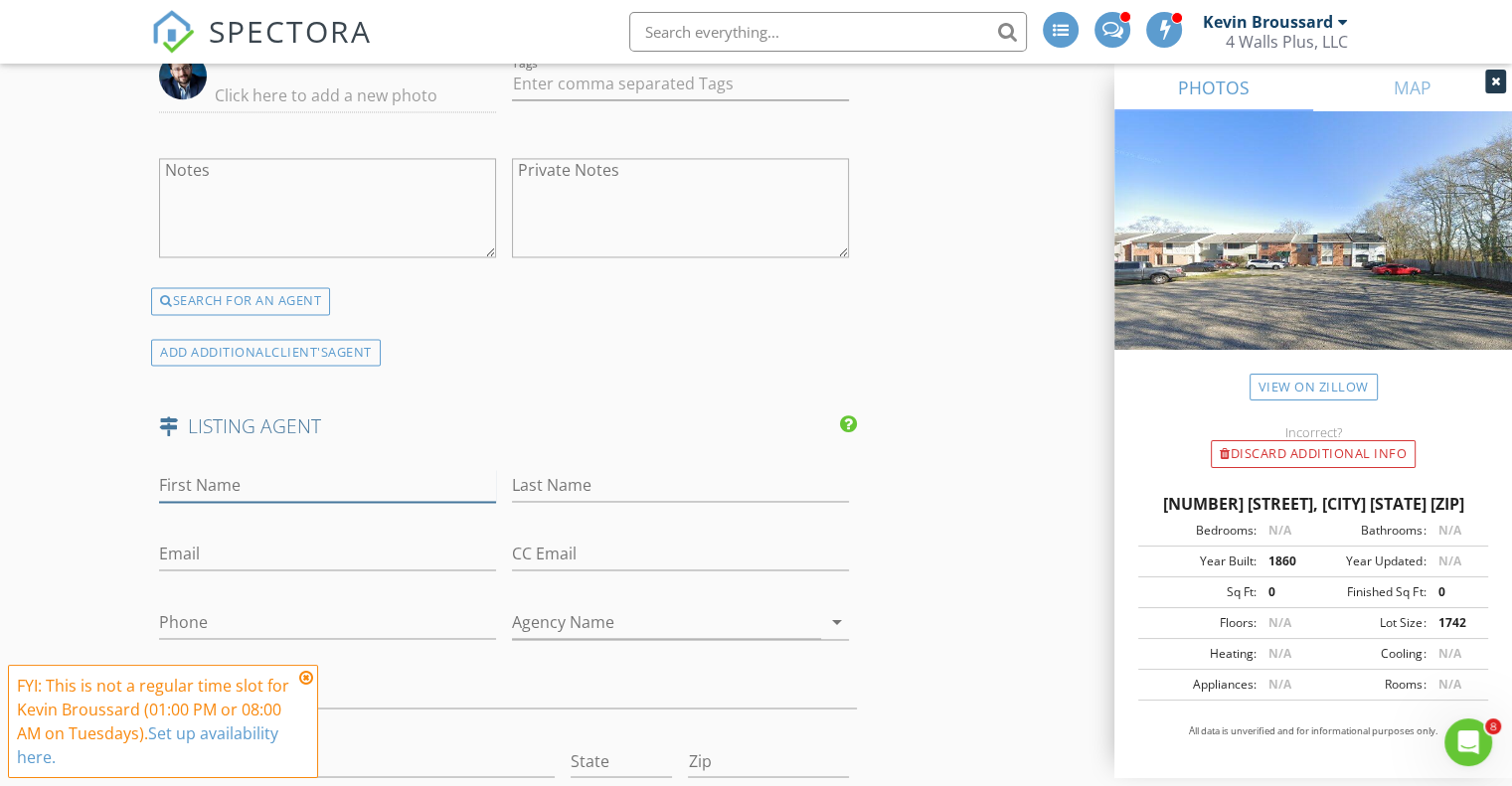 click on "First Name" at bounding box center (327, 485) 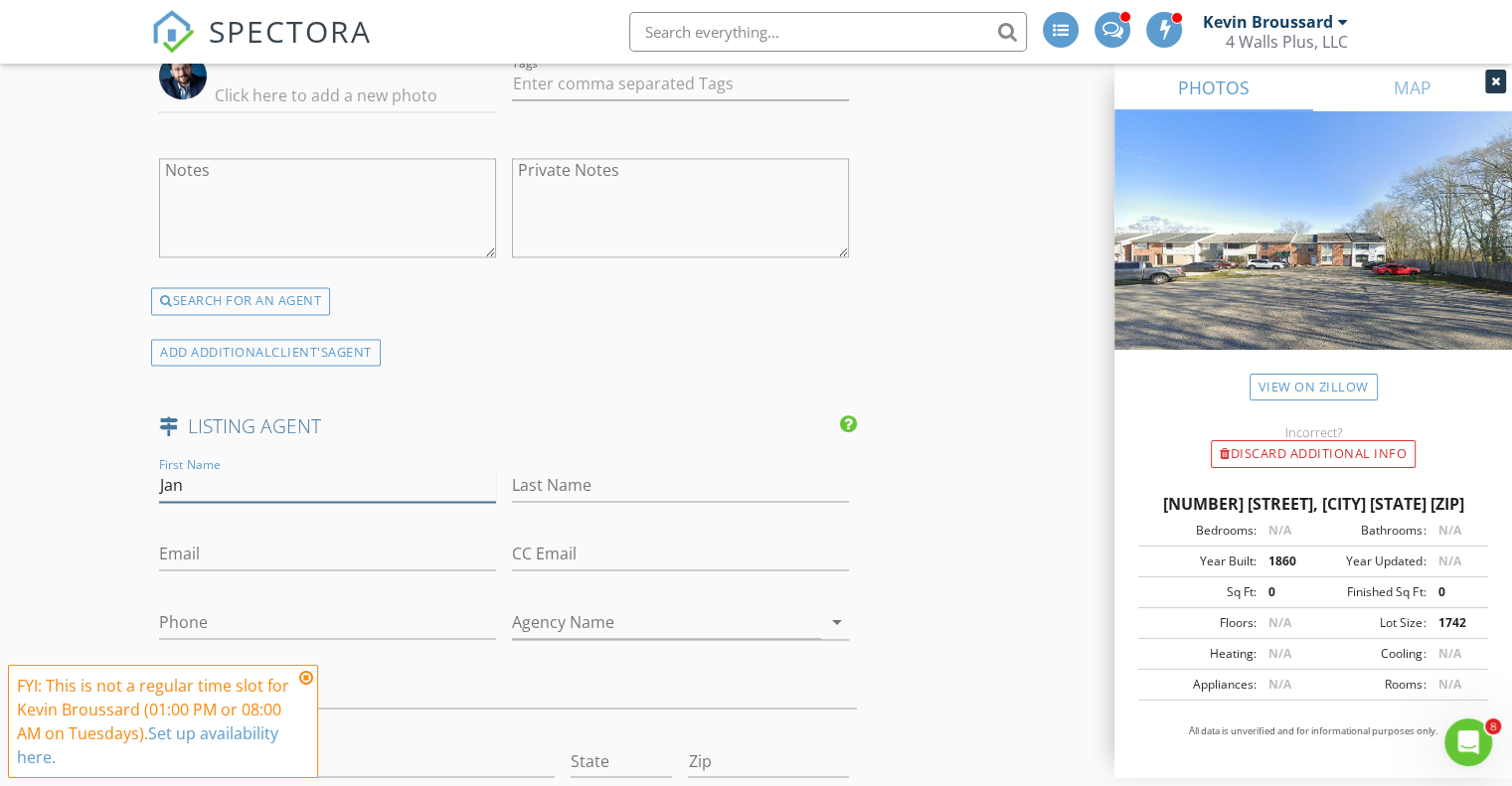 type on "Jan" 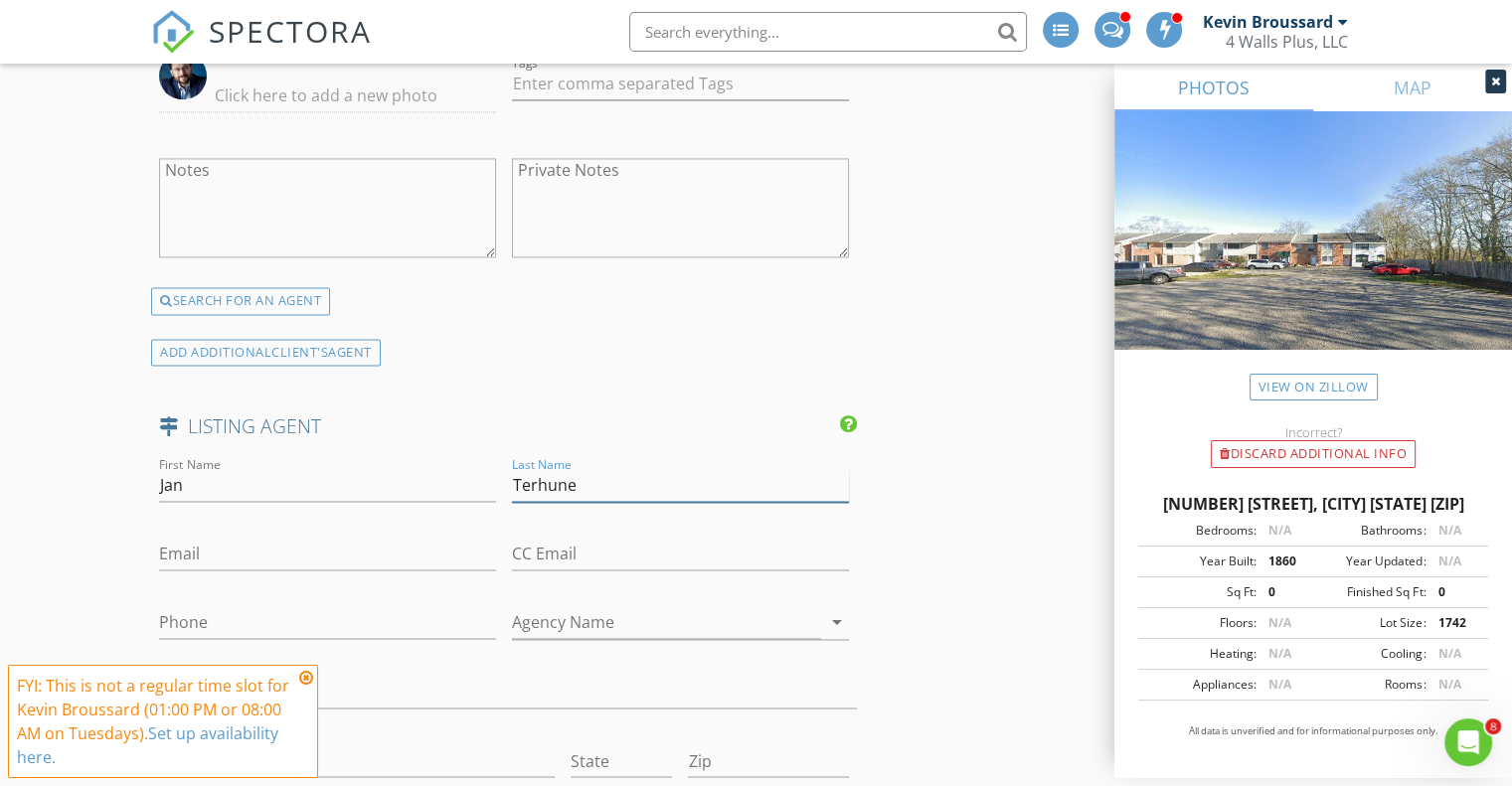 type on "Terhune" 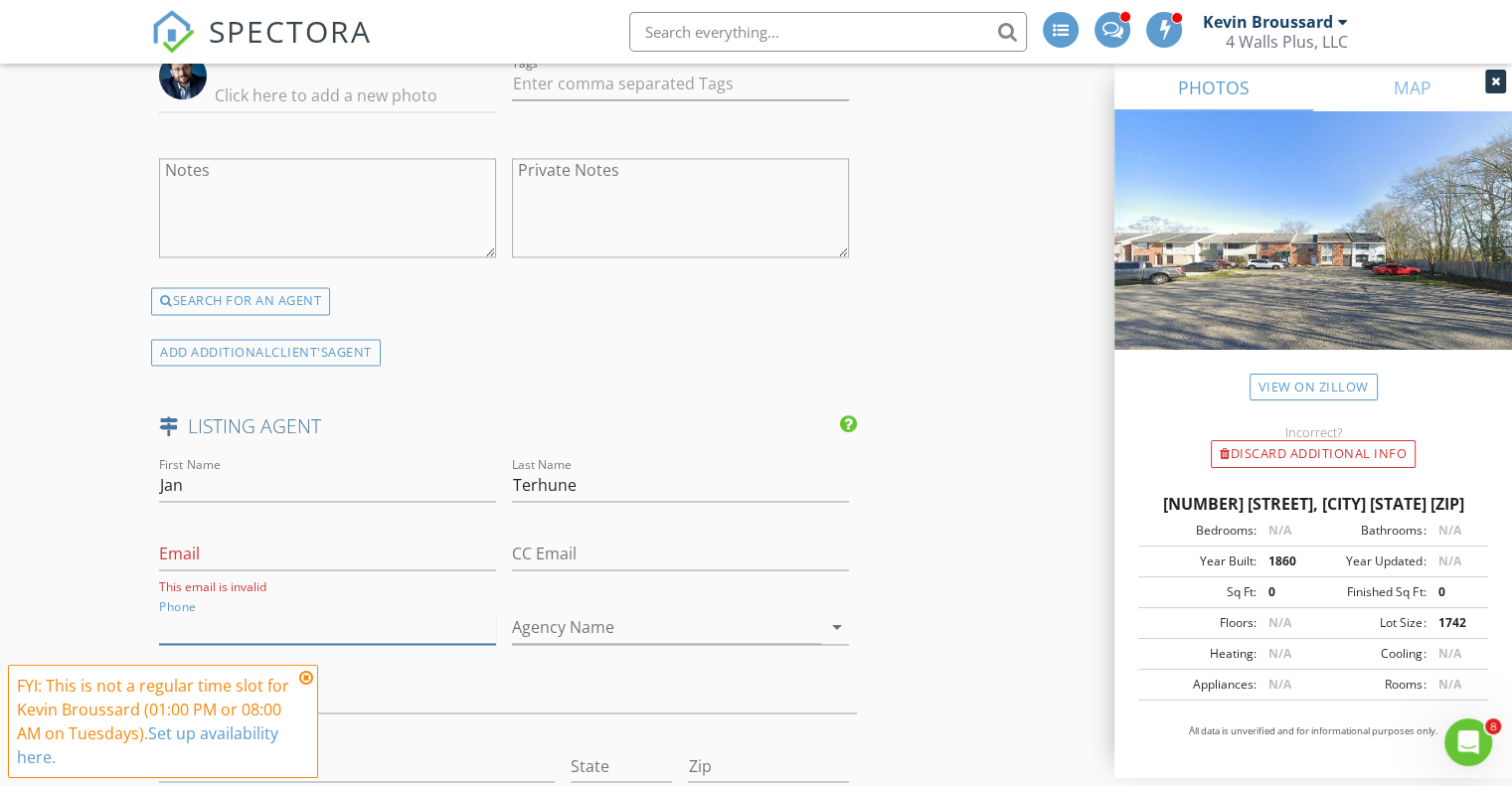 paste on "985-804-0714" 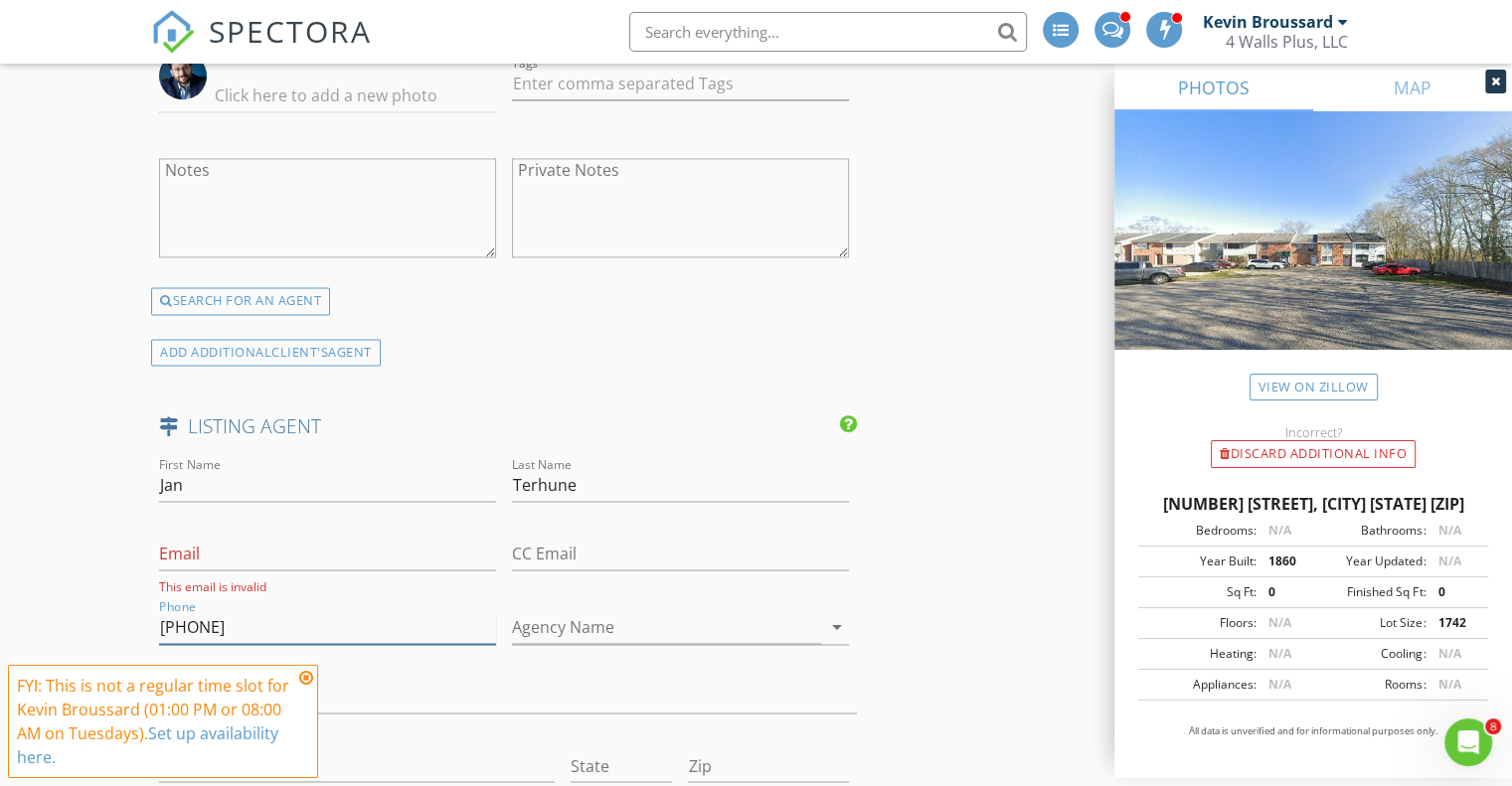 type on "985-804-0714" 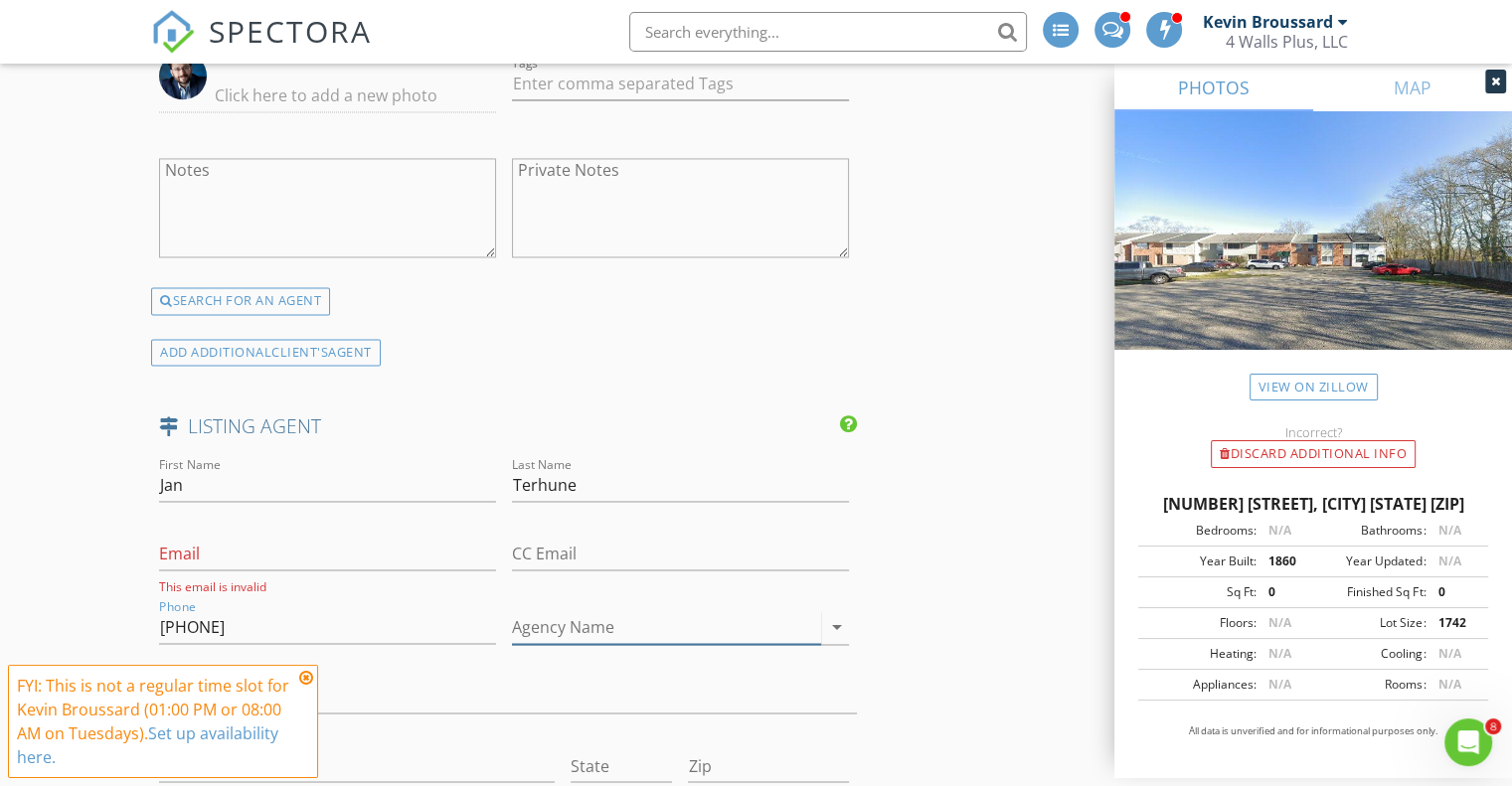 click on "Agency Name" at bounding box center [666, 627] 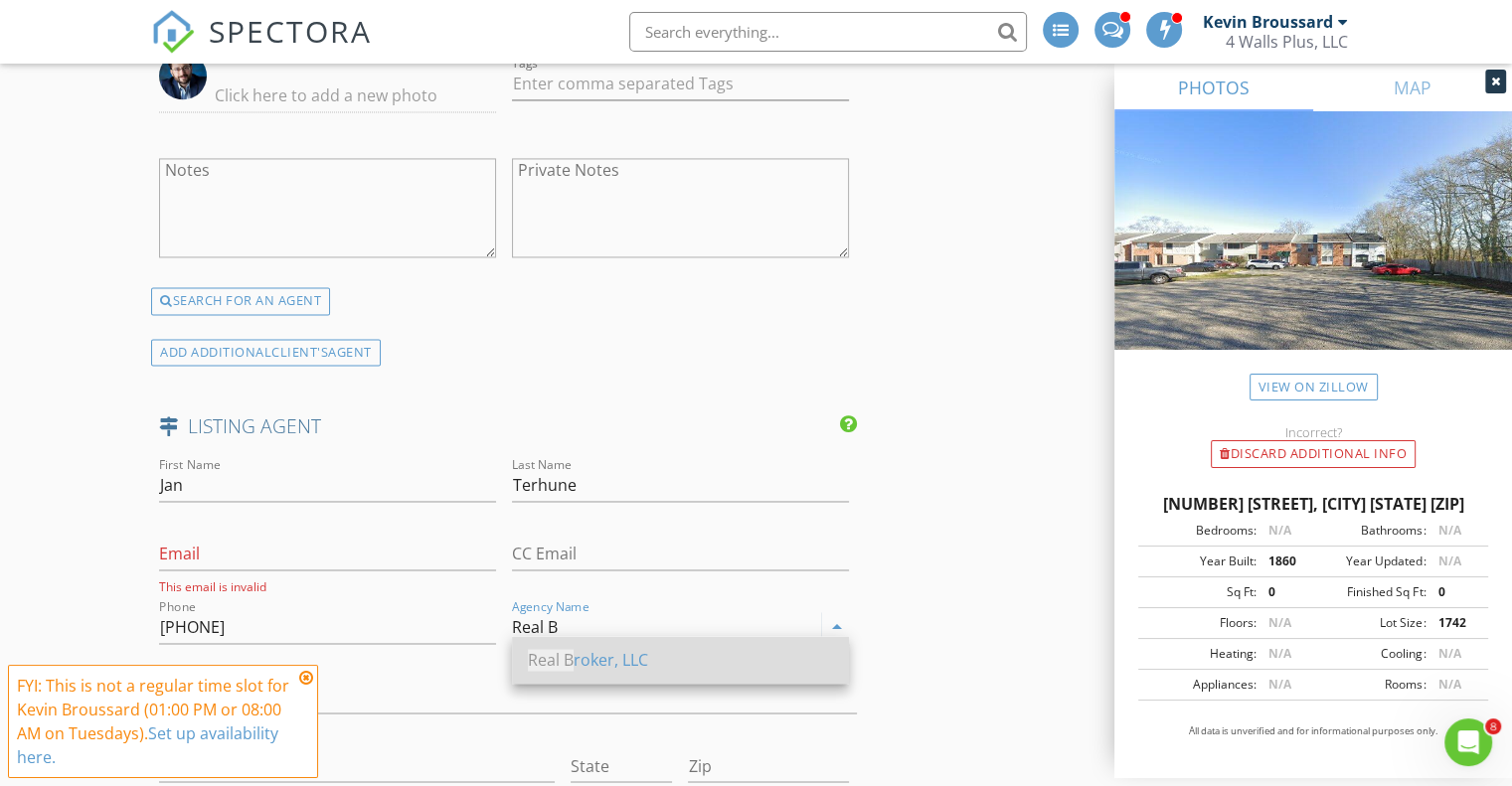 click on "Real B" at bounding box center [551, 660] 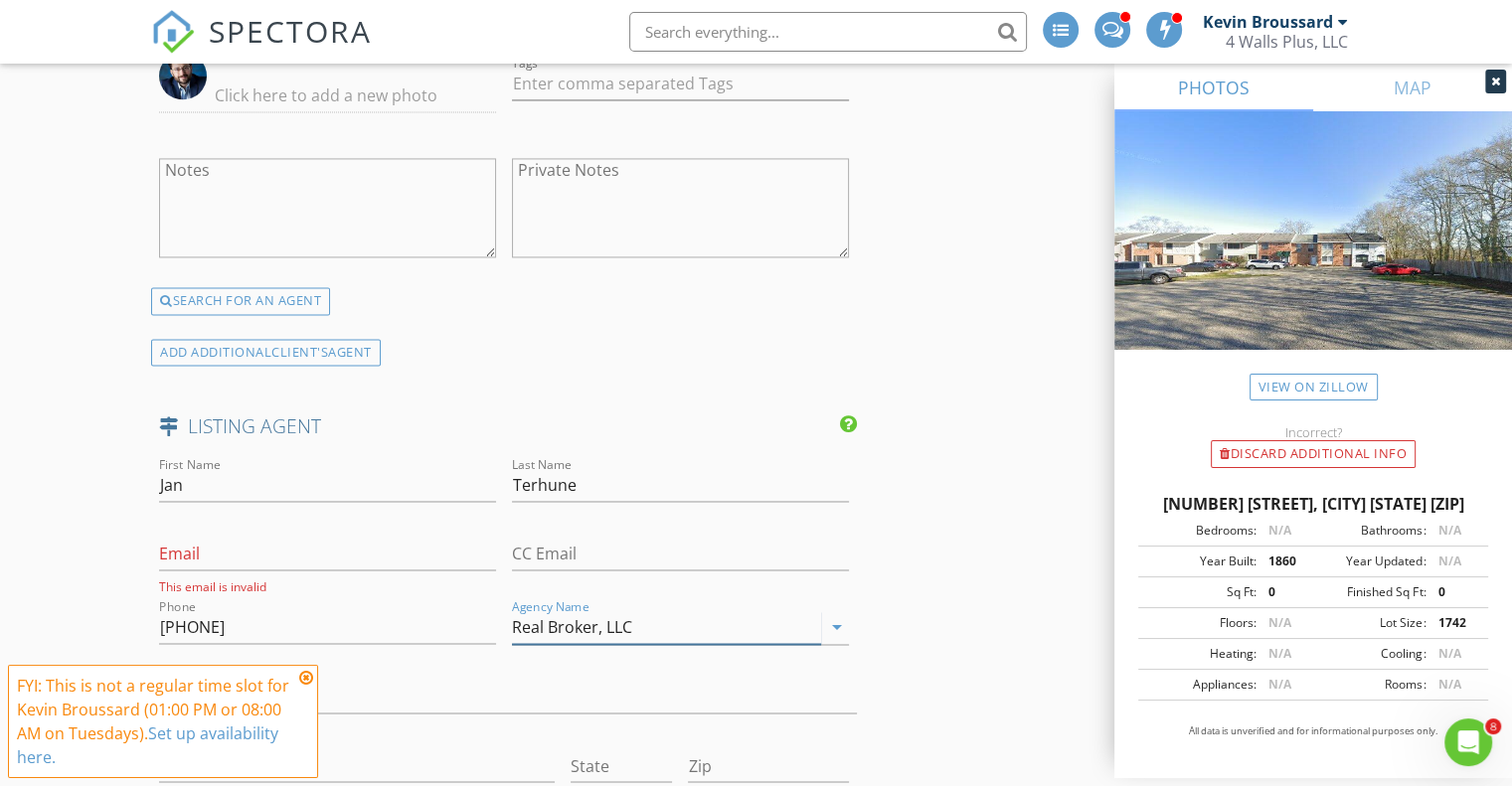 type on "Real Broker, LLC" 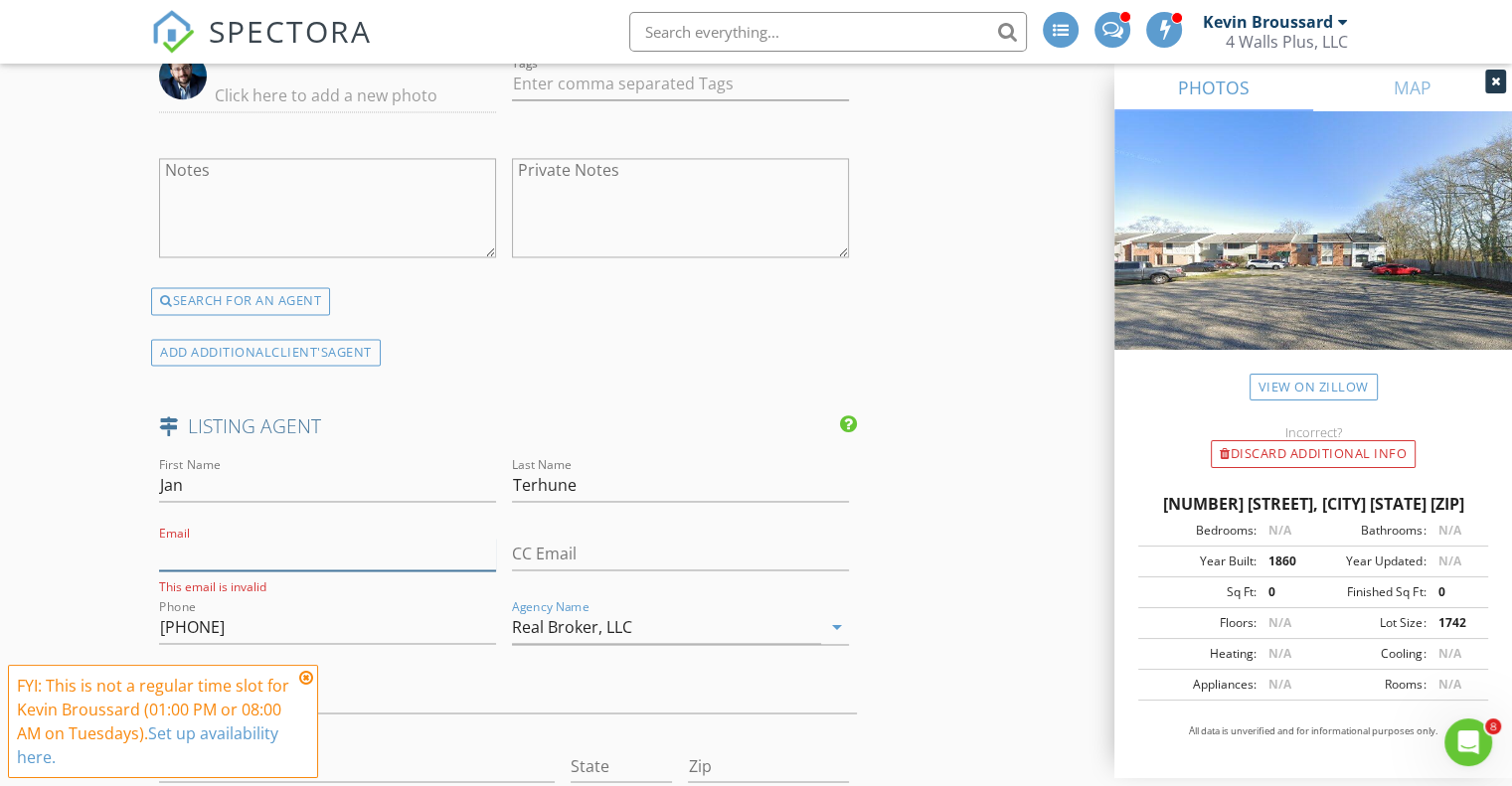 paste on "jjtnotary@gmail.com" 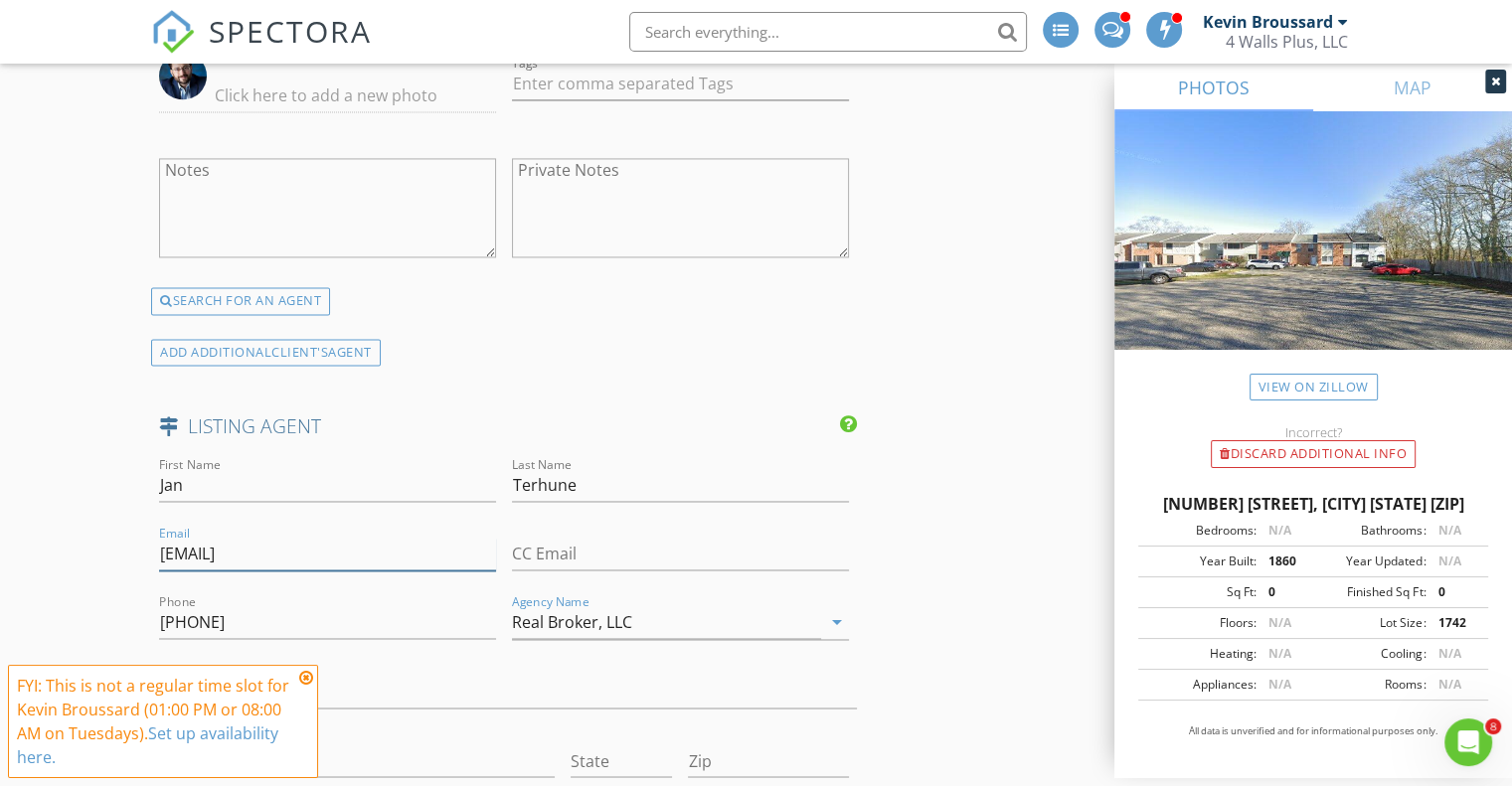 type on "jjtnotary@gmail.com" 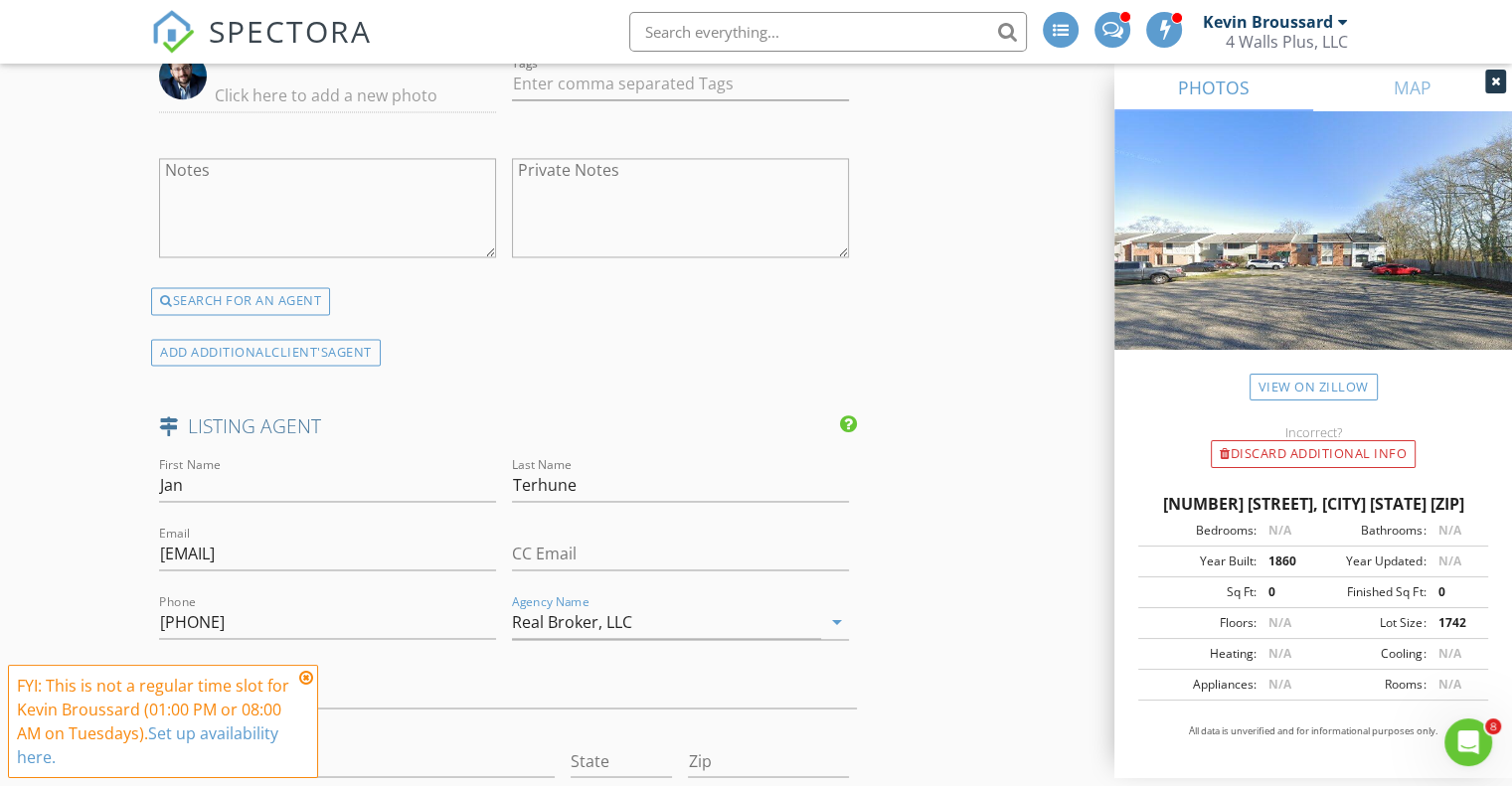 click on "New Inspection
INSPECTOR(S)
check_box   Kevin Broussard   PRIMARY   Kevin Broussard arrow_drop_down   check_box_outline_blank Kevin Broussard specifically requested
Date/Time
08/05/2025 9:00 AM
Location
Address Search       Address 203 Southfield Pkwy   Unit   City Lafayette   State LA   Zip 70506   County Lafayette Parish     Square Feet 1075   Year Built 1980   Foundation Slab arrow_drop_down     Kevin Broussard     22.9 miles     (32 minutes)
client
check_box Enable Client CC email for this inspection   Client Search     check_box_outline_blank Client is a Company/Organization     First Name Astrid   Last Name Ibanez   Email romeroastrid993@gmail.com   CC Email   Phone 337-889-8202   Address   City   State   Zip     Tags         Notes   Private Notes
ADD ADDITIONAL client
check_box_outline_blank" at bounding box center [756, -275] 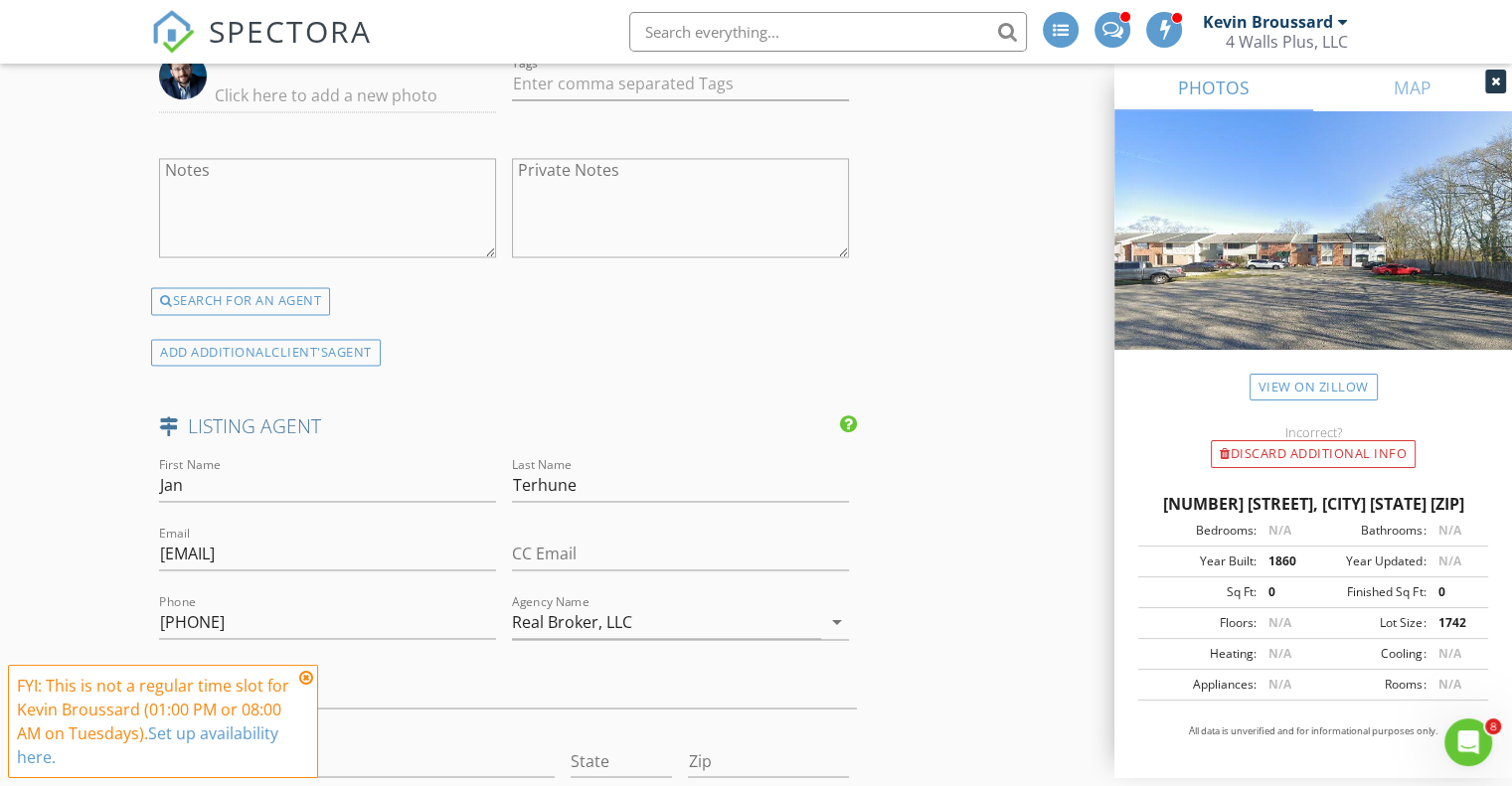 click on "New Inspection
INSPECTOR(S)
check_box   Kevin Broussard   PRIMARY   Kevin Broussard arrow_drop_down   check_box_outline_blank Kevin Broussard specifically requested
Date/Time
08/05/2025 9:00 AM
Location
Address Search       Address 203 Southfield Pkwy   Unit   City Lafayette   State LA   Zip 70506   County Lafayette Parish     Square Feet 1075   Year Built 1980   Foundation Slab arrow_drop_down     Kevin Broussard     22.9 miles     (32 minutes)
client
check_box Enable Client CC email for this inspection   Client Search     check_box_outline_blank Client is a Company/Organization     First Name Astrid   Last Name Ibanez   Email romeroastrid993@gmail.com   CC Email   Phone 337-889-8202   Address   City   State   Zip     Tags         Notes   Private Notes
ADD ADDITIONAL client
check_box_outline_blank" at bounding box center [756, -275] 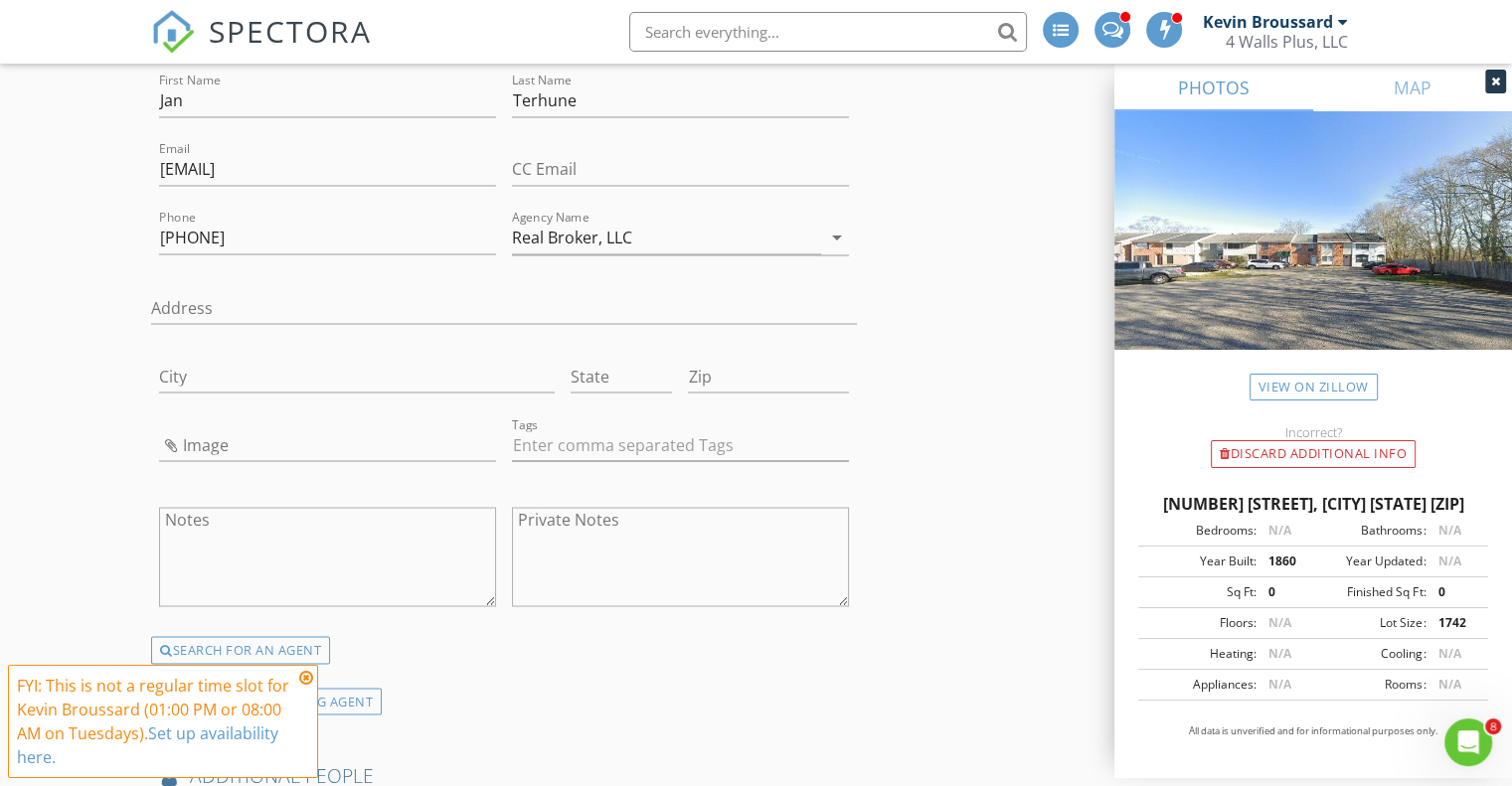 scroll, scrollTop: 3480, scrollLeft: 0, axis: vertical 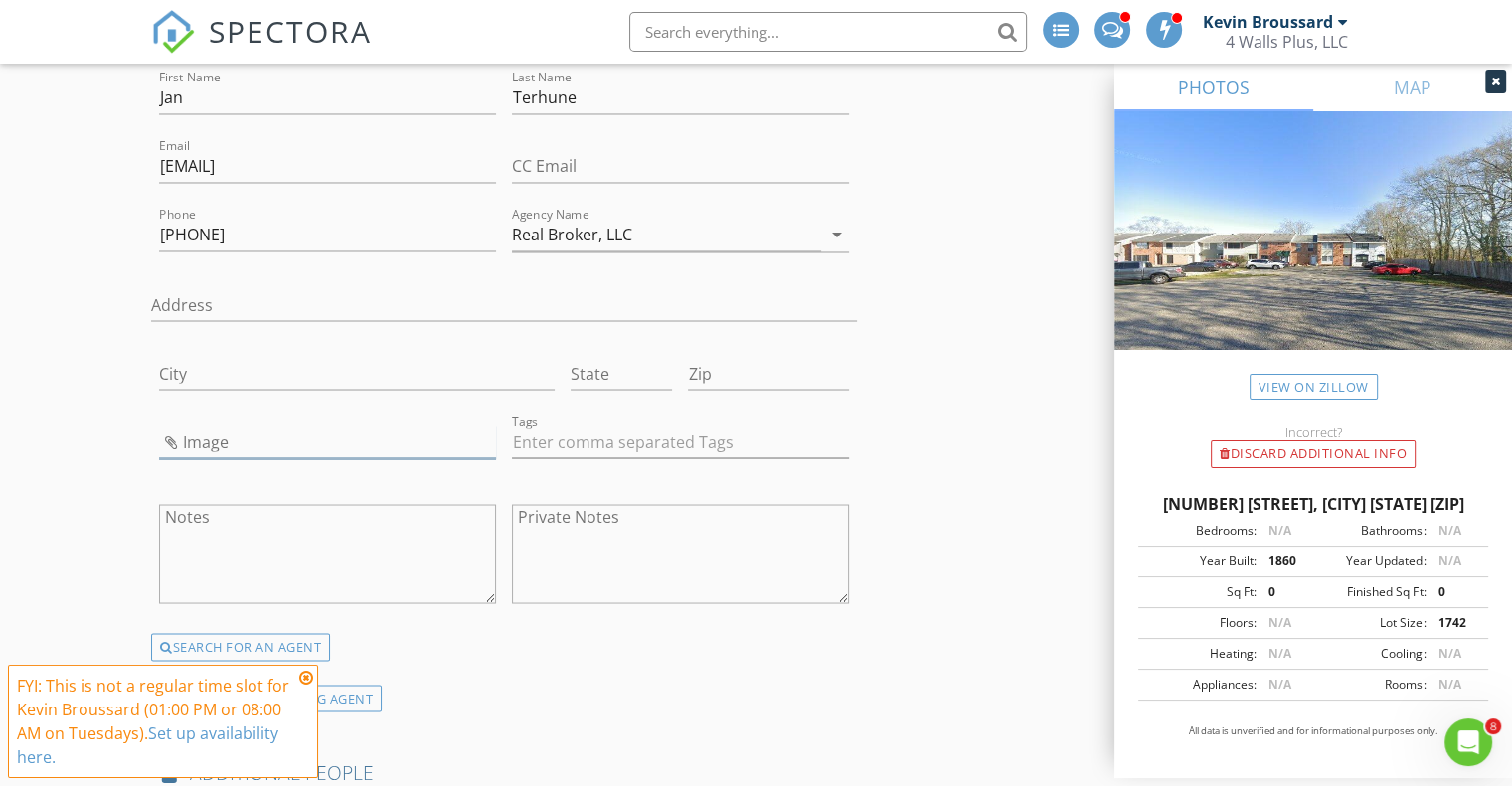 click at bounding box center (327, 441) 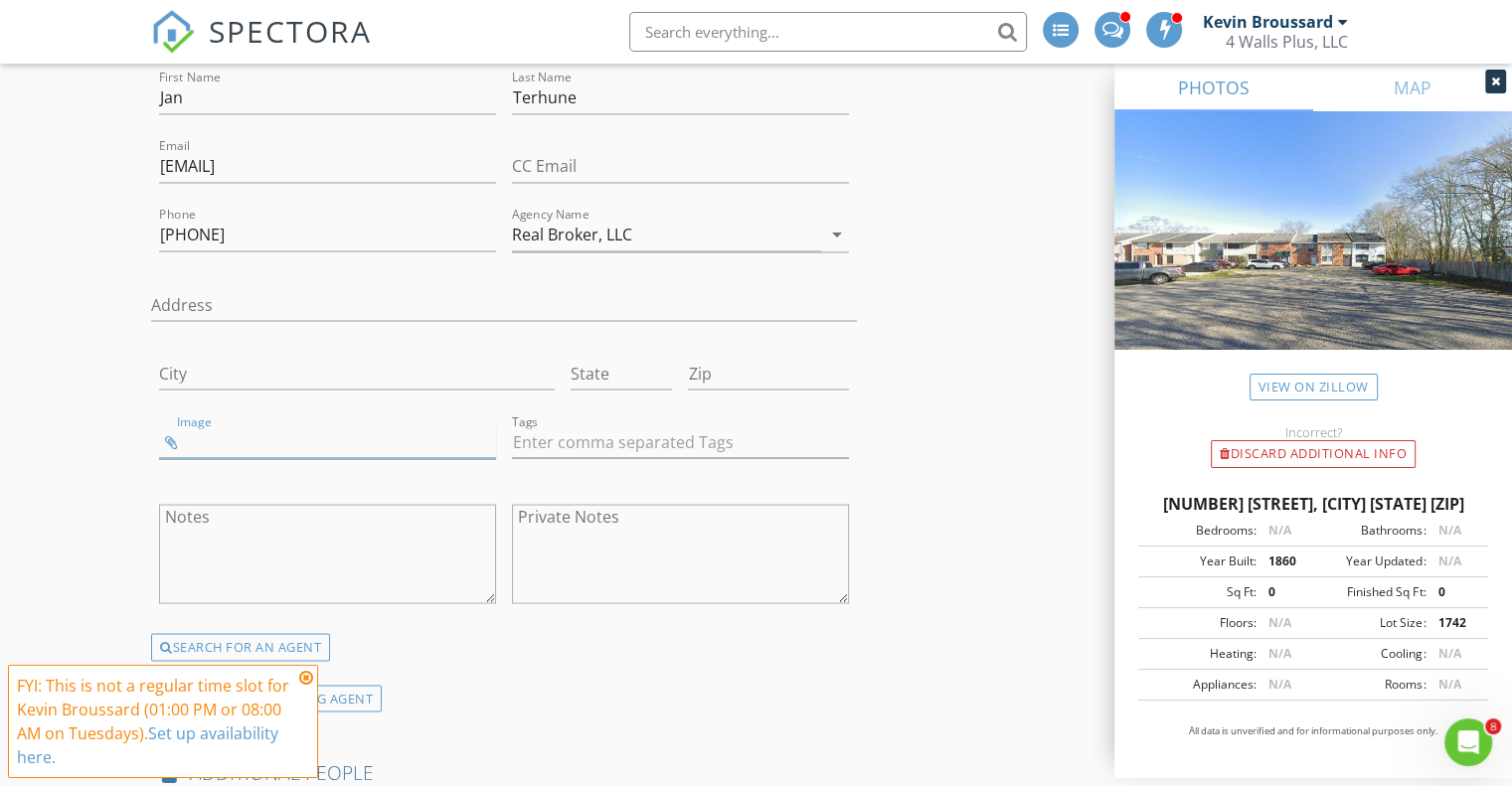type on "Jan Terhune.jpg" 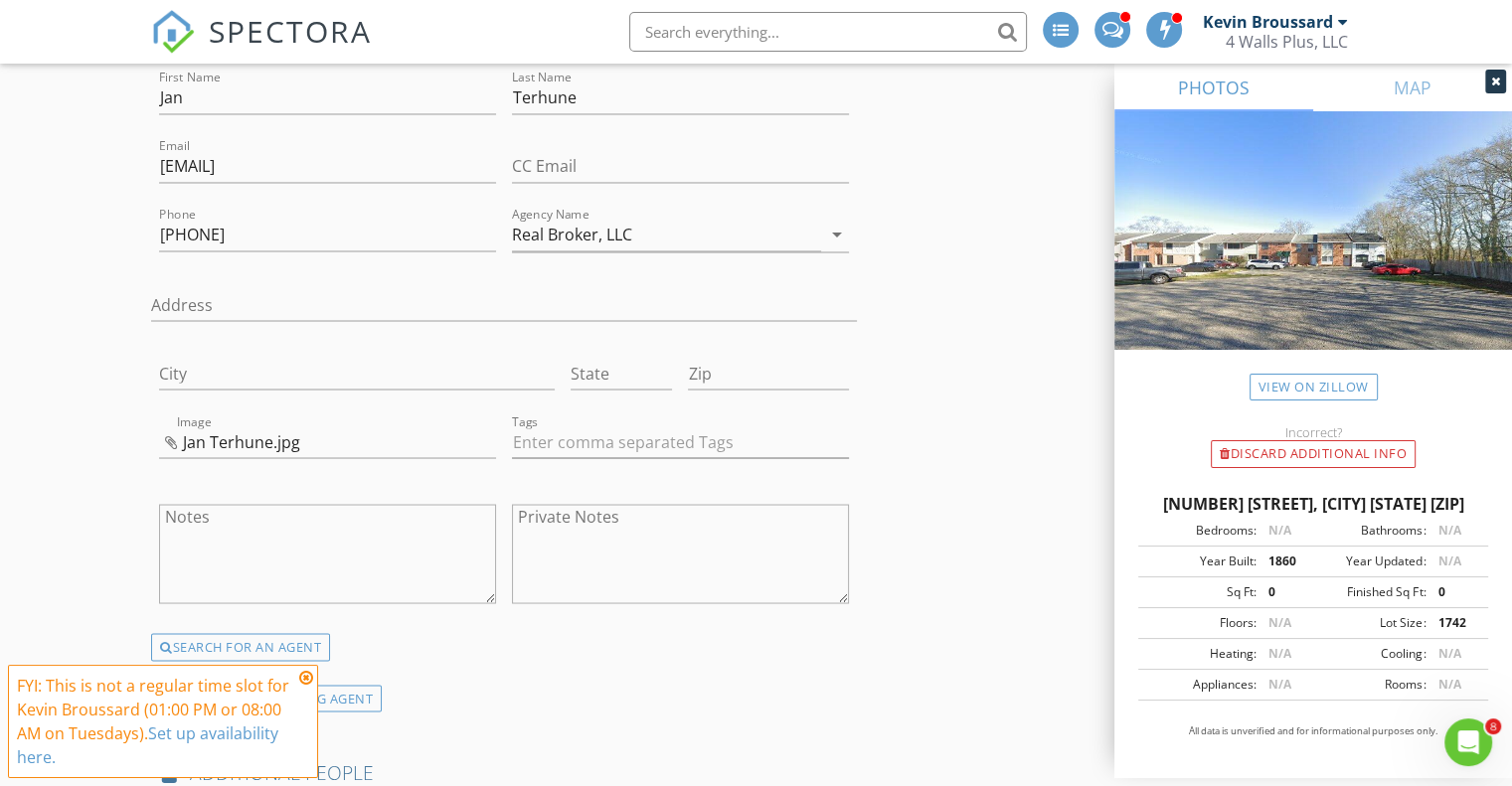 click on "INSPECTOR(S)
check_box   Kevin Broussard   PRIMARY   Kevin Broussard arrow_drop_down   check_box_outline_blank Kevin Broussard specifically requested
Date/Time
08/05/2025 9:00 AM
Location
Address Search       Address 203 Southfield Pkwy   Unit   City Lafayette   State LA   Zip 70506   County Lafayette Parish     Square Feet 1075   Year Built 1980   Foundation Slab arrow_drop_down     Kevin Broussard     22.9 miles     (32 minutes)
client
check_box Enable Client CC email for this inspection   Client Search     check_box_outline_blank Client is a Company/Organization     First Name Astrid   Last Name Ibanez   Email romeroastrid993@gmail.com   CC Email   Phone 337-889-8202   Address   City   State   Zip     Tags         Notes   Private Notes
ADD ADDITIONAL client
SERVICES" at bounding box center (756, -630) 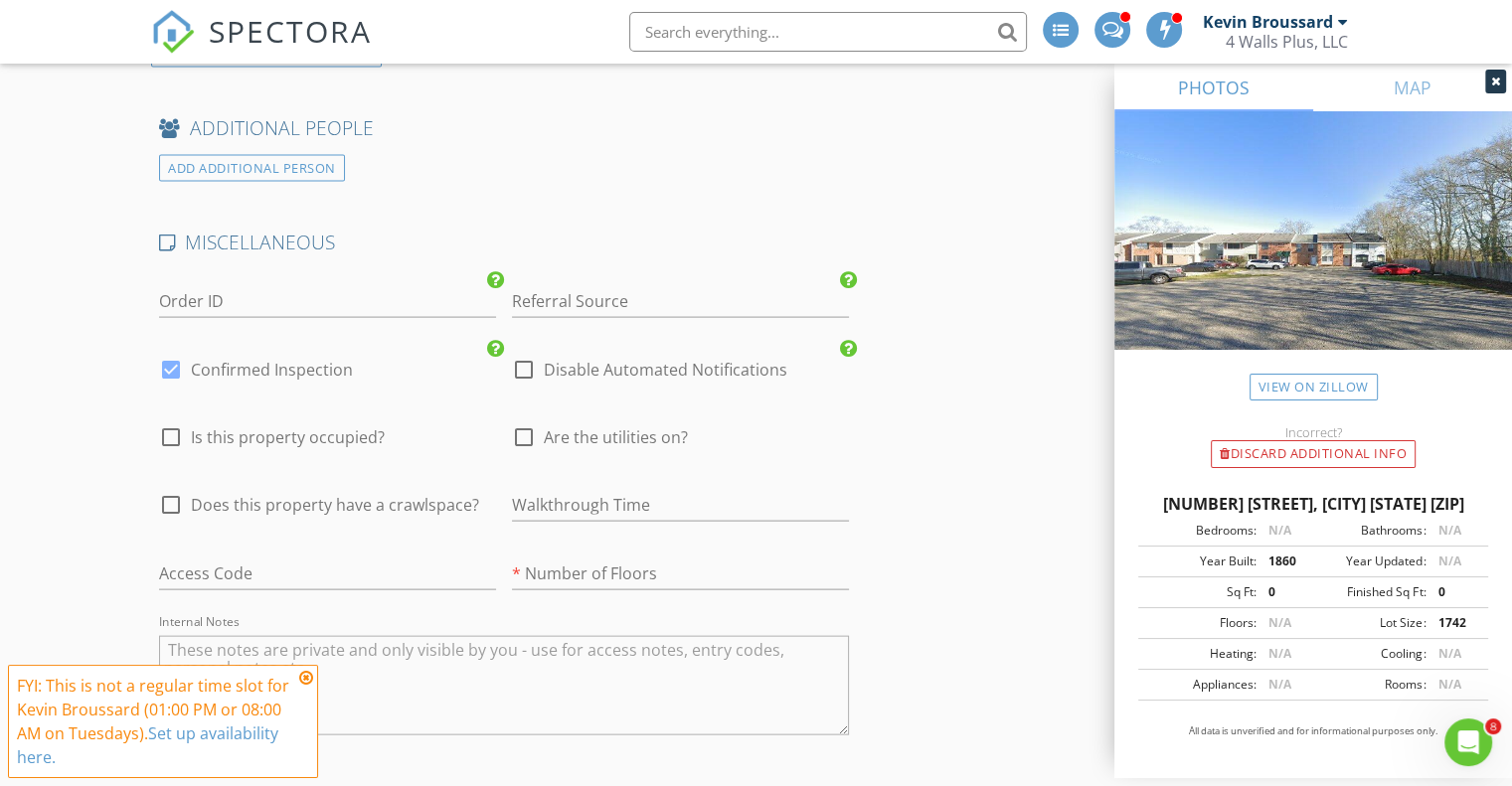 scroll, scrollTop: 4129, scrollLeft: 0, axis: vertical 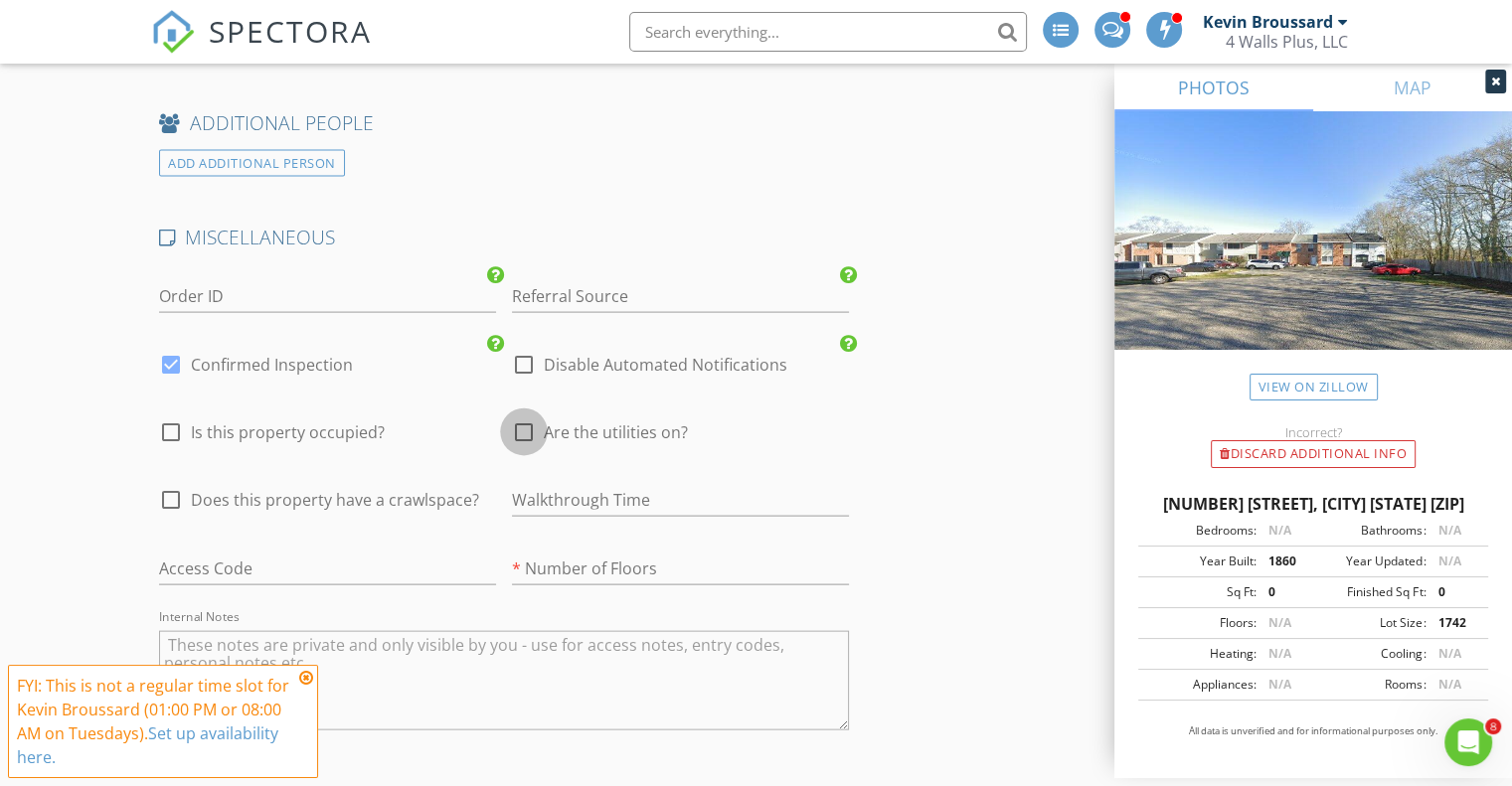 click at bounding box center [524, 432] 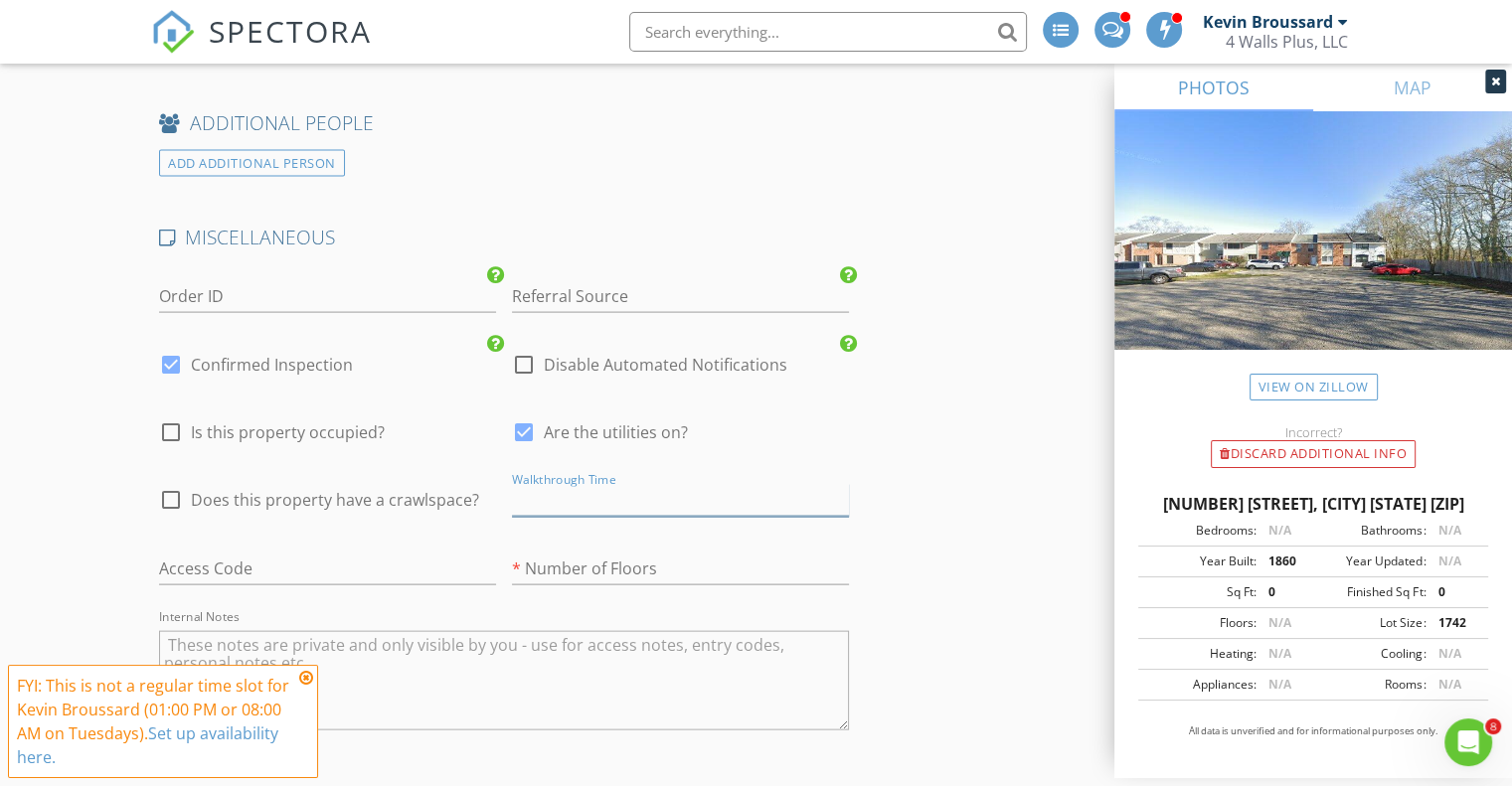 click at bounding box center [680, 500] 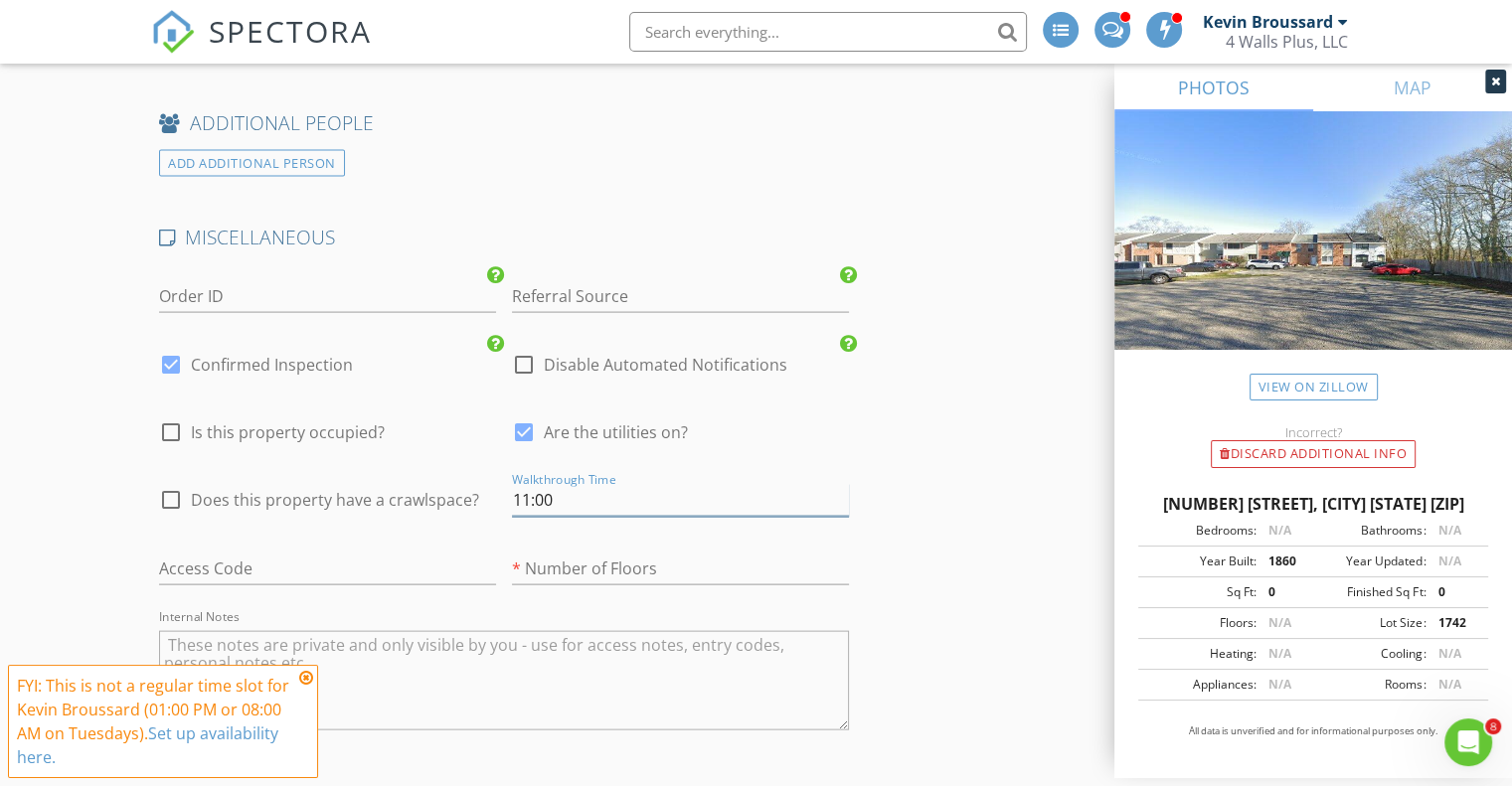 scroll, scrollTop: 4129, scrollLeft: 0, axis: vertical 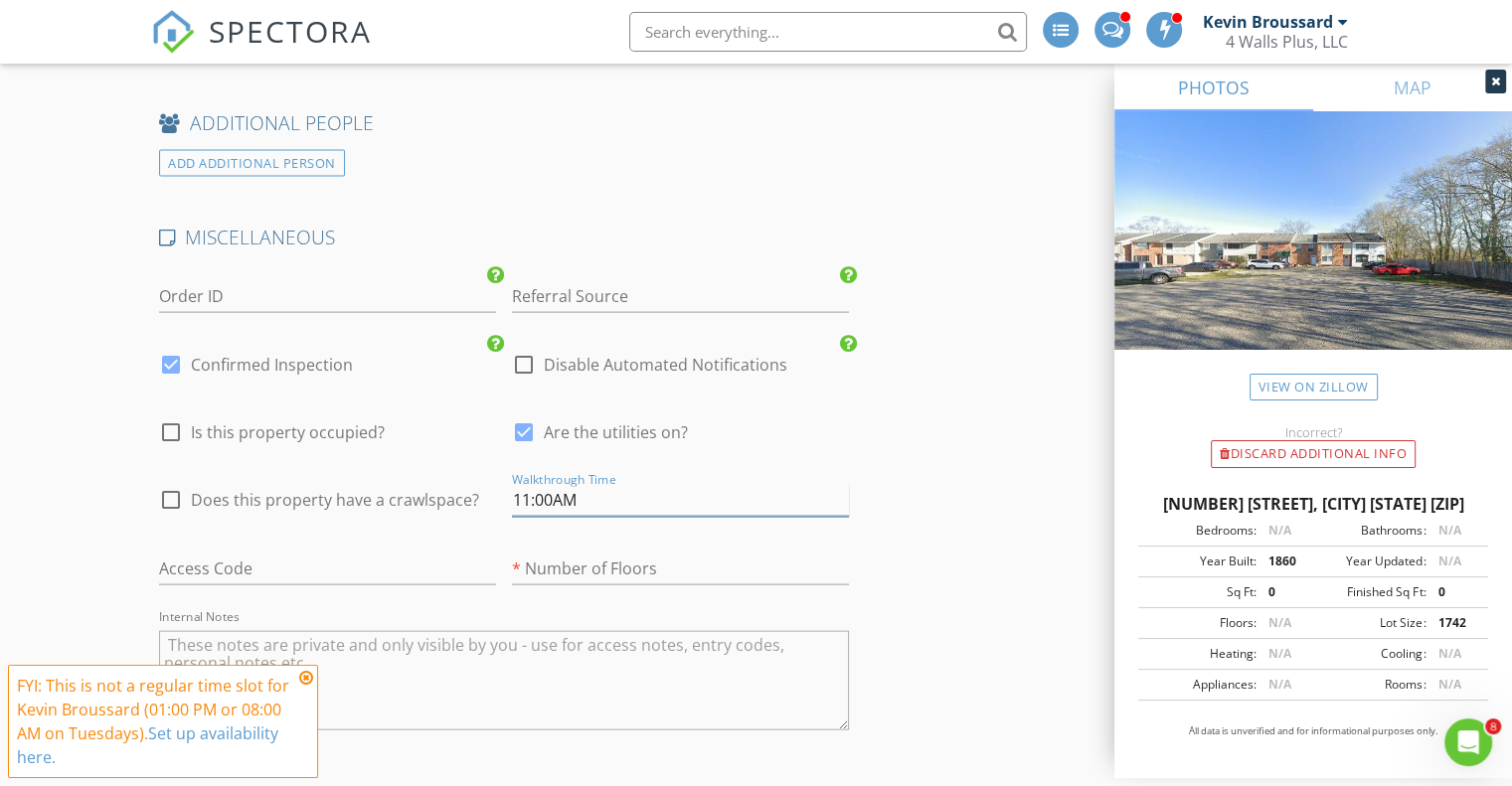 type on "11:00AM" 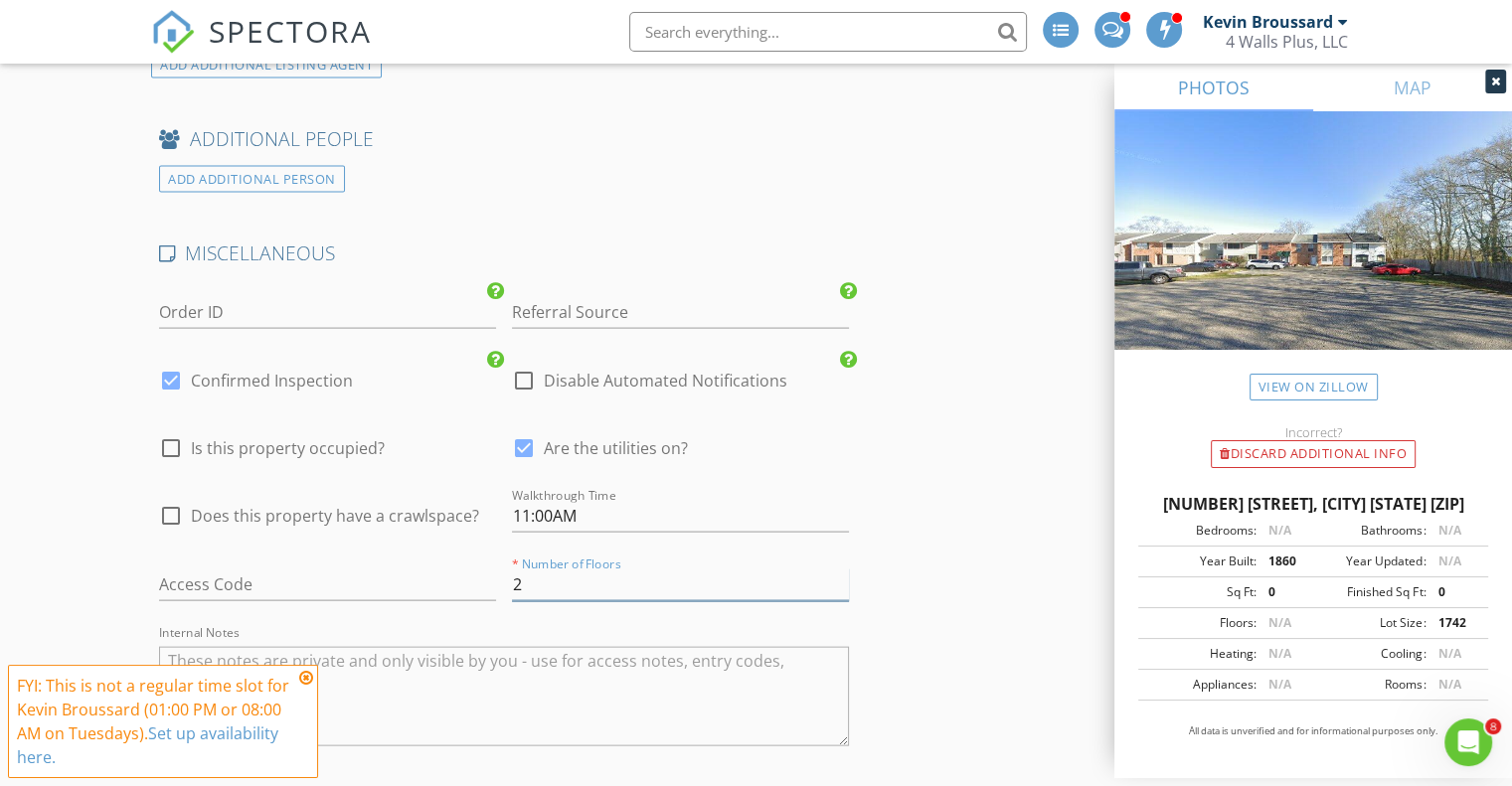 scroll, scrollTop: 4145, scrollLeft: 0, axis: vertical 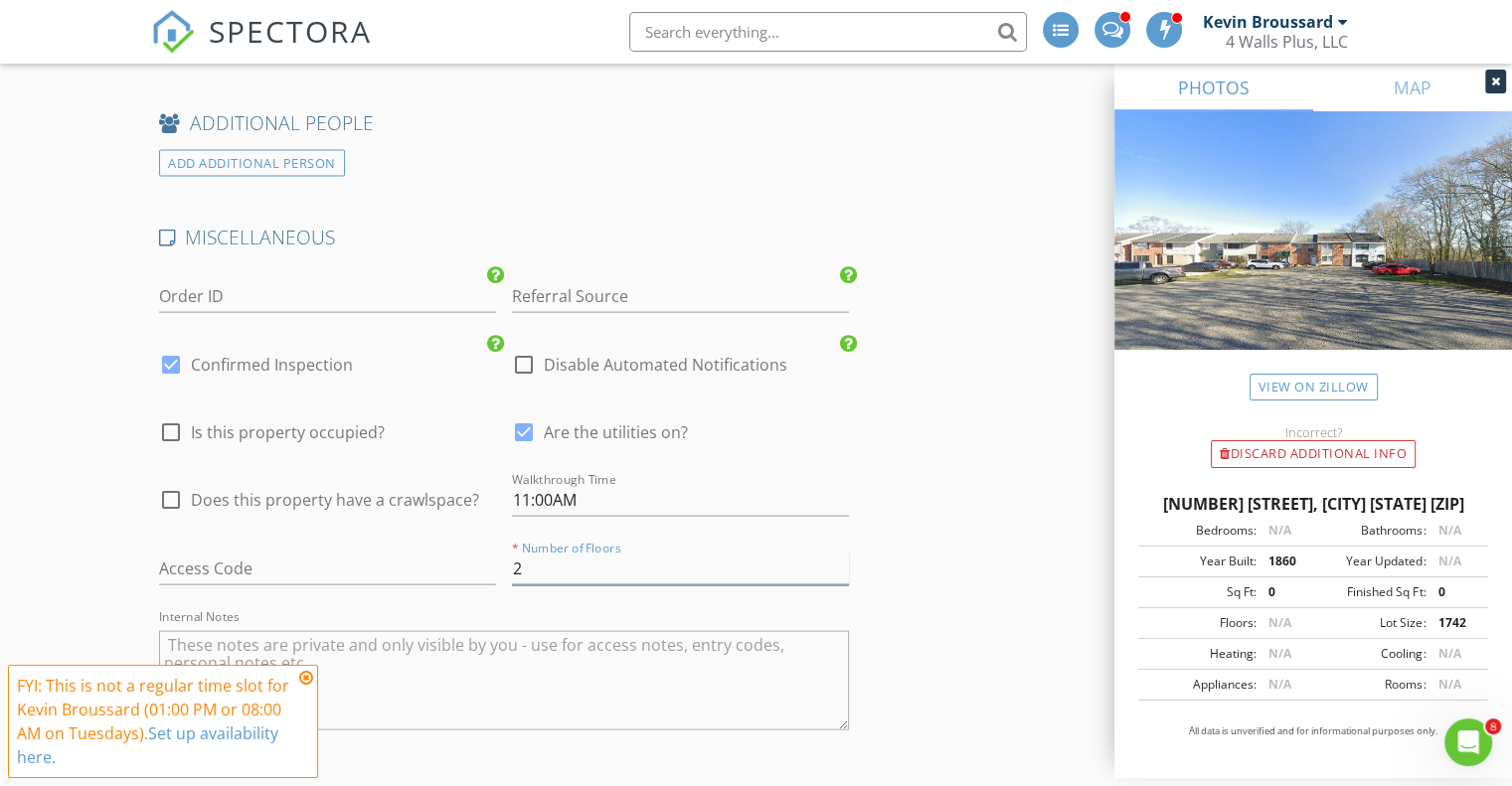 type on "2" 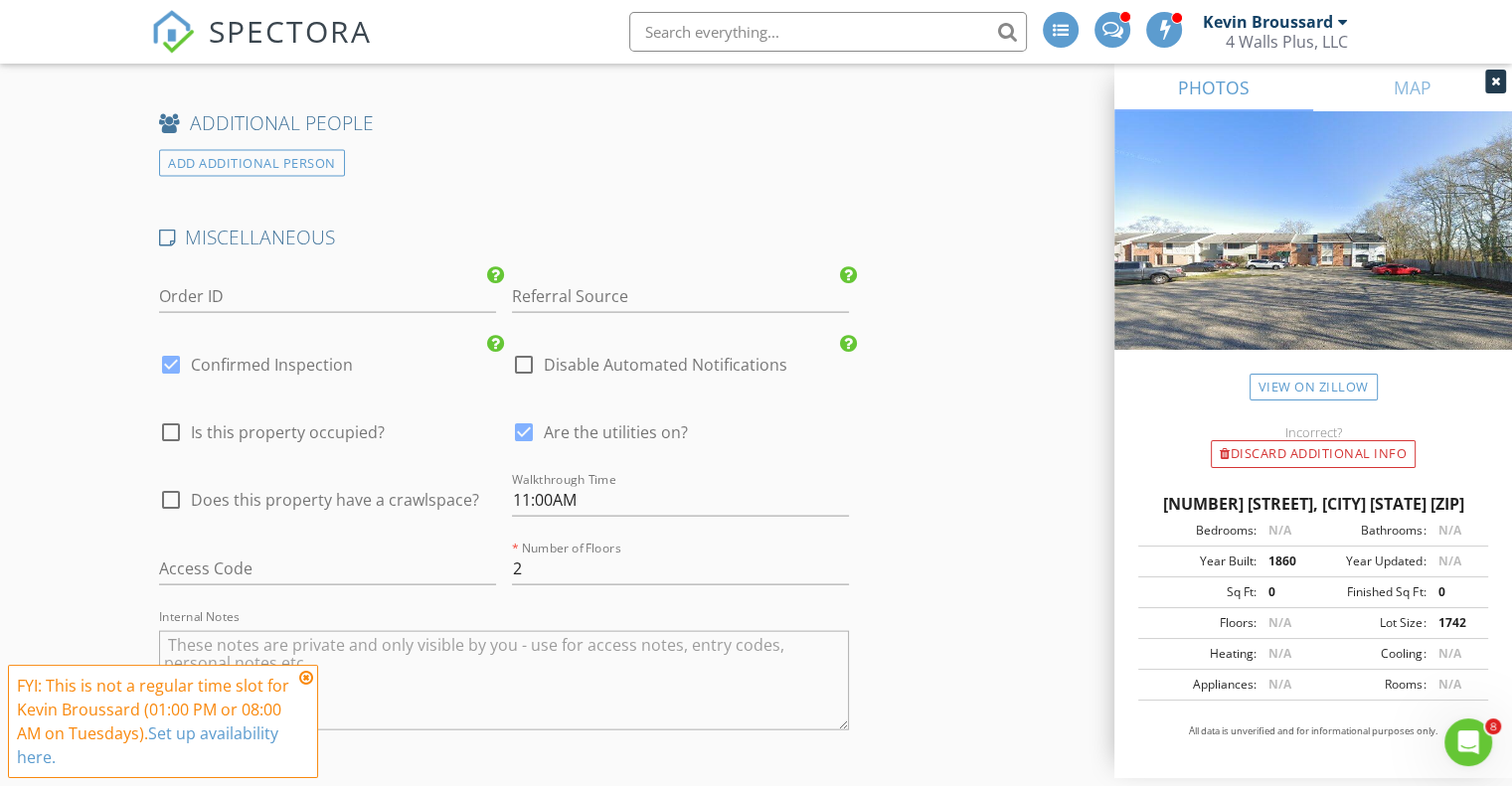 click on "INSPECTOR(S)
check_box   Kevin Broussard   PRIMARY   Kevin Broussard arrow_drop_down   check_box_outline_blank Kevin Broussard specifically requested
Date/Time
08/05/2025 9:00 AM
Location
Address Search       Address 203 Southfield Pkwy   Unit   City Lafayette   State LA   Zip 70506   County Lafayette Parish     Square Feet 1075   Year Built 1980   Foundation Slab arrow_drop_down     Kevin Broussard     22.9 miles     (32 minutes)
client
check_box Enable Client CC email for this inspection   Client Search     check_box_outline_blank Client is a Company/Organization     First Name Astrid   Last Name Ibanez   Email romeroastrid993@gmail.com   CC Email   Phone 337-889-8202   Address   City   State   Zip     Tags         Notes   Private Notes
ADD ADDITIONAL client
SERVICES" at bounding box center (756, -1287) 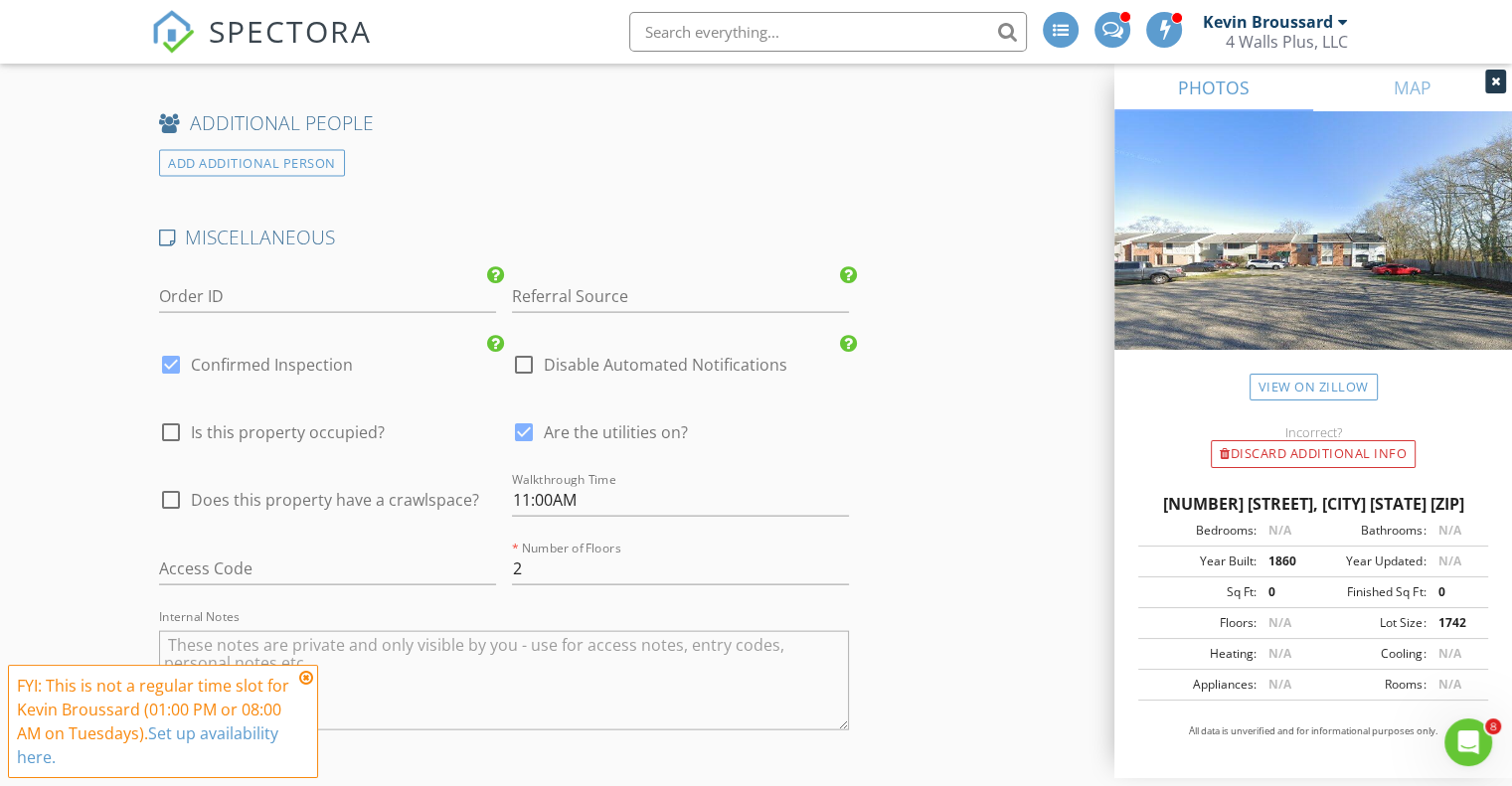 click at bounding box center [306, 678] 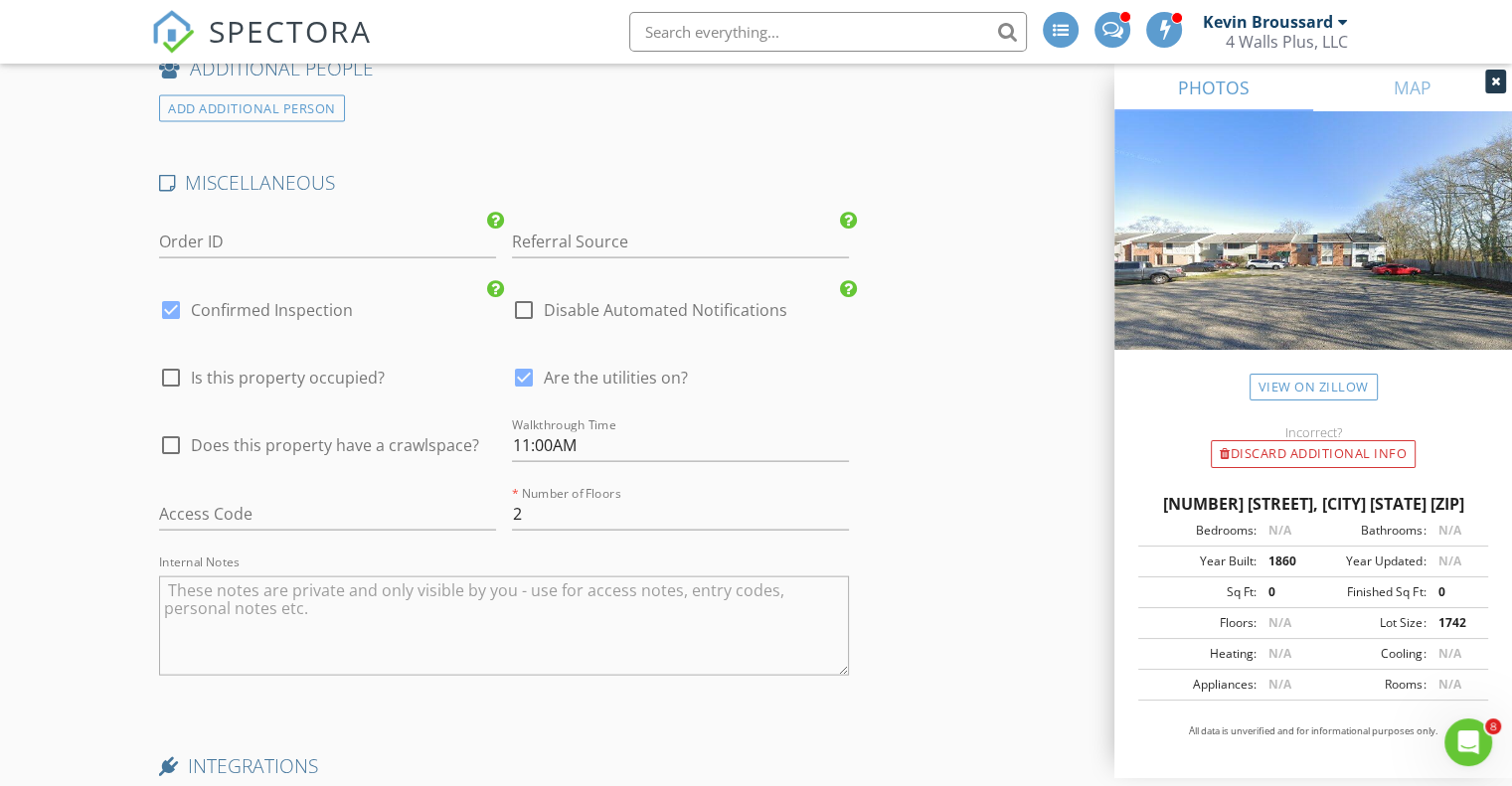 scroll, scrollTop: 4197, scrollLeft: 0, axis: vertical 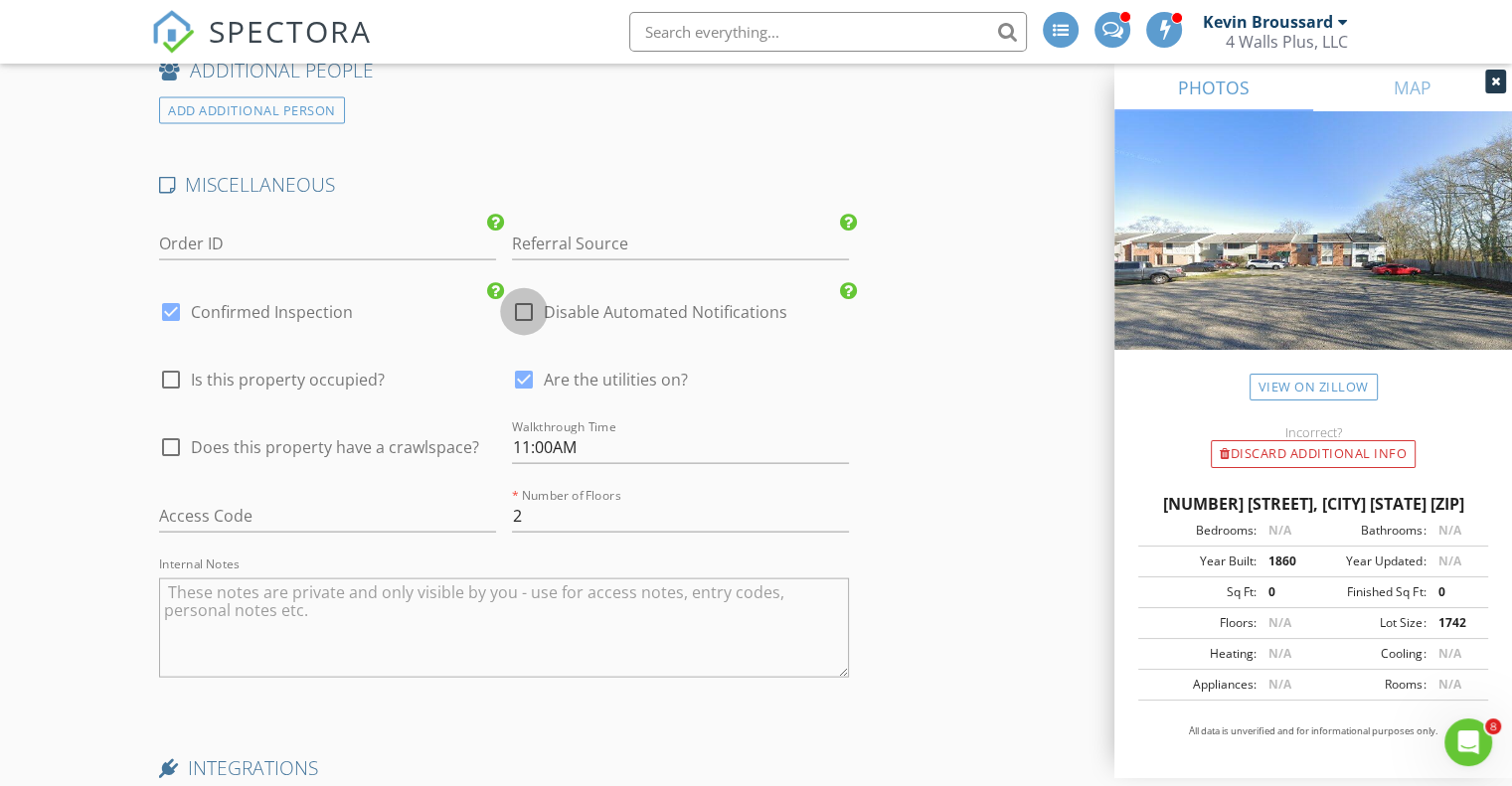 click at bounding box center (524, 312) 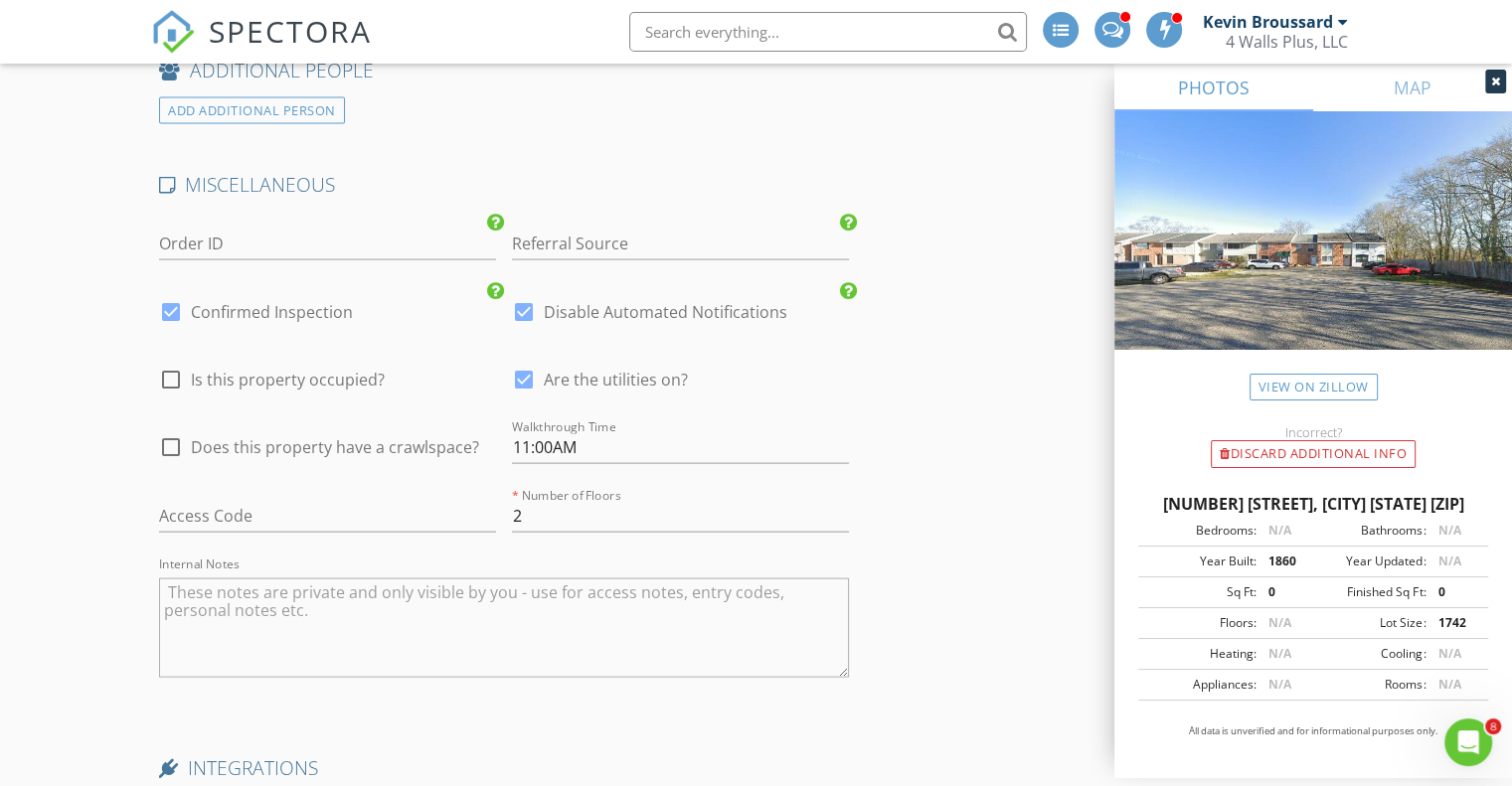 click on "INSPECTOR(S)
check_box   Kevin Broussard   PRIMARY   Kevin Broussard arrow_drop_down   check_box_outline_blank Kevin Broussard specifically requested
Date/Time
08/05/2025 9:00 AM
Location
Address Search       Address 203 Southfield Pkwy   Unit   City Lafayette   State LA   Zip 70506   County Lafayette Parish     Square Feet 1075   Year Built 1980   Foundation Slab arrow_drop_down     Kevin Broussard     22.9 miles     (32 minutes)
client
check_box Enable Client CC email for this inspection   Client Search     check_box_outline_blank Client is a Company/Organization     First Name Astrid   Last Name Ibanez   Email romeroastrid993@gmail.com   CC Email   Phone 337-889-8202   Address   City   State   Zip     Tags         Notes   Private Notes
ADD ADDITIONAL client
SERVICES" at bounding box center [756, -1339] 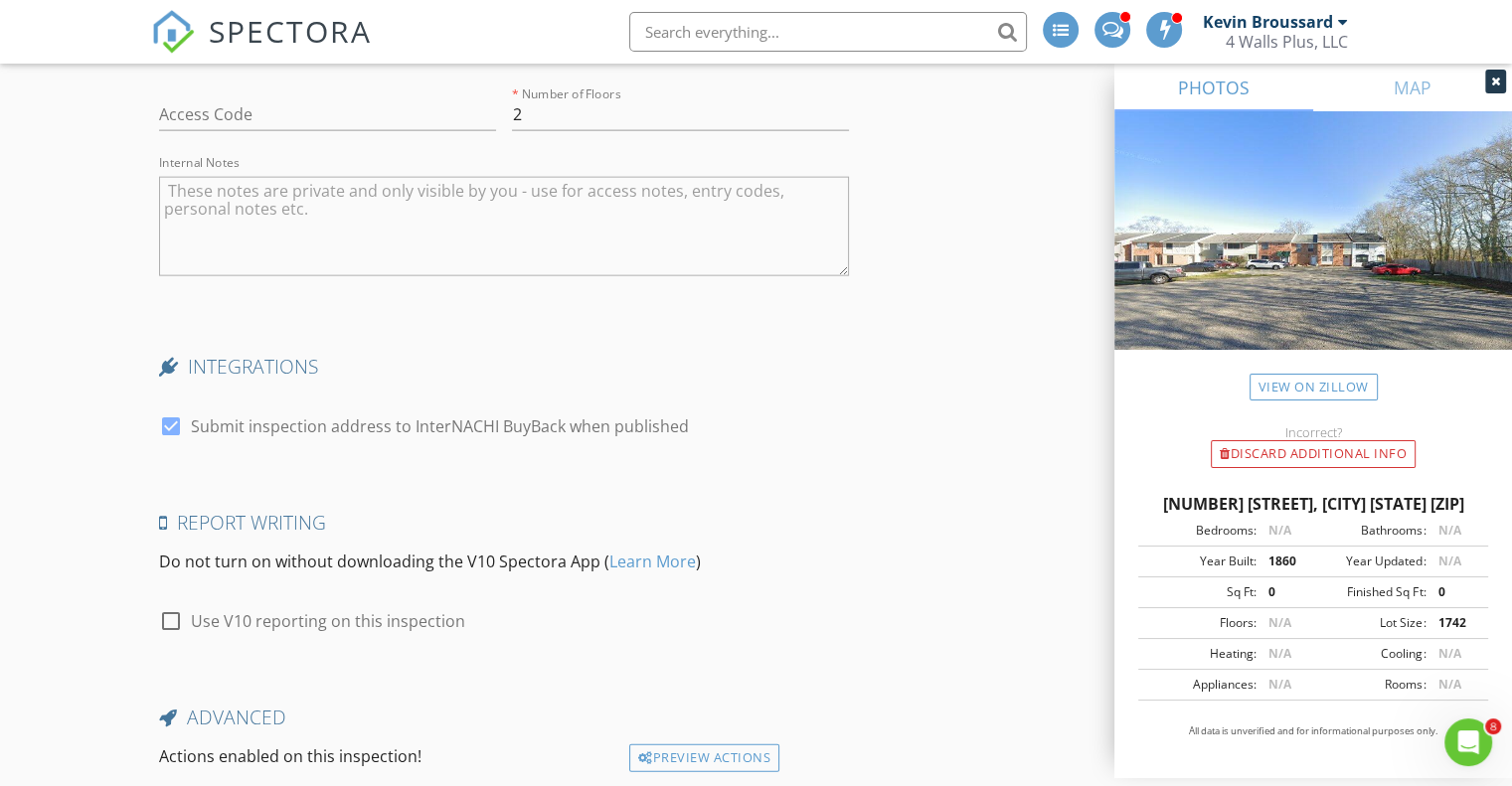 scroll, scrollTop: 4734, scrollLeft: 0, axis: vertical 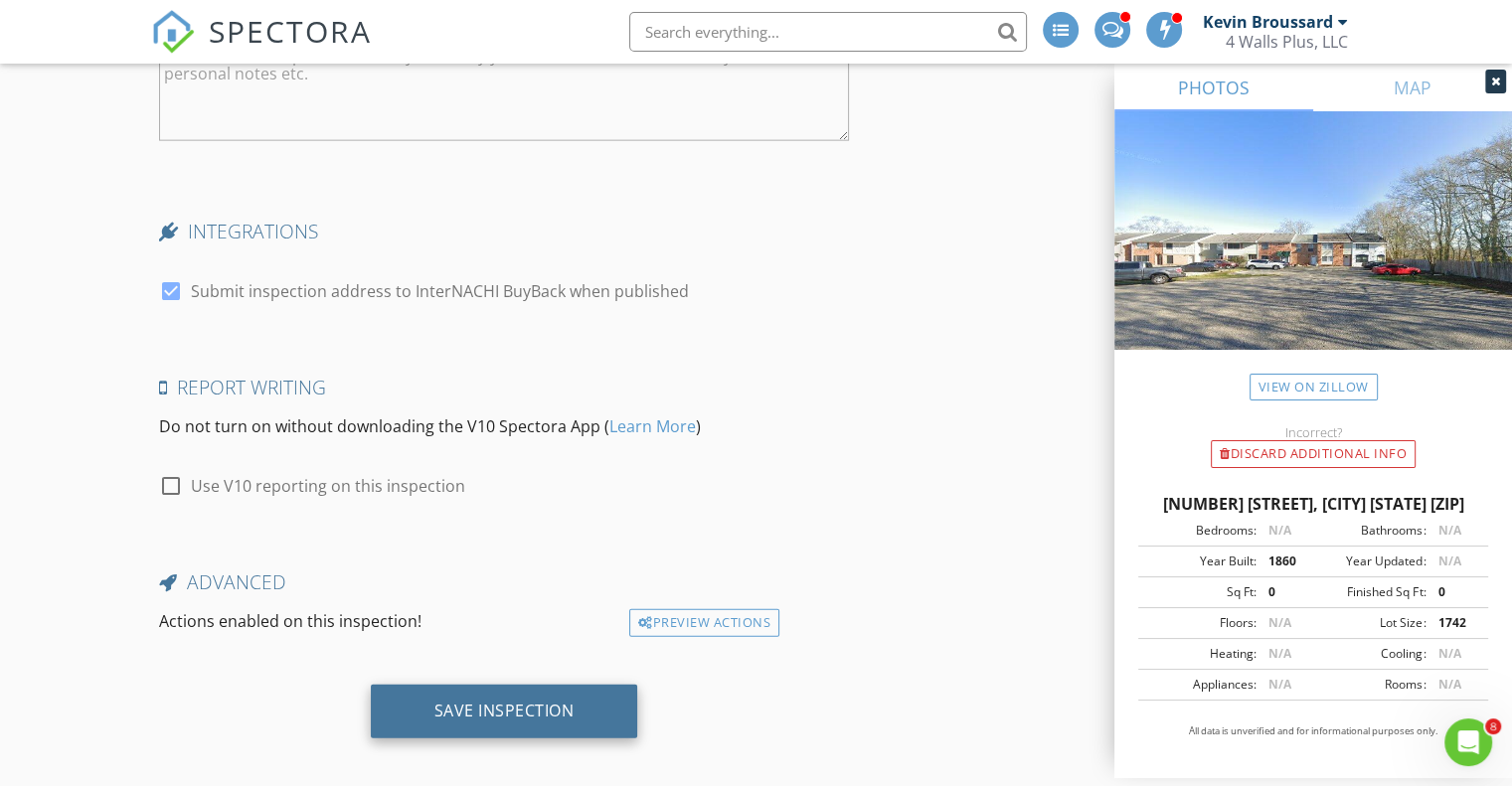 click on "Save Inspection" at bounding box center [504, 710] 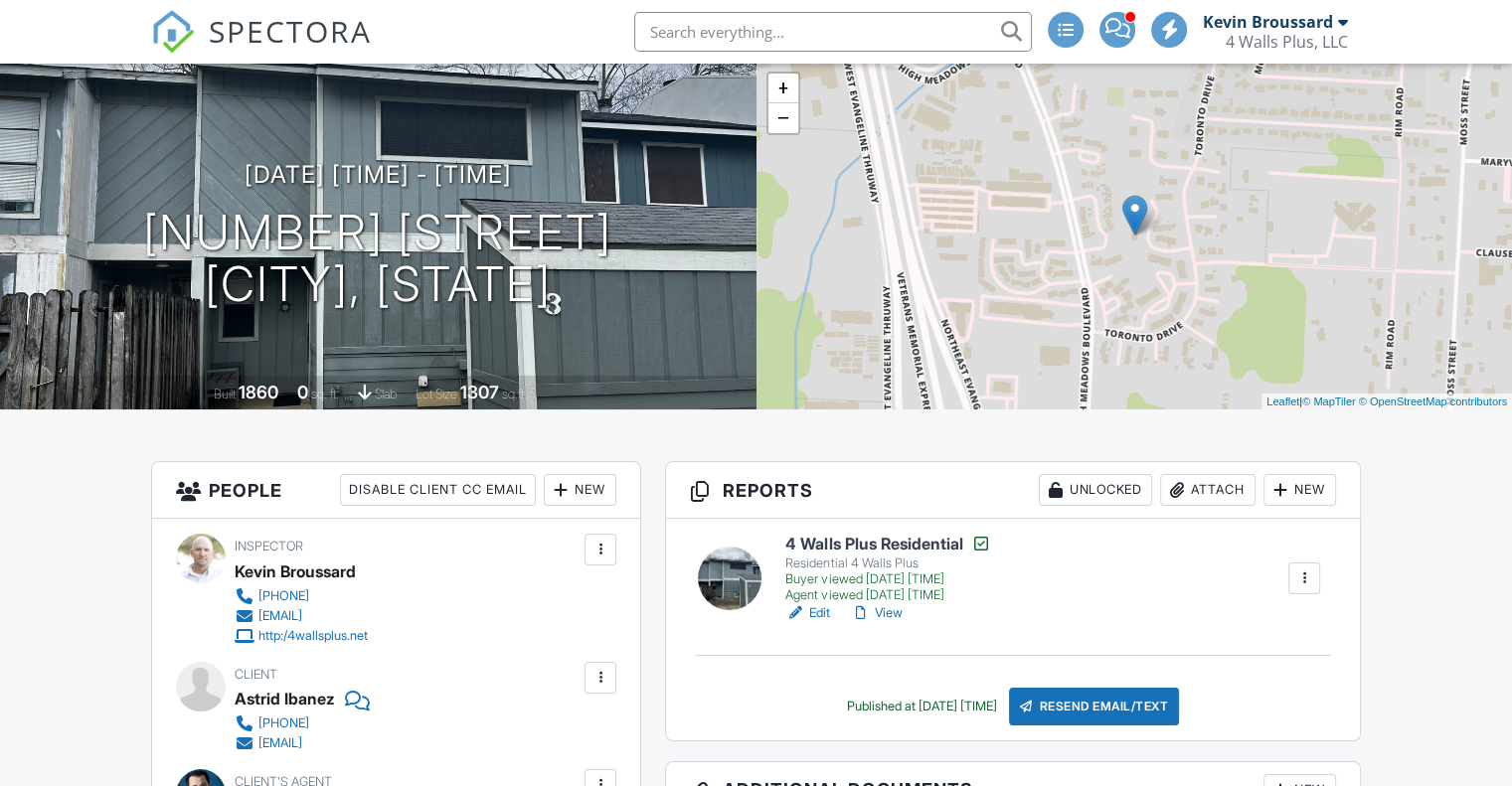 scroll, scrollTop: 0, scrollLeft: 0, axis: both 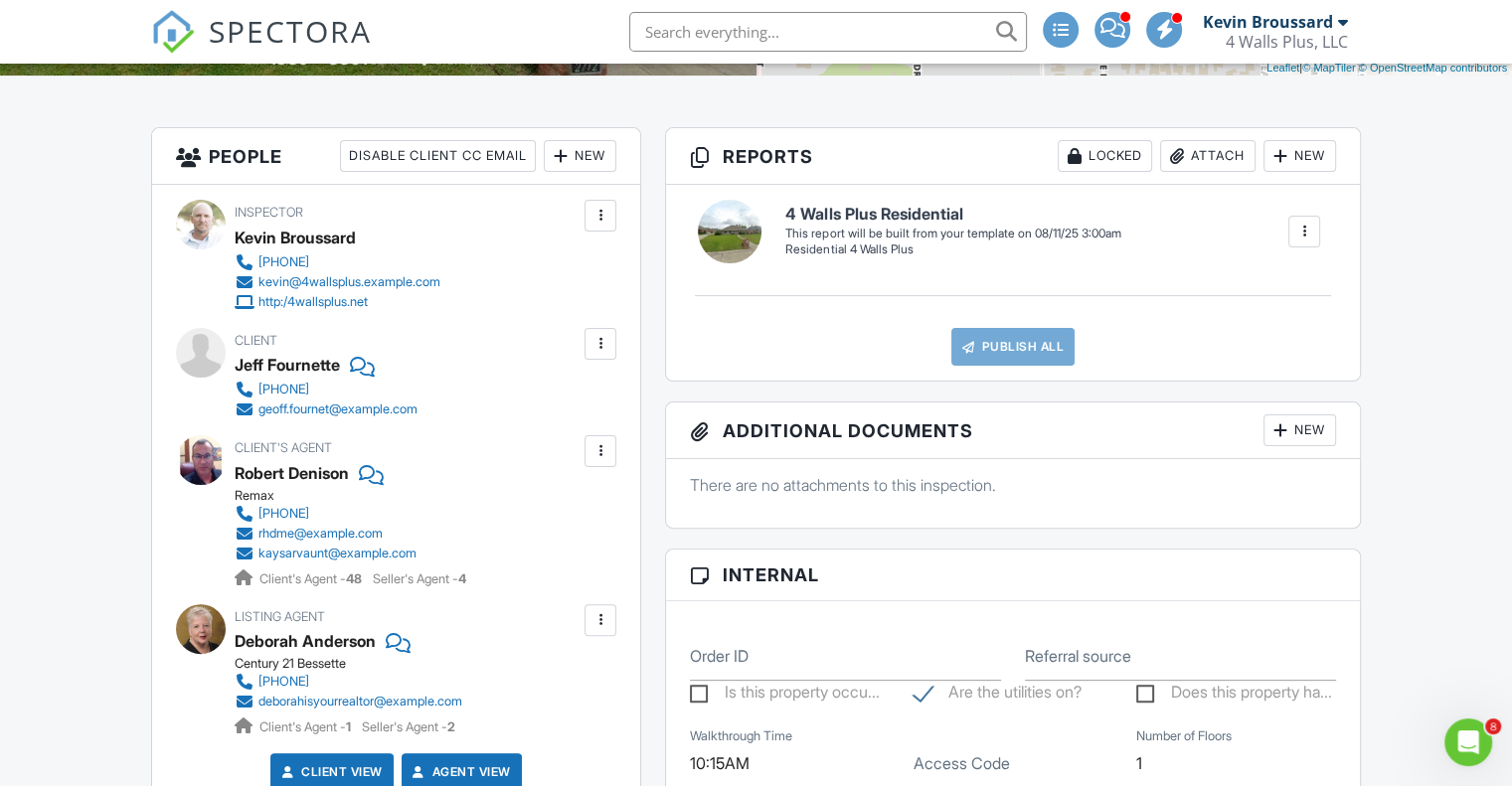 click at bounding box center [600, 344] 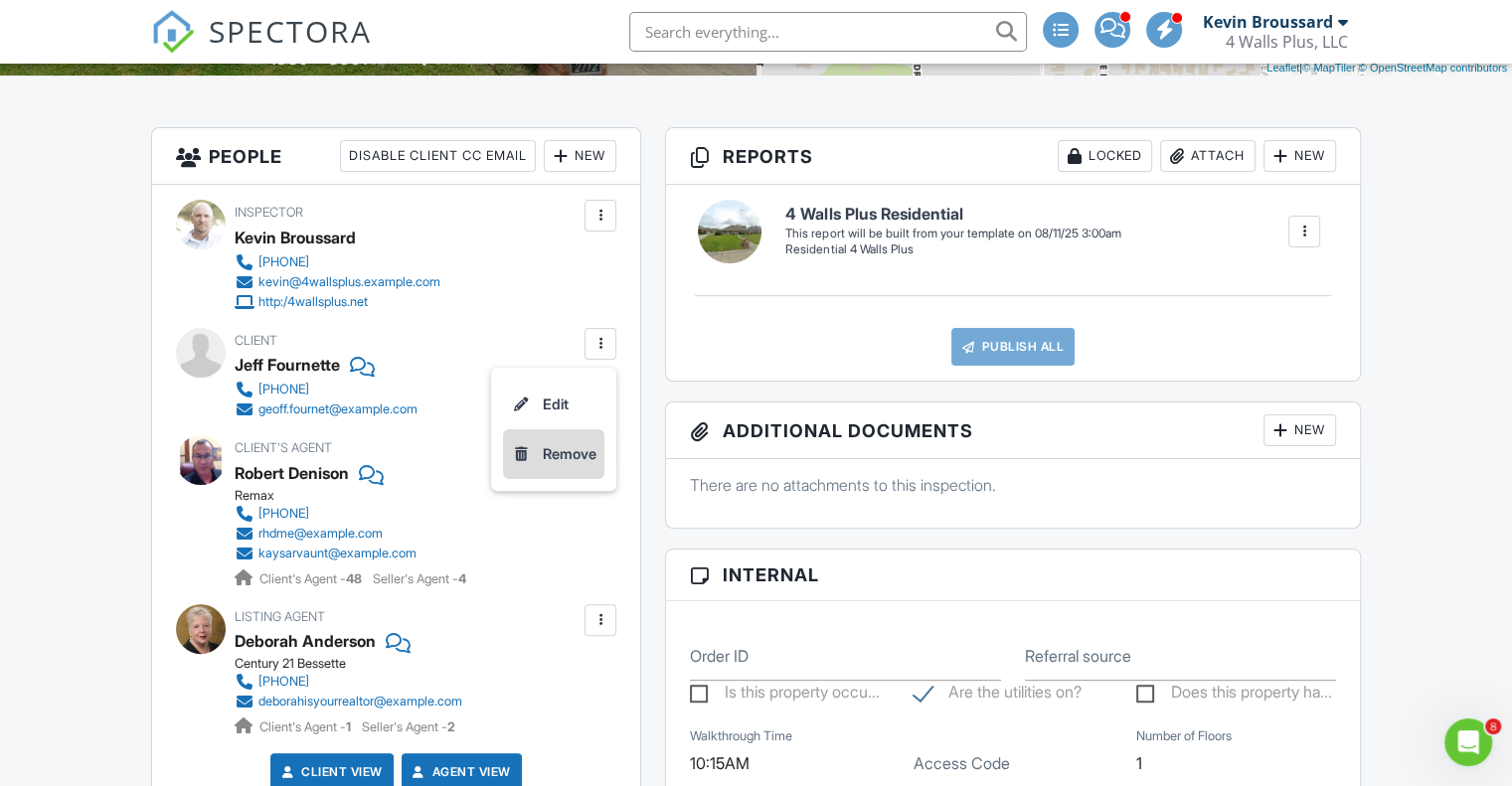 click on "Remove" at bounding box center (570, 454) 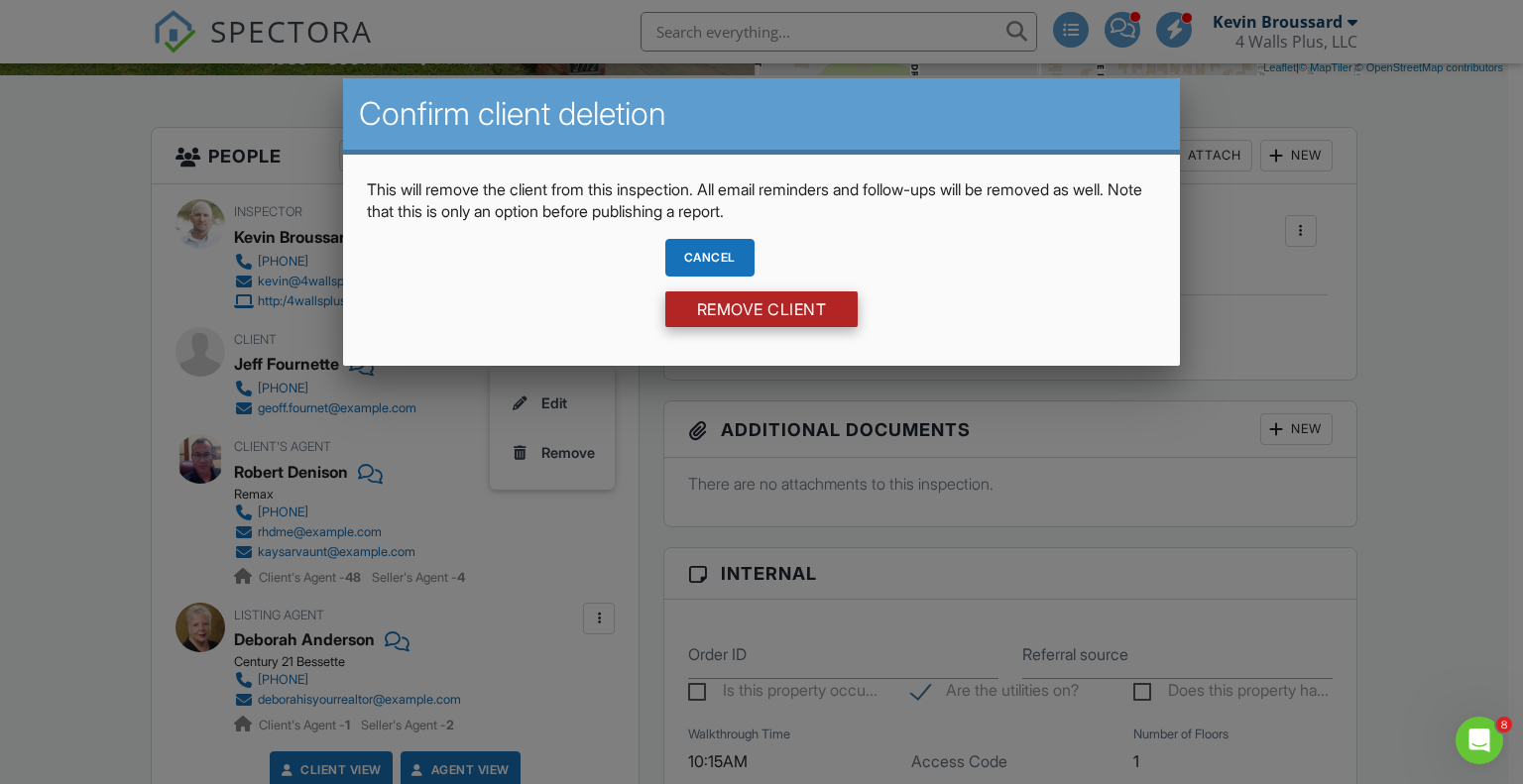 click on "Remove Client" at bounding box center [762, 309] 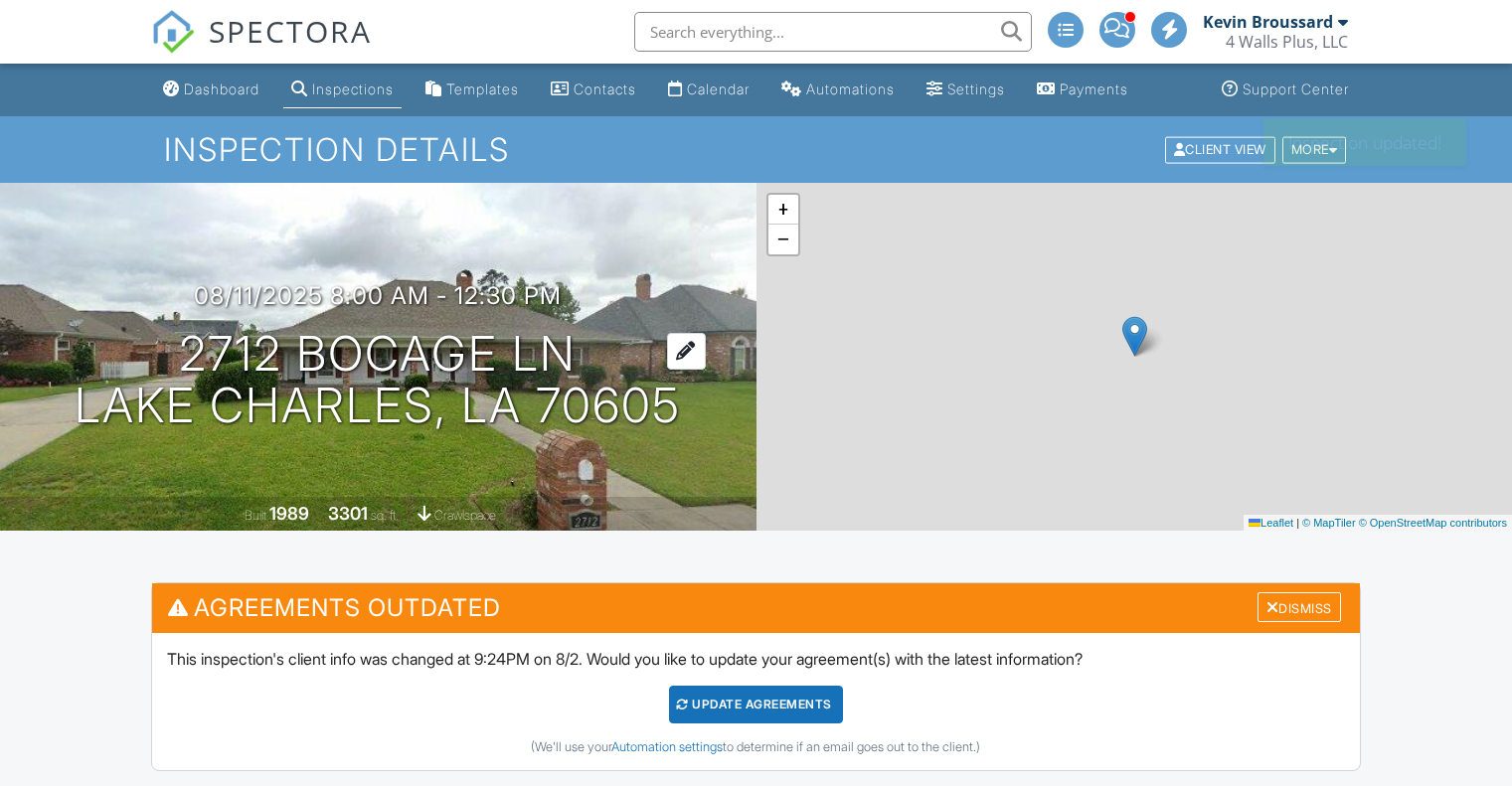 scroll, scrollTop: 0, scrollLeft: 0, axis: both 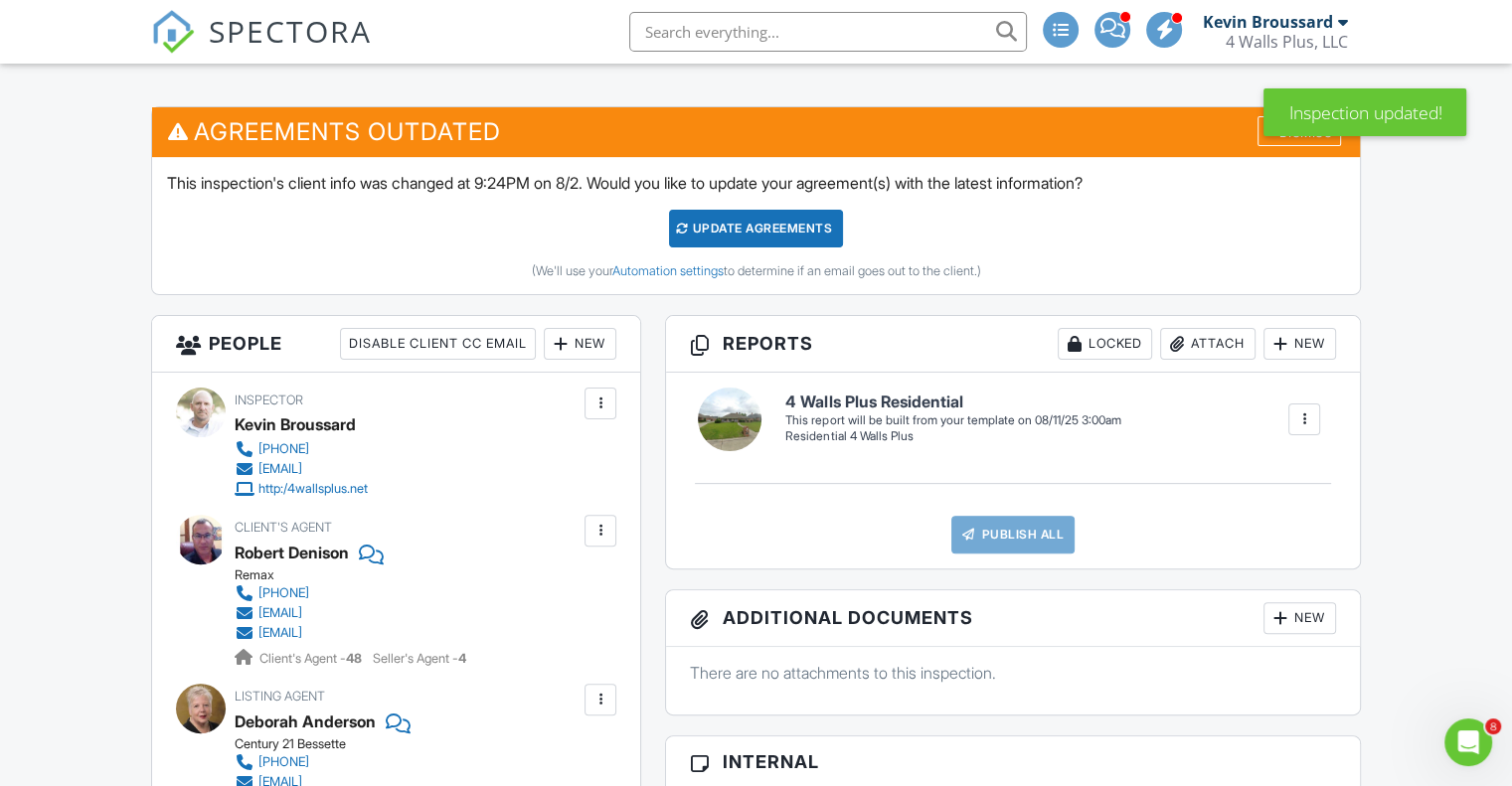 click on "New" at bounding box center [580, 344] 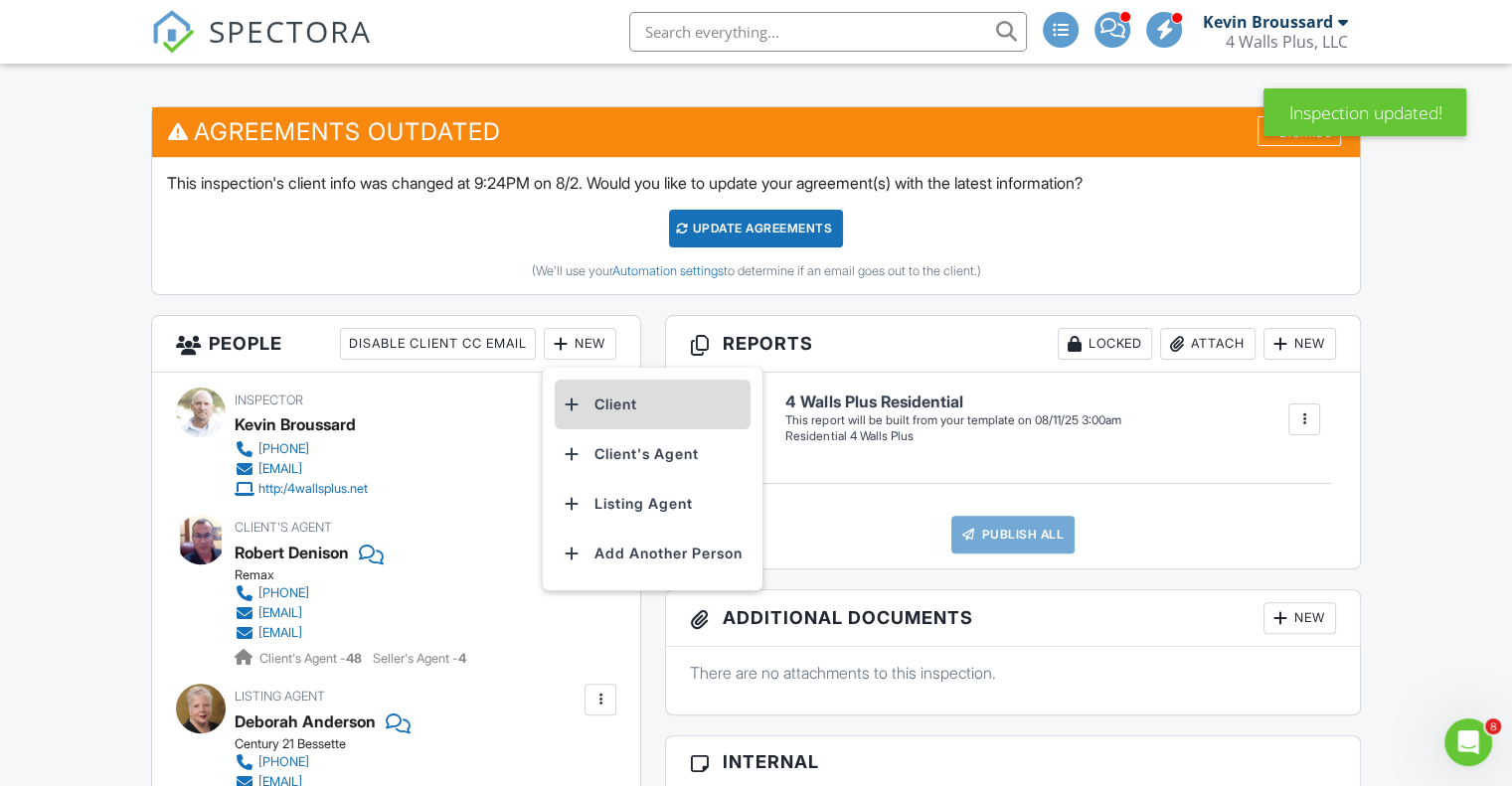click on "Client" at bounding box center [652, 404] 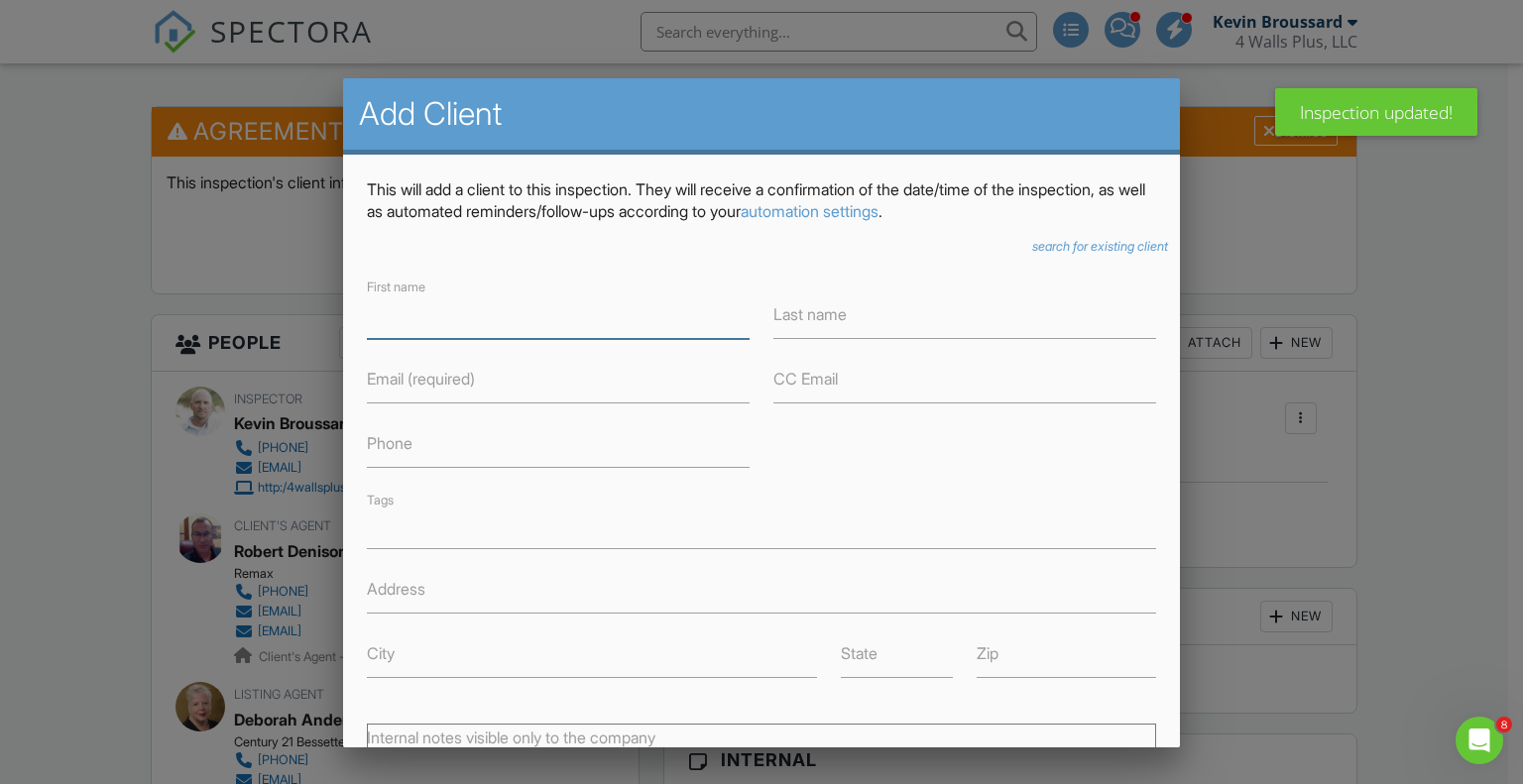 click on "First name" at bounding box center [558, 314] 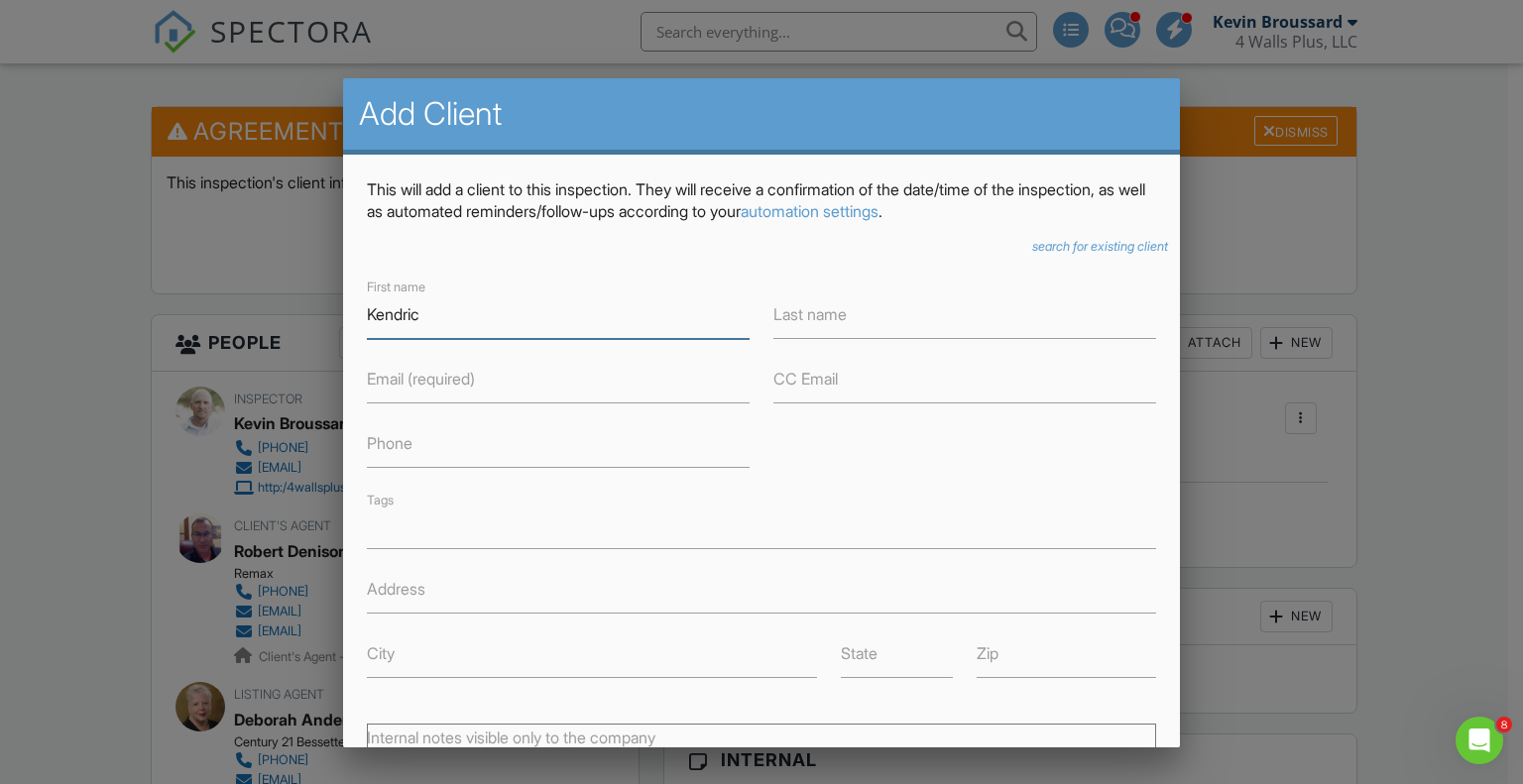 type on "Kendric" 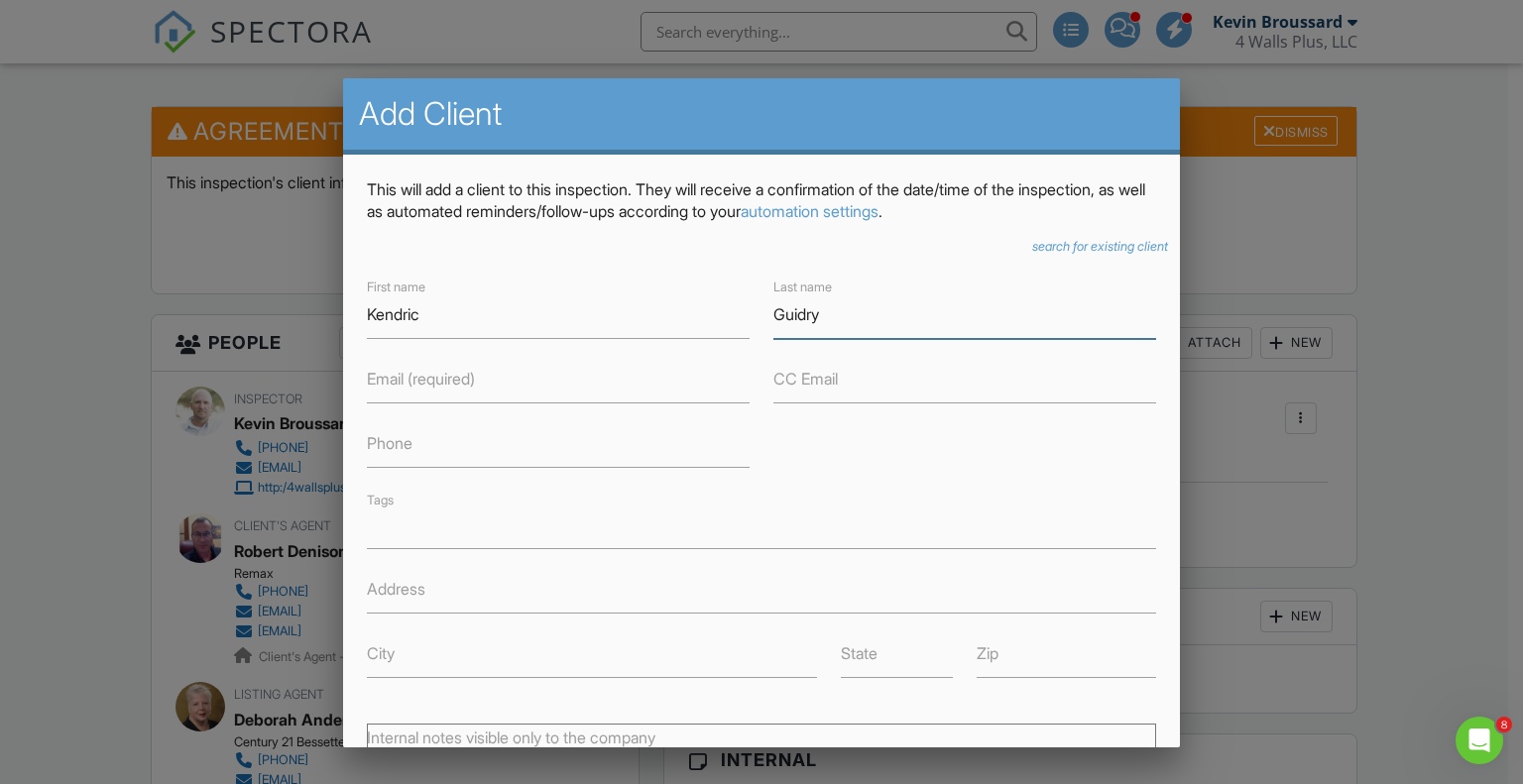 type on "Guidry" 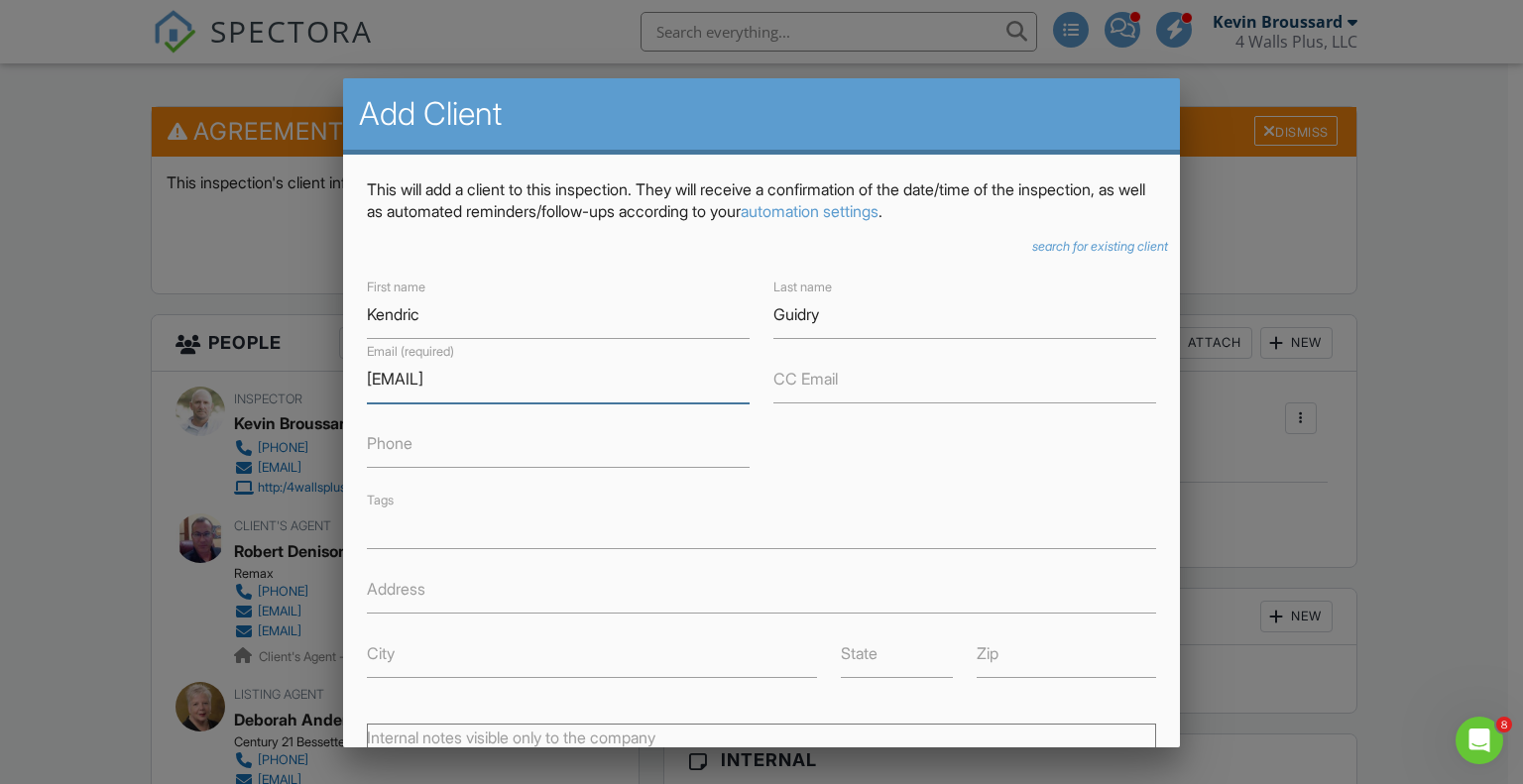 type on "[EMAIL]" 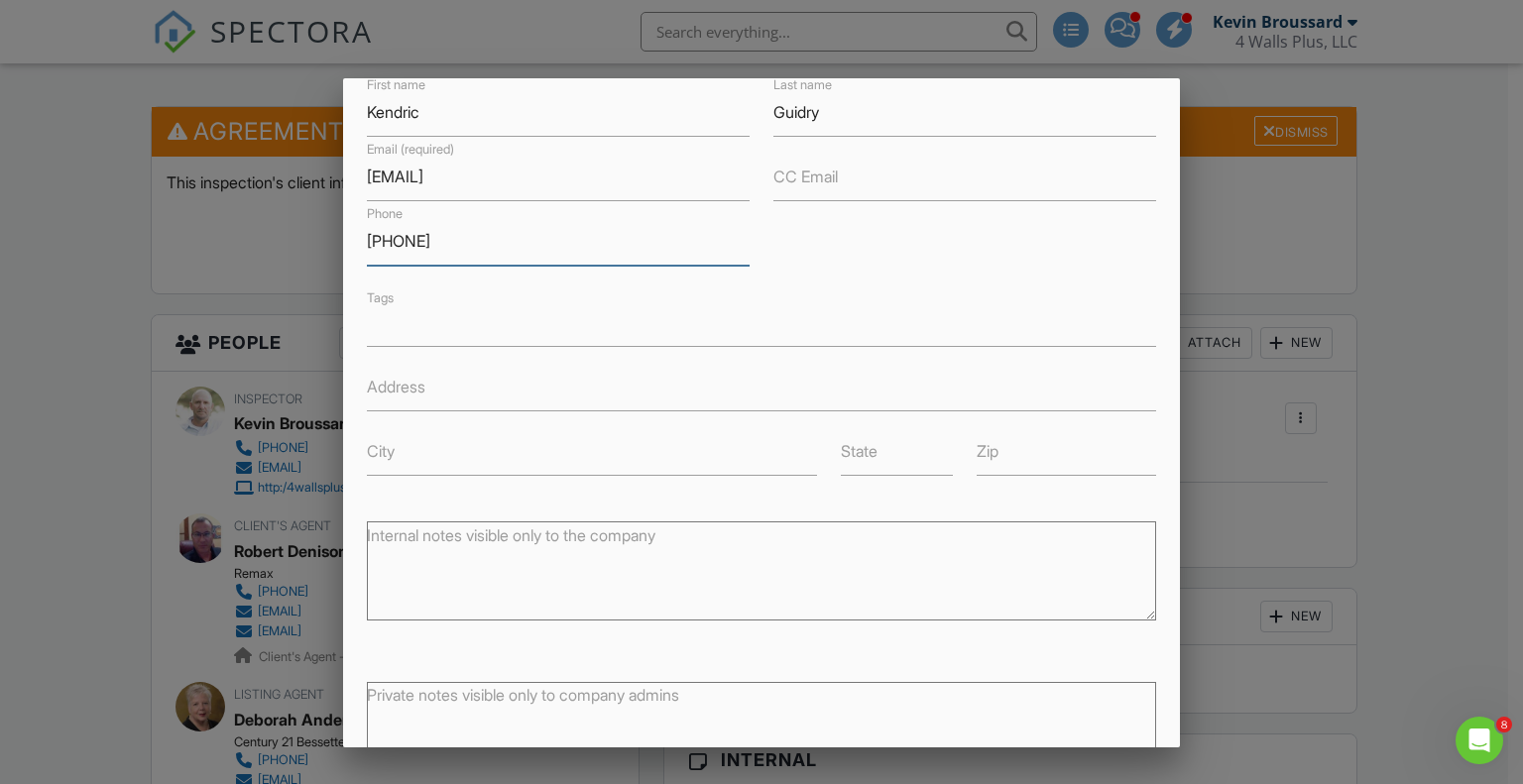 scroll, scrollTop: 343, scrollLeft: 0, axis: vertical 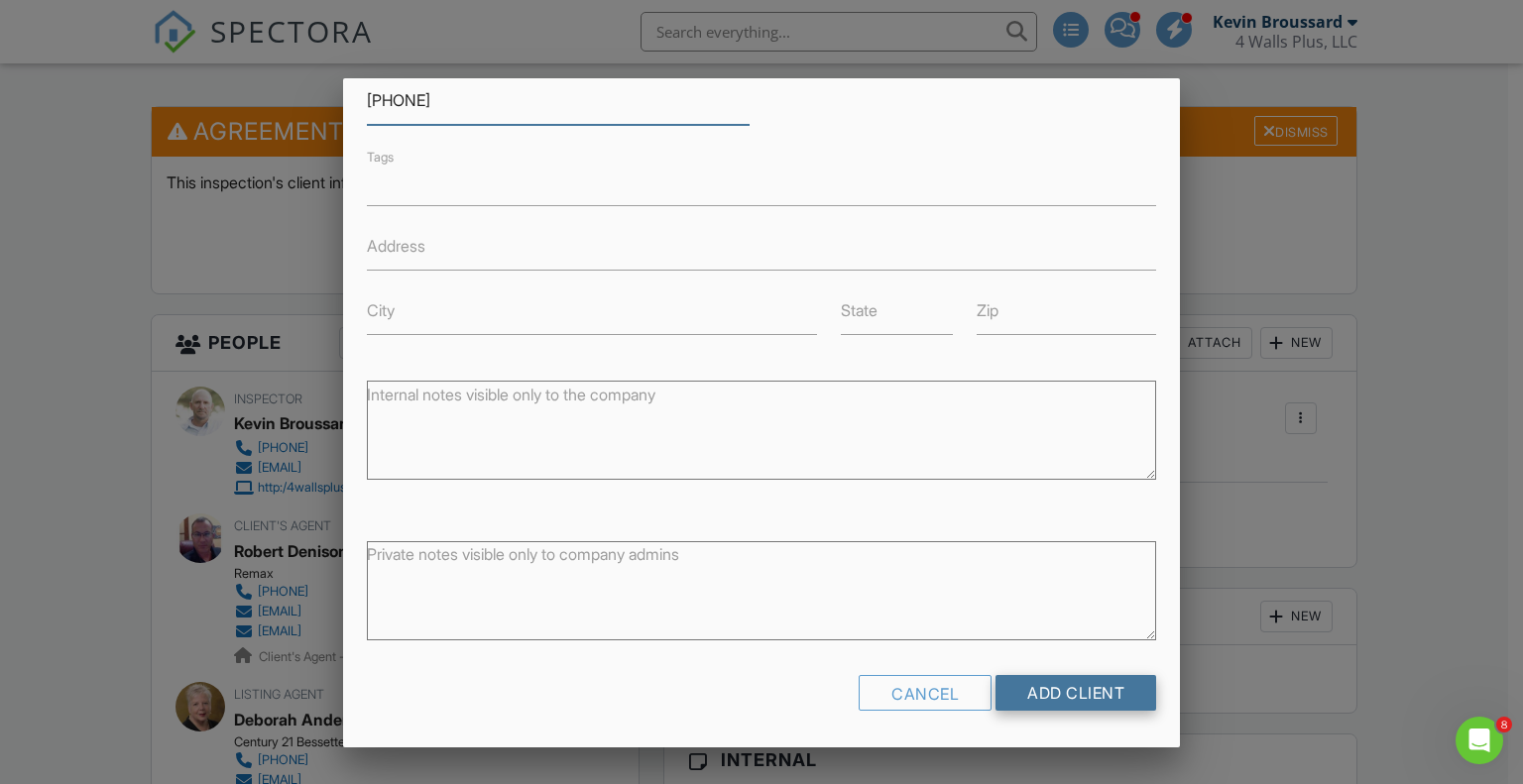type on "[PHONE]" 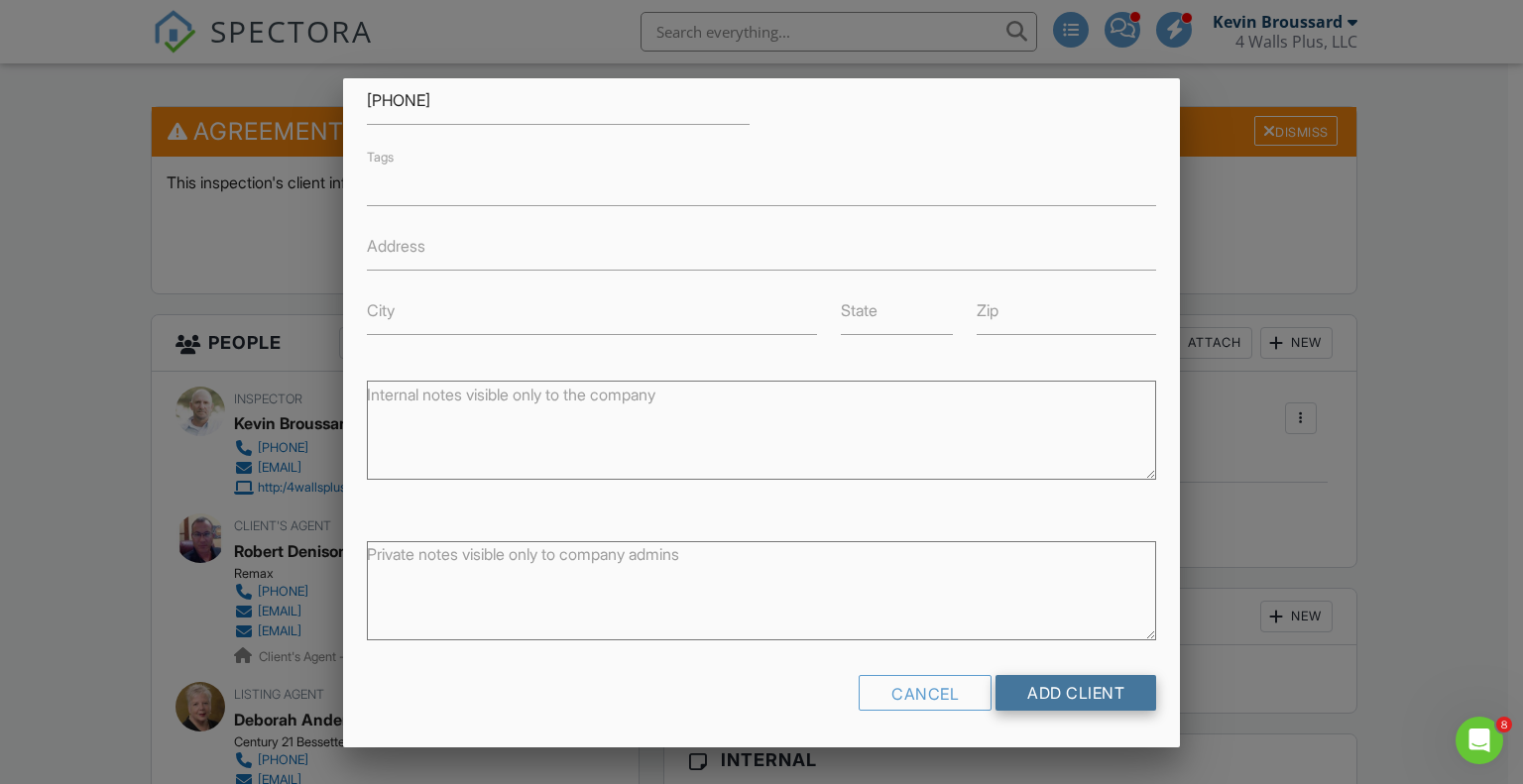 click on "Add Client" at bounding box center (1076, 693) 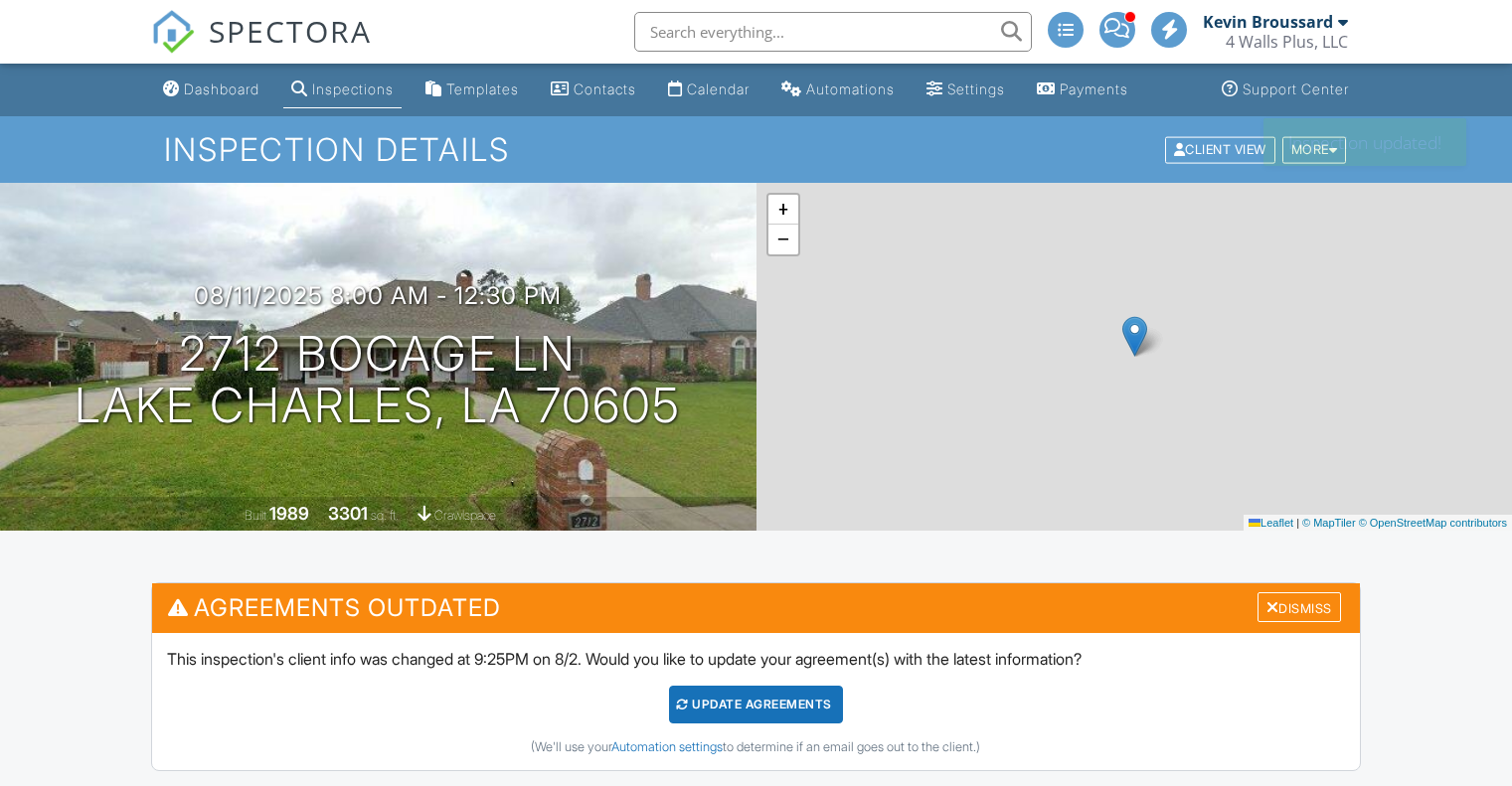 scroll, scrollTop: 0, scrollLeft: 0, axis: both 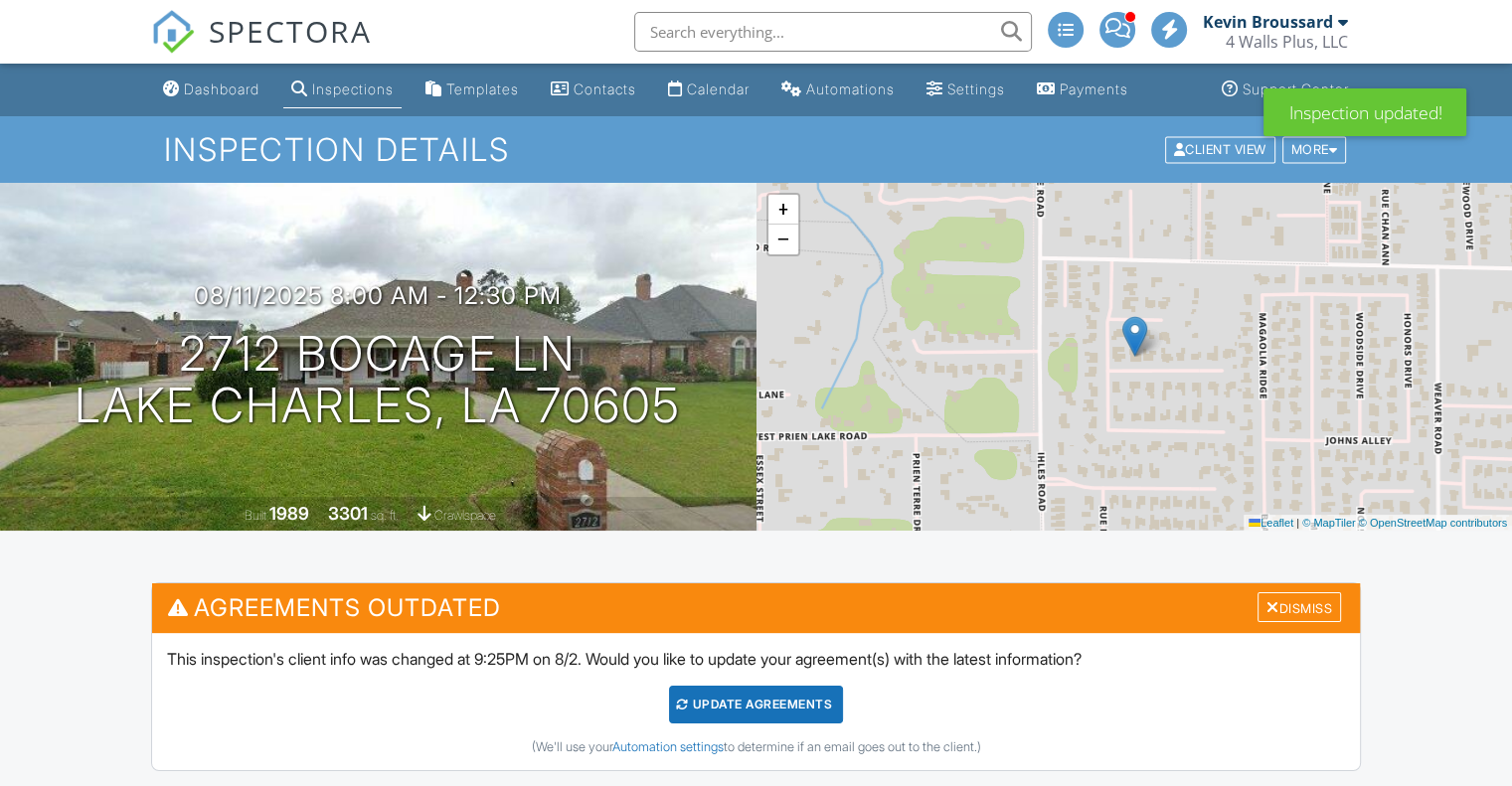 click on "Update Agreements" at bounding box center [756, 705] 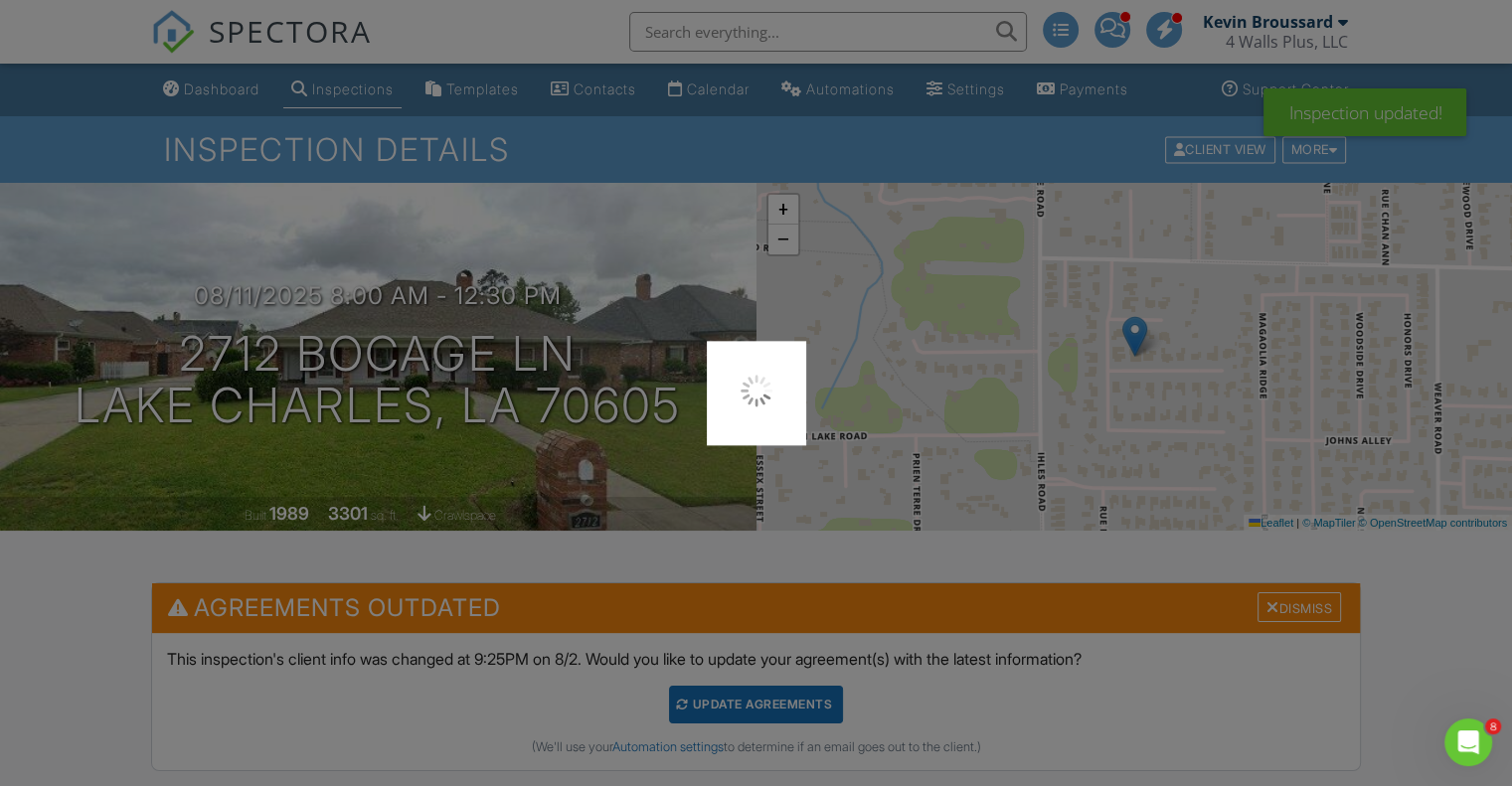 scroll, scrollTop: 0, scrollLeft: 0, axis: both 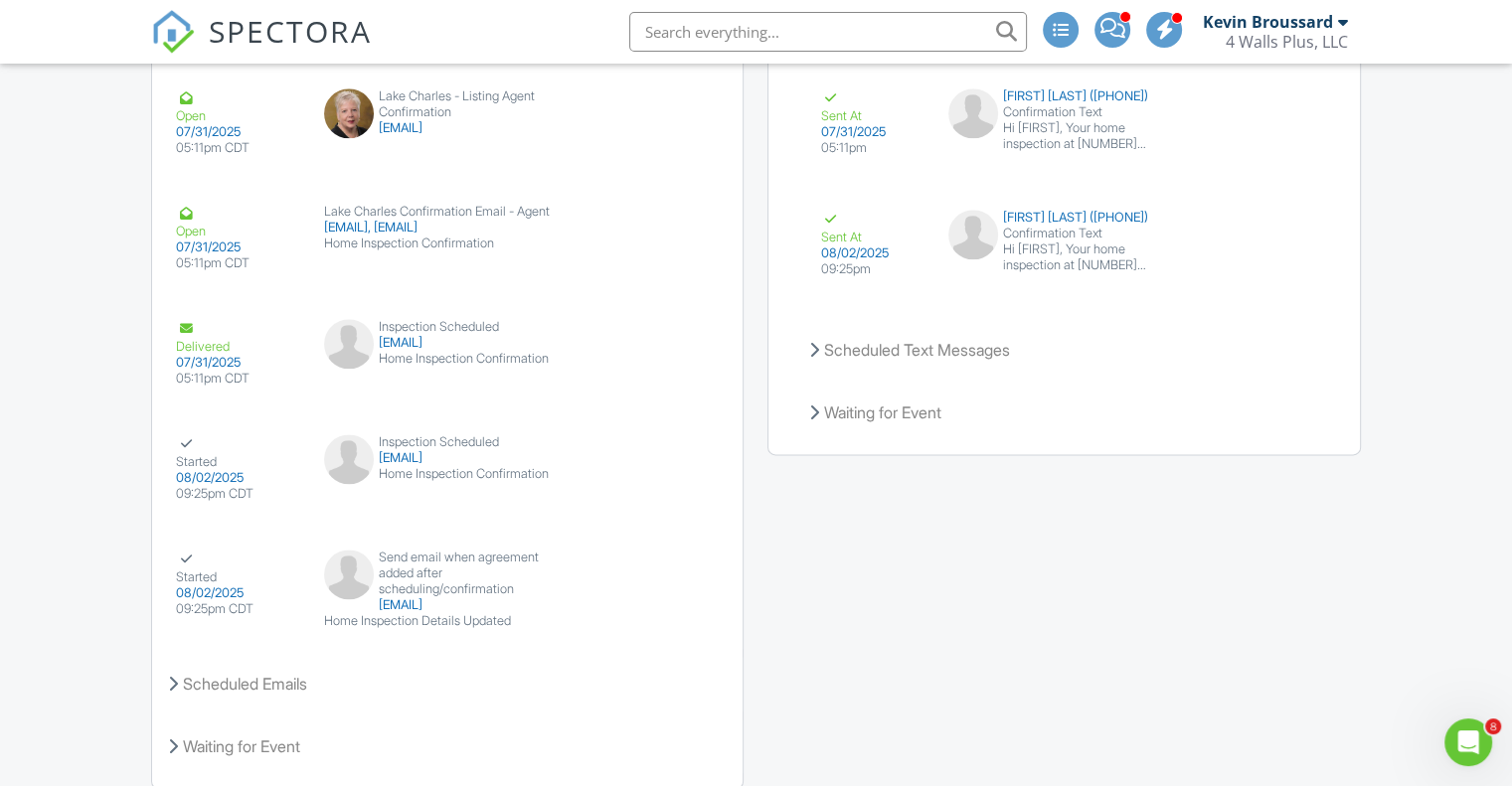 click on "Dashboard
Inspections
Templates
Contacts
Calendar
Automations
Settings
Payments
Support Center
Inspection Details
Client View
More
Property Details
Reschedule
Reorder / Copy
Share
Cancel
Delete
Print Order
Convert to V10
Disable Pass on CC Fees
View Change Log
[DATE]  8:00 am
- 12:30 pm
[NUMBER] [STREET]
[CITY], [STATE] [POSTAL_CODE]
Built
1989
3301
sq. ft.
crawlspace
+ −  Leaflet   |   © MapTiler   © OpenStreetMap contributors
All emails and texts are disabled for this inspection!
Turn on emails and texts
Reports
Locked
Attach
New
4 Walls Plus Residential
Residential 4 Walls Plus
Edit
View" at bounding box center (756, -762) 